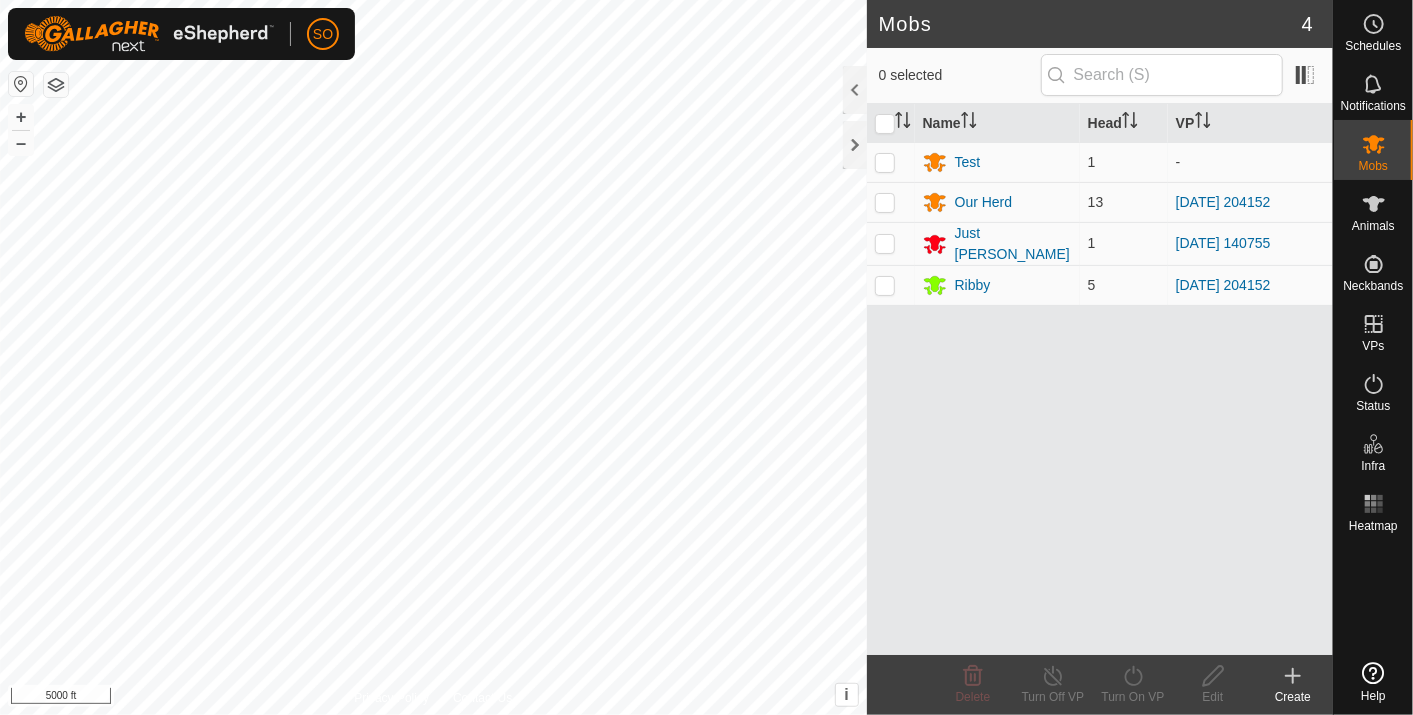 scroll, scrollTop: 0, scrollLeft: 0, axis: both 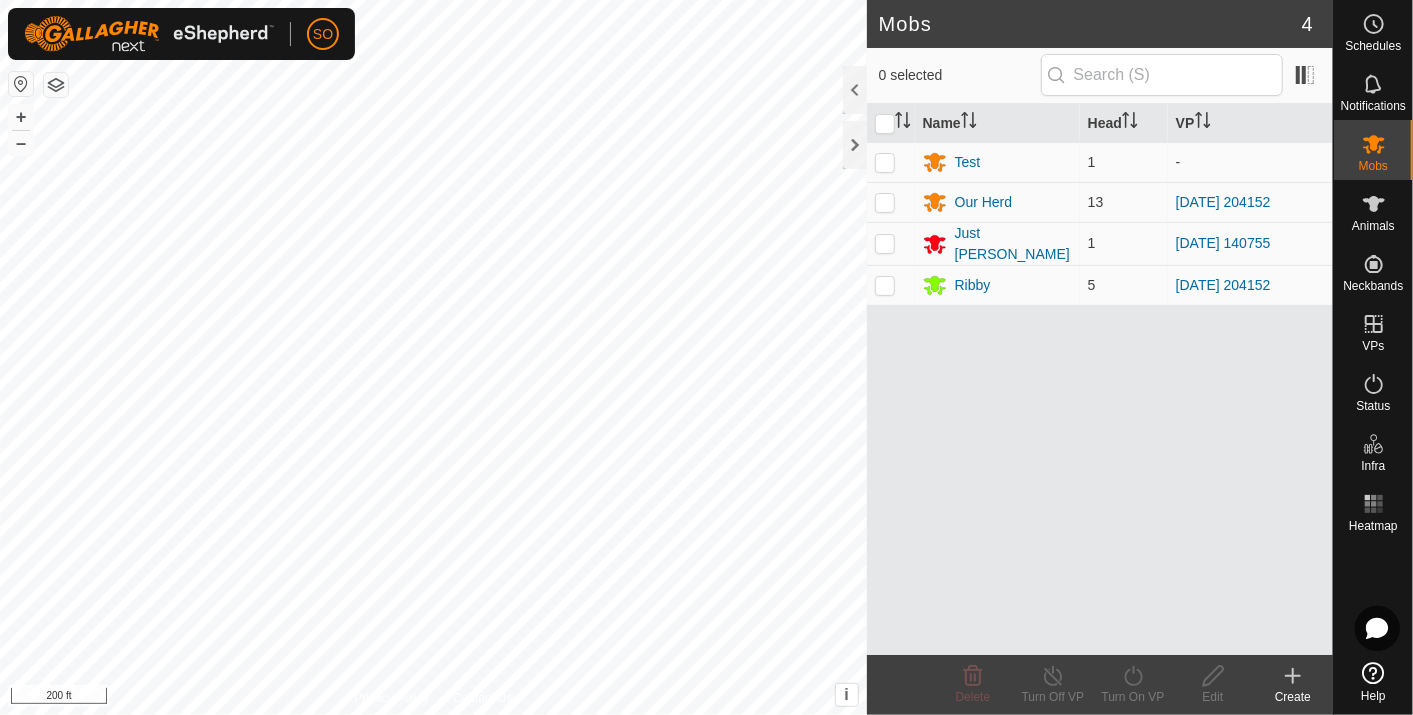 click on "SO Schedules Notifications Mobs Animals Neckbands VPs Status Infra Heatmap Help Mobs 4  0 selected   Name   Head   VP  Test 1  -  Our Herd 13 2025-07-19 204152 Just Billy 1 2025-07-11 140755 Ribby 5 2025-07-19 204152 Delete  Turn Off VP   Turn On VP   Edit   Create  Privacy Policy Contact Us + – ⇧ i This application includes HERE Maps. © 2024 HERE. All rights reserved. 200 ft" at bounding box center [706, 357] 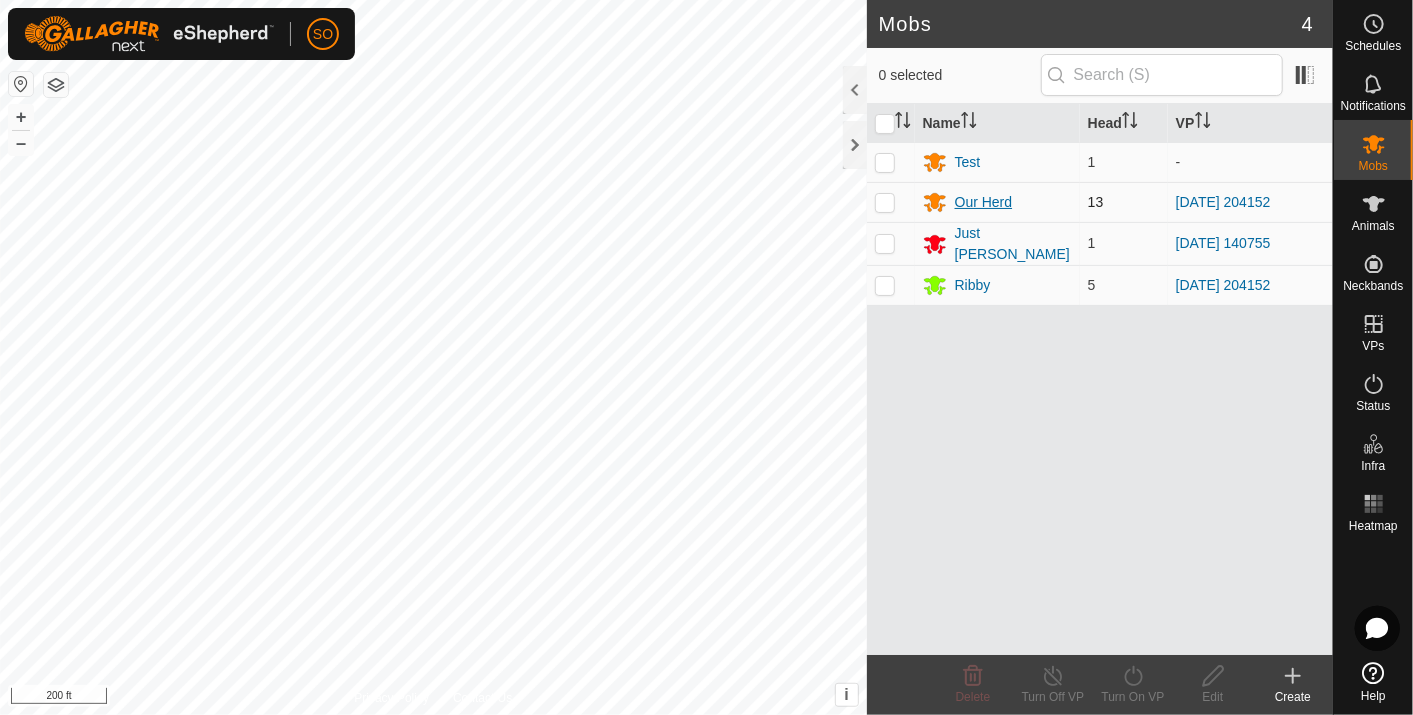 click on "Our Herd" at bounding box center [984, 202] 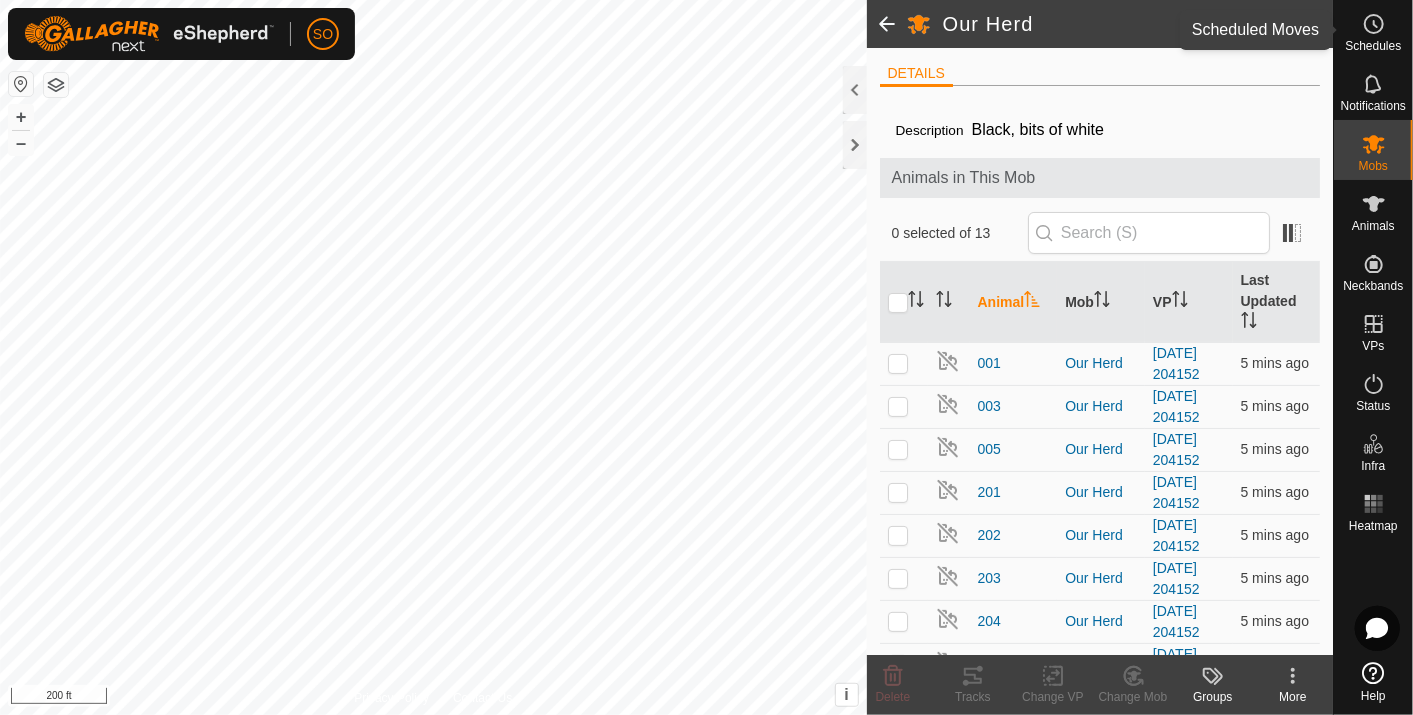 click 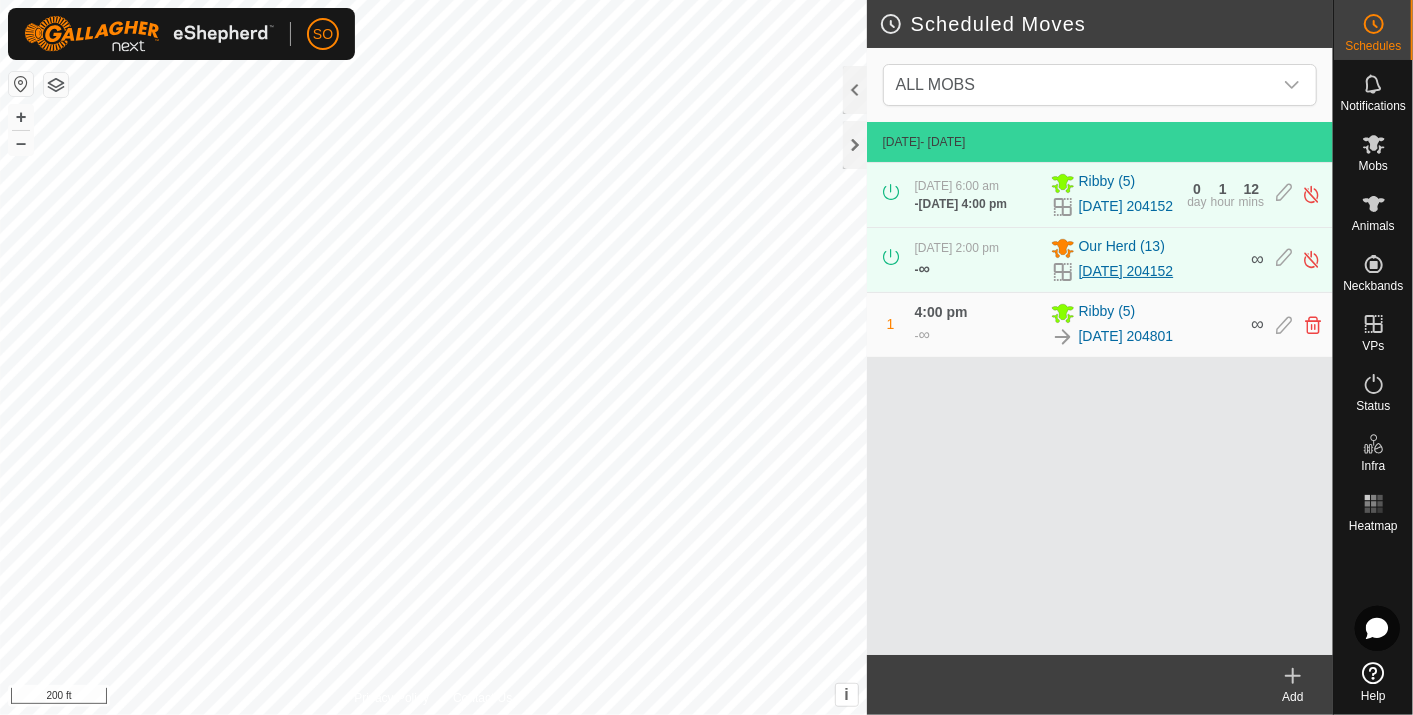 click on "[DATE] 204152" at bounding box center (1126, 271) 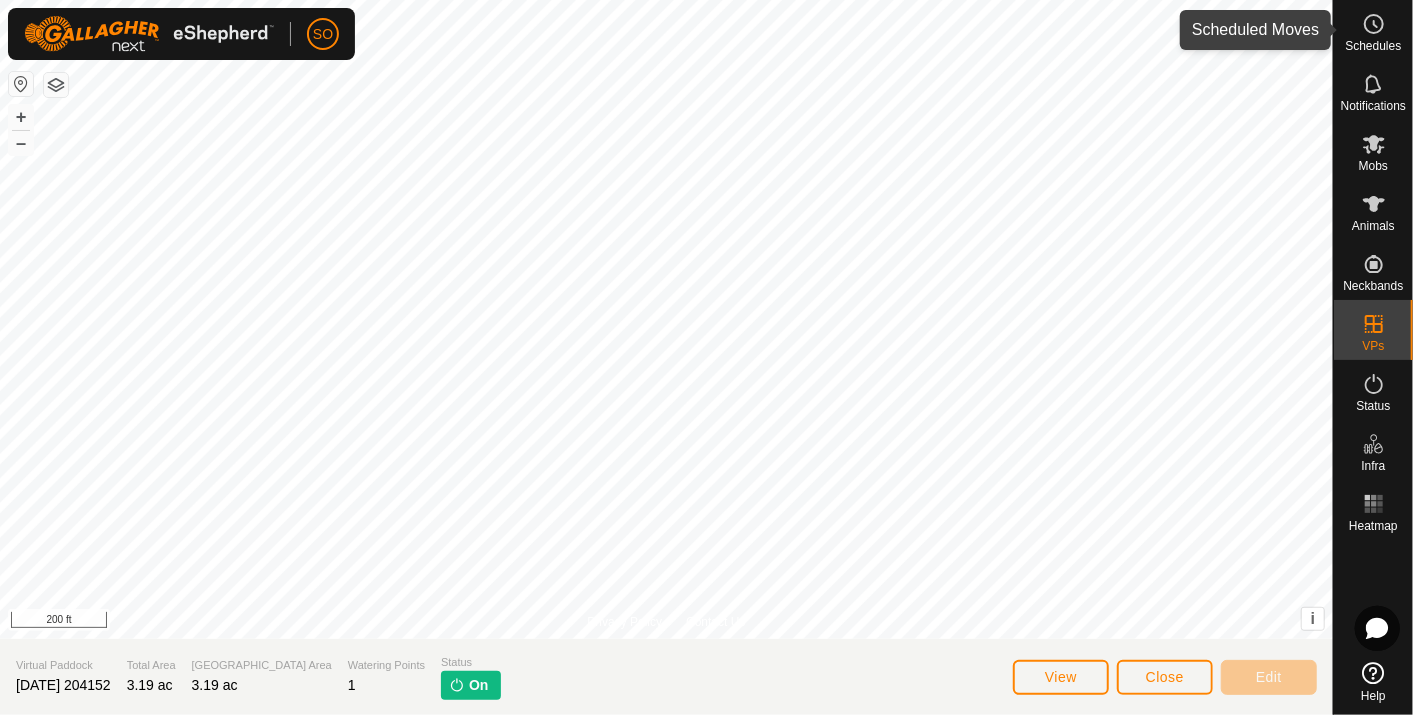 click 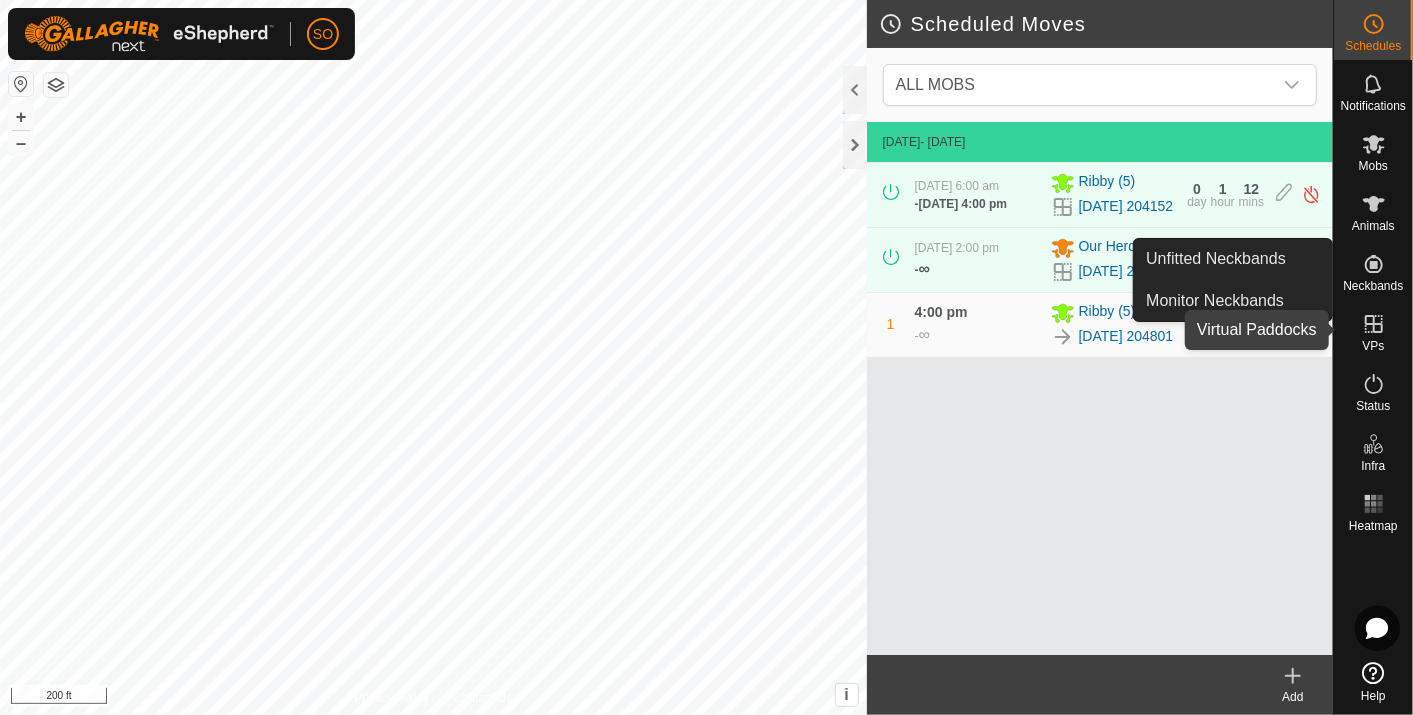 click 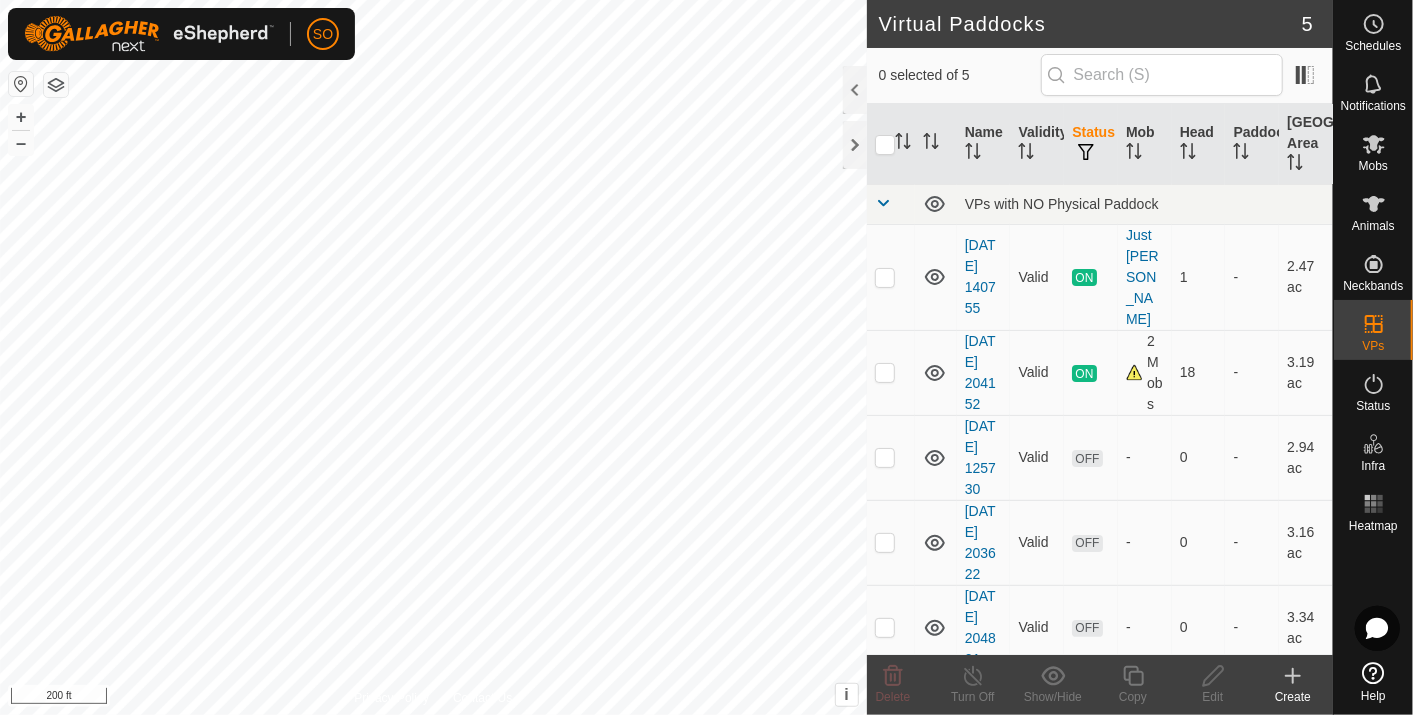 scroll, scrollTop: 13, scrollLeft: 0, axis: vertical 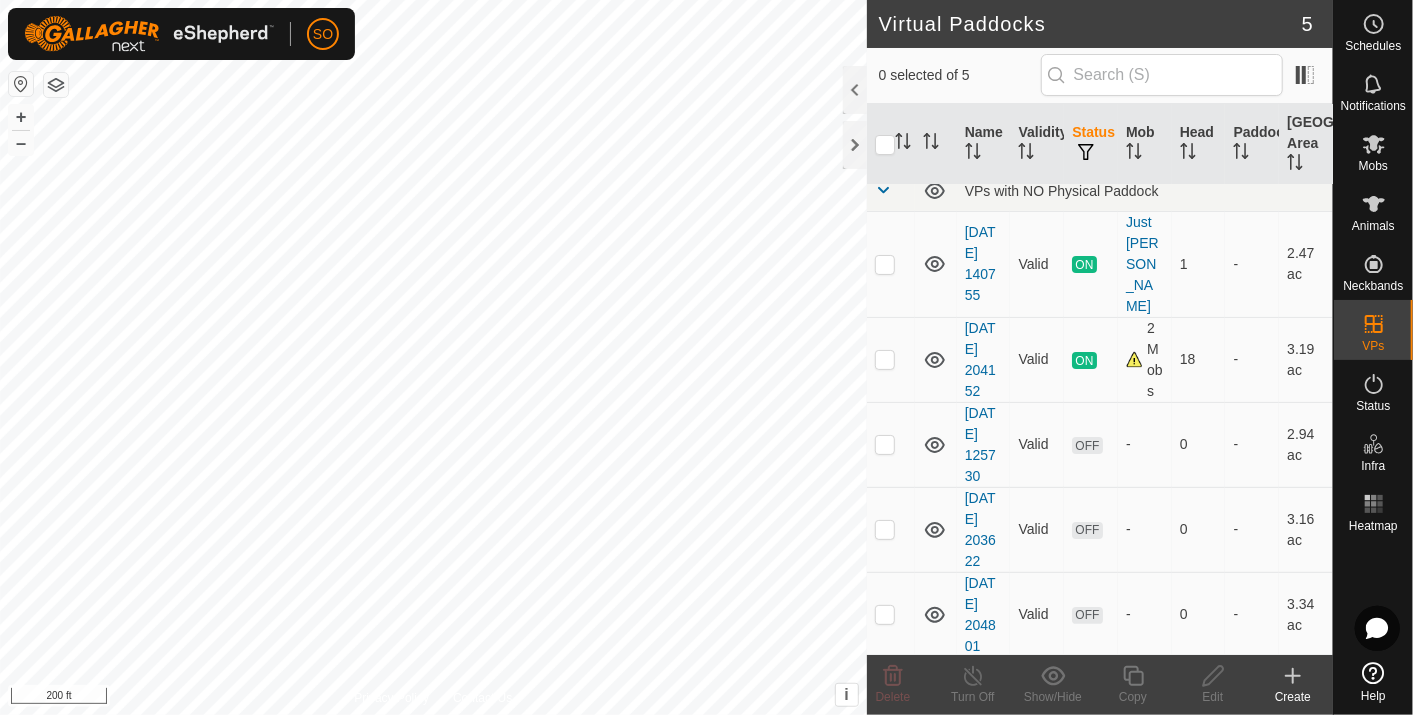 click 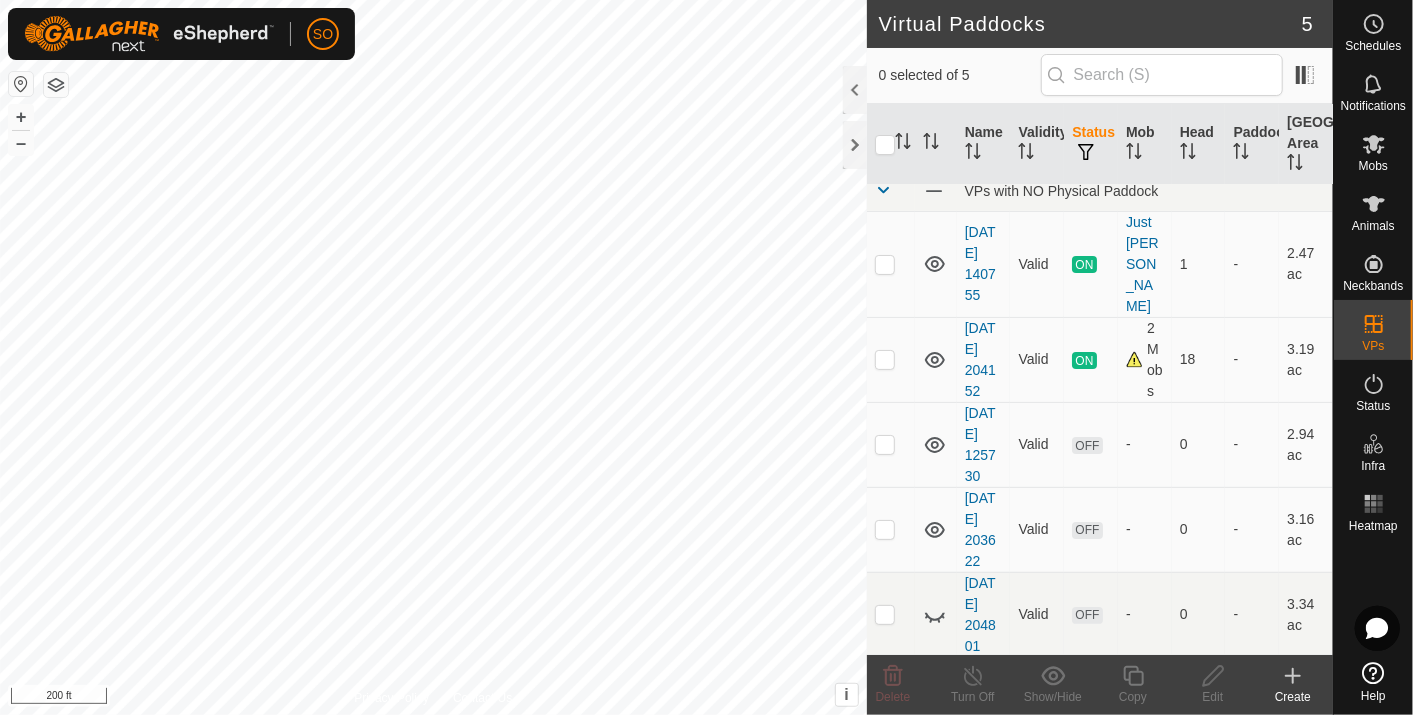 click 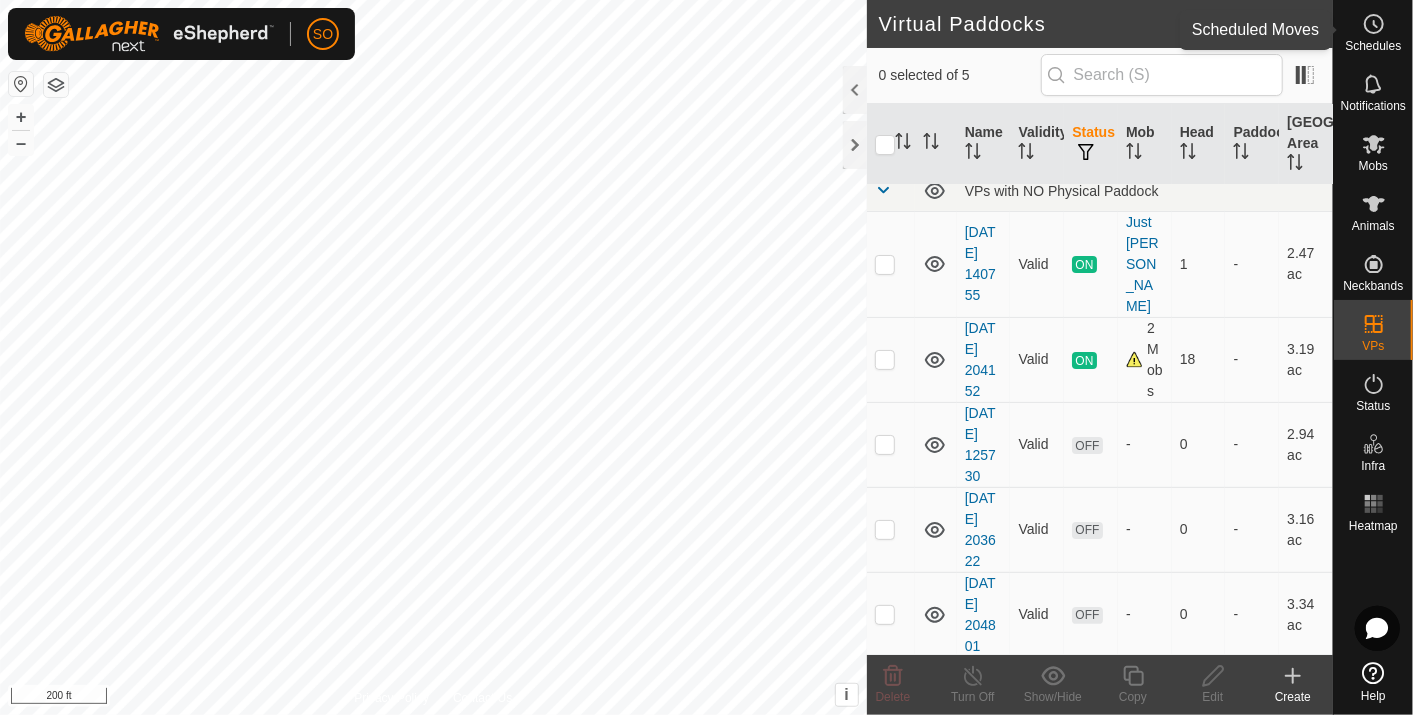 click 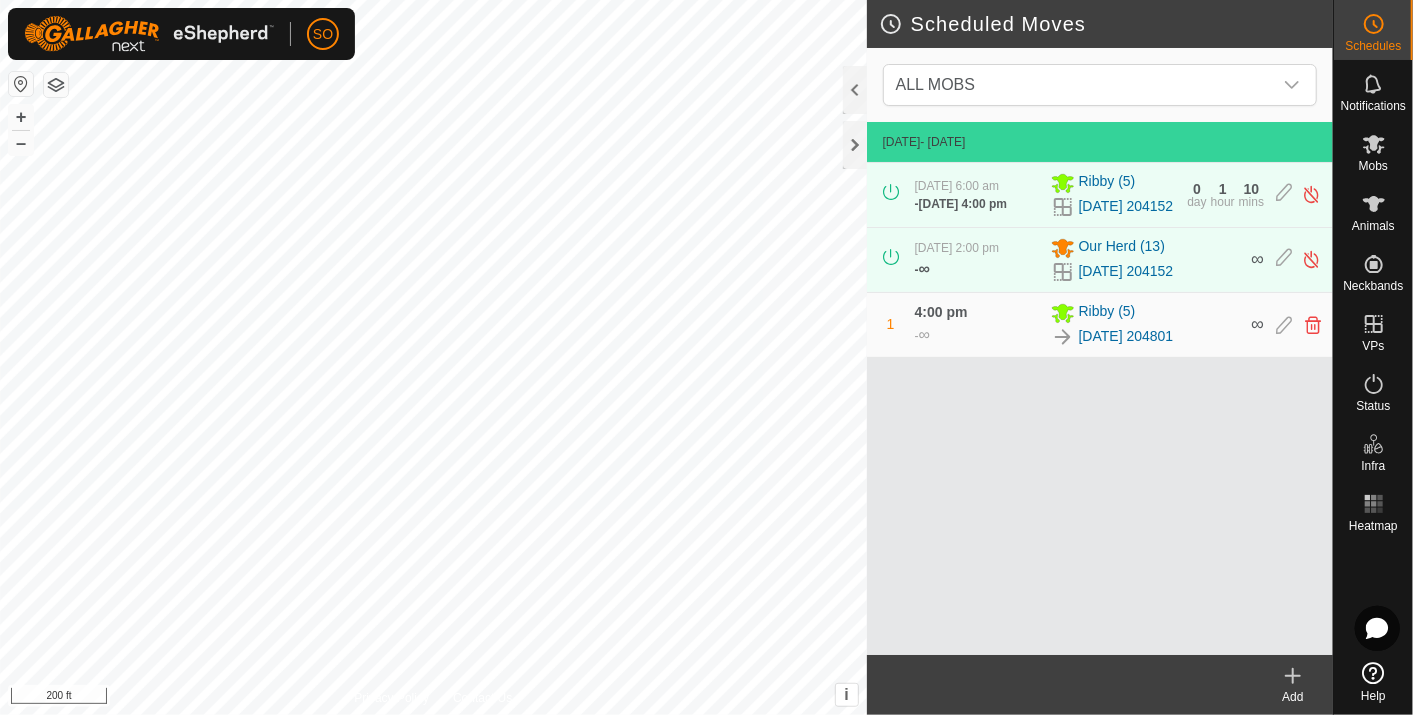 click 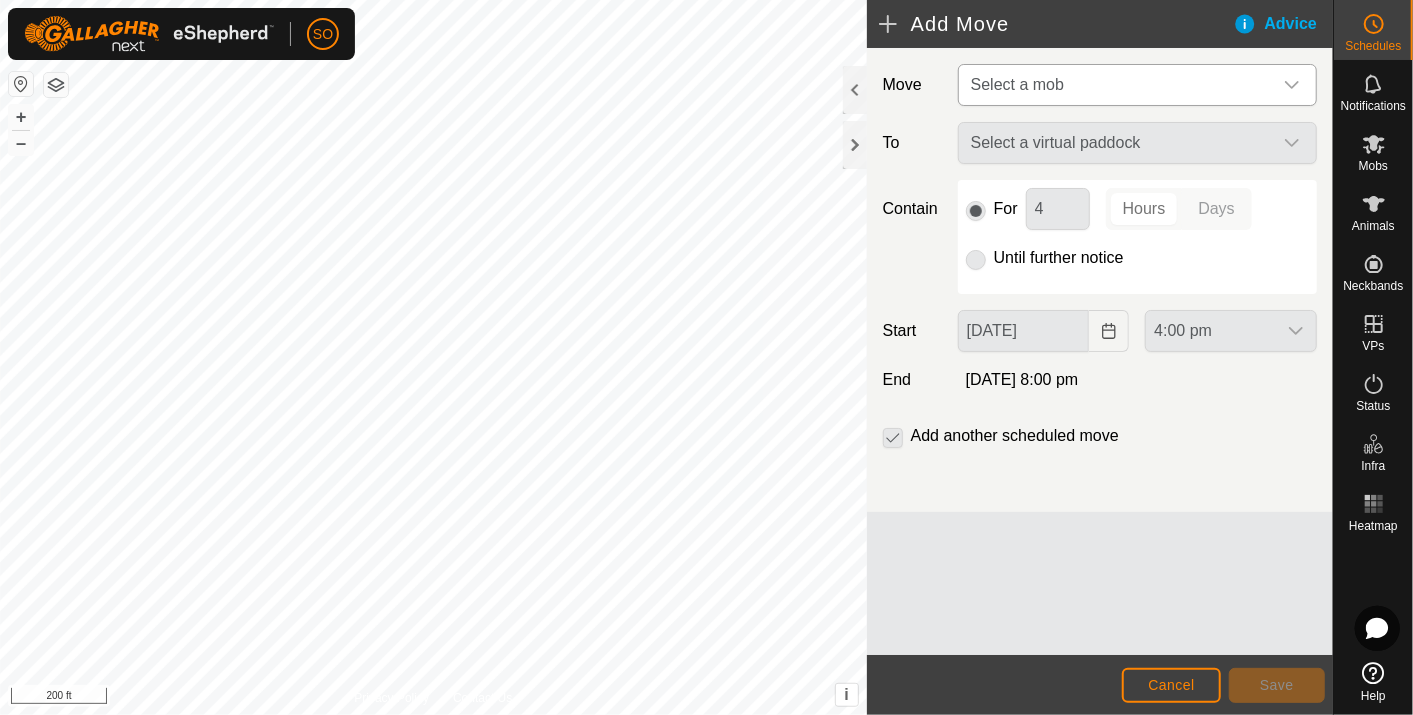 click 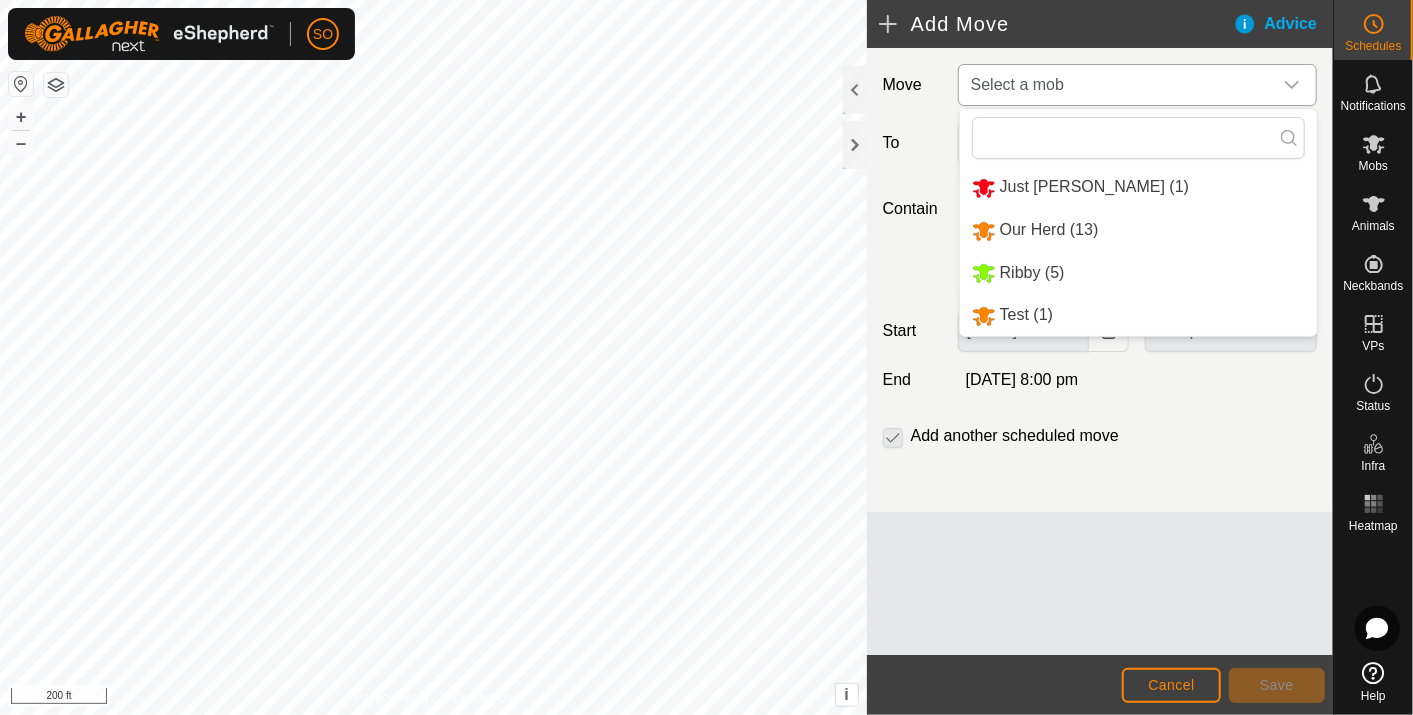 click on "Our Herd (13)" at bounding box center [1138, 230] 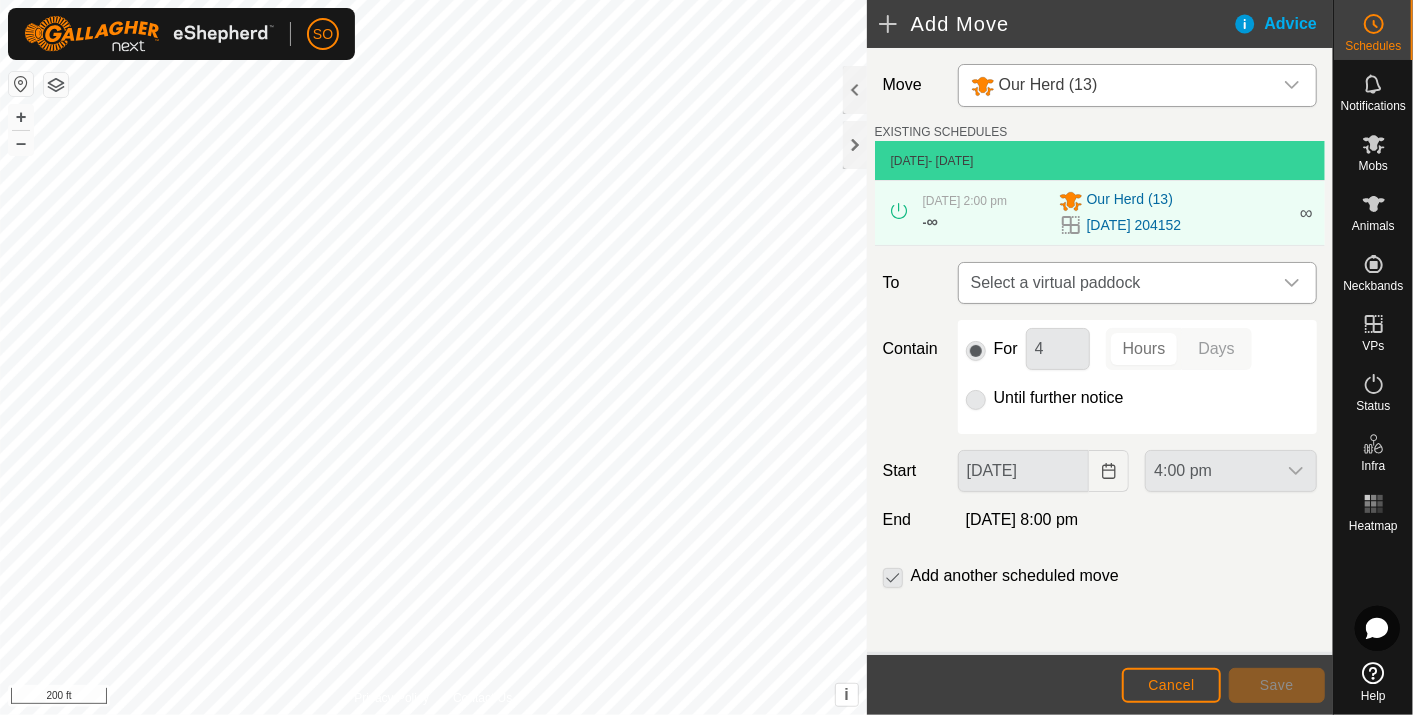 click 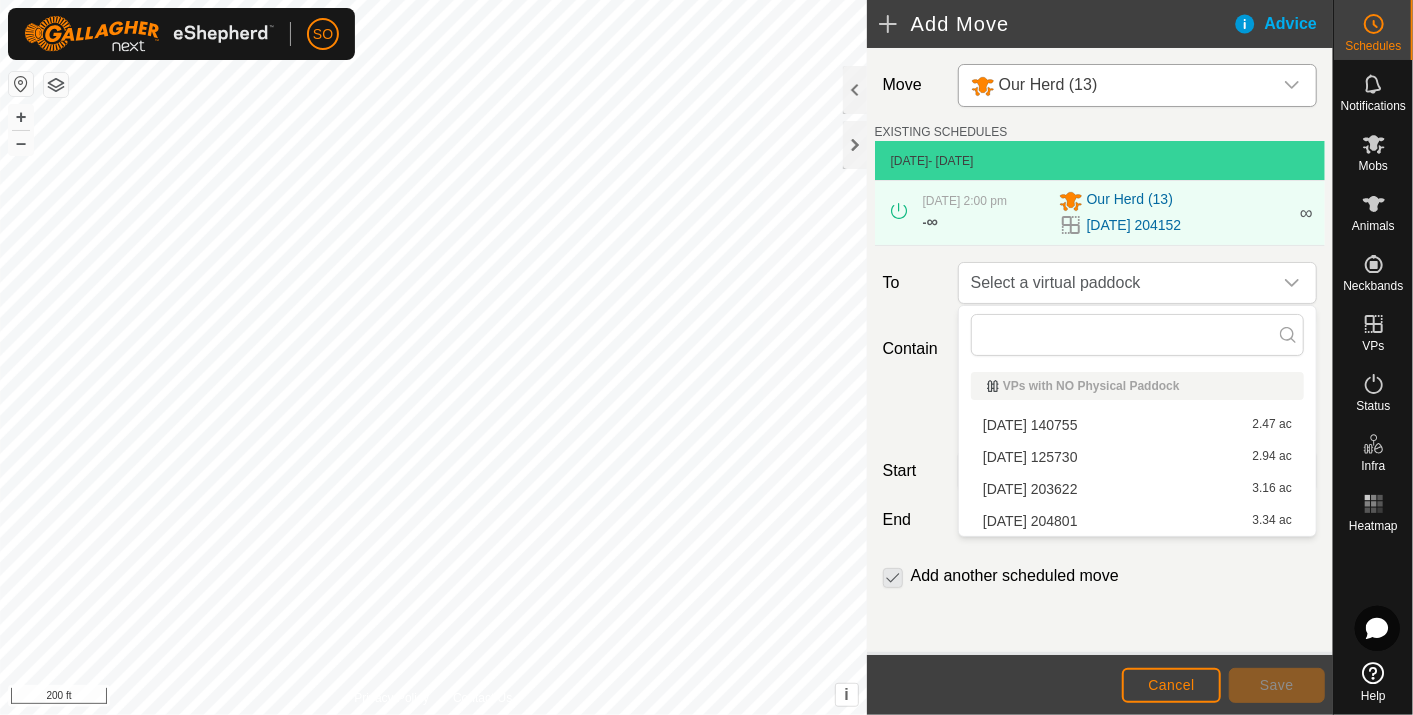 click on "2025-07-19 204801  3.34 ac" at bounding box center [1137, 521] 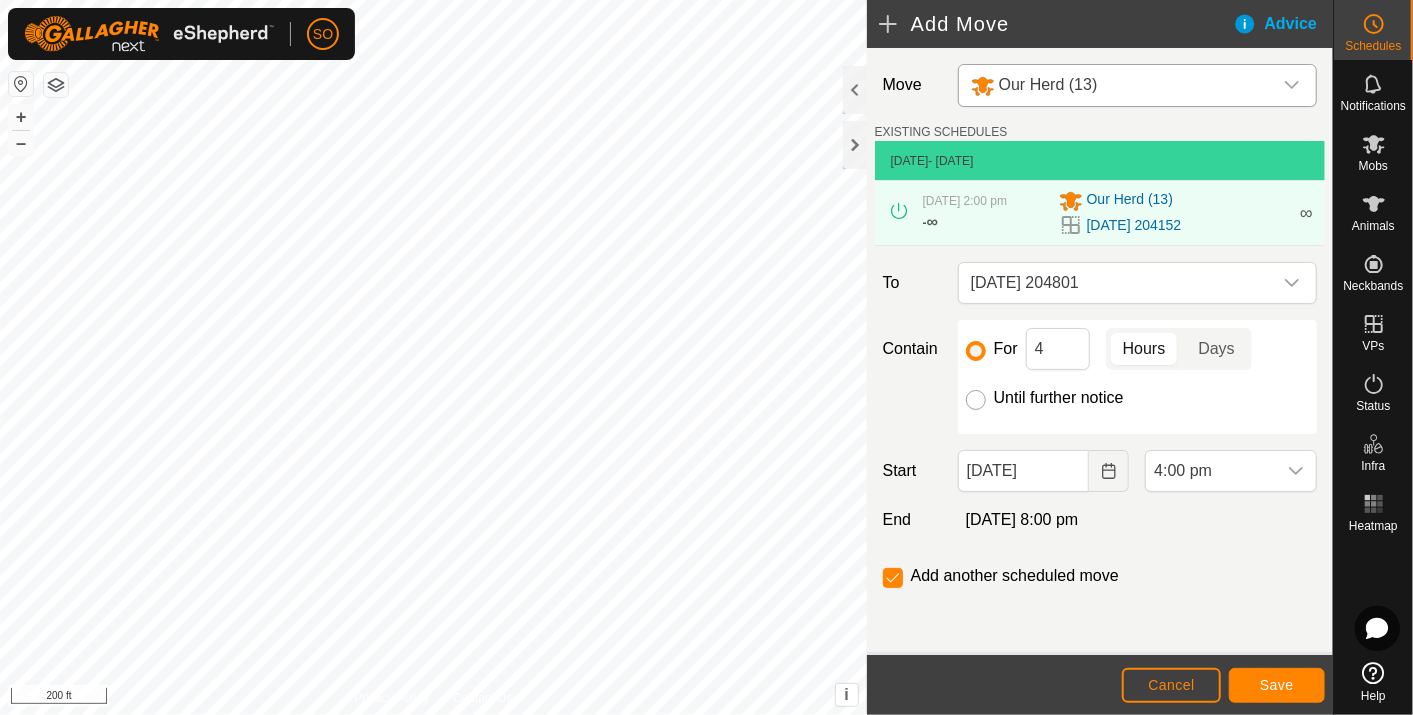 click on "Until further notice" at bounding box center (976, 400) 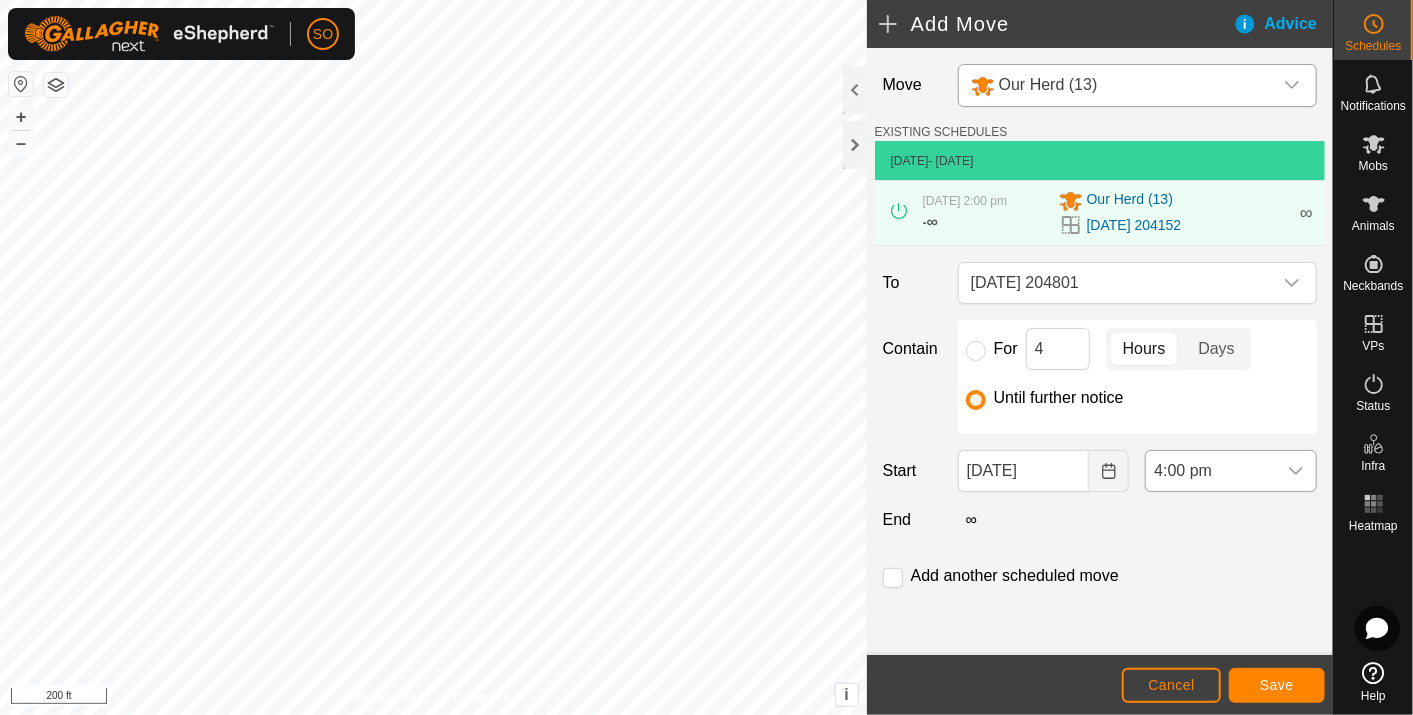 click 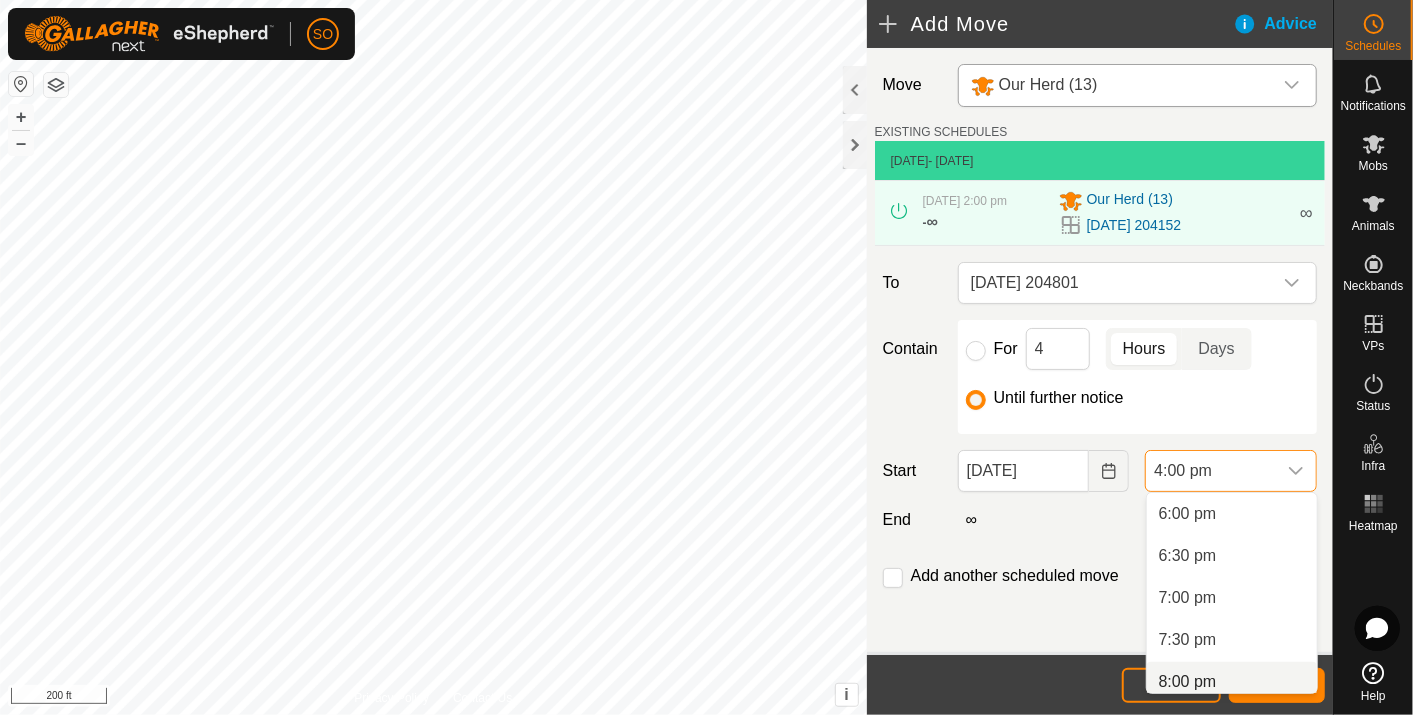 scroll, scrollTop: 1519, scrollLeft: 0, axis: vertical 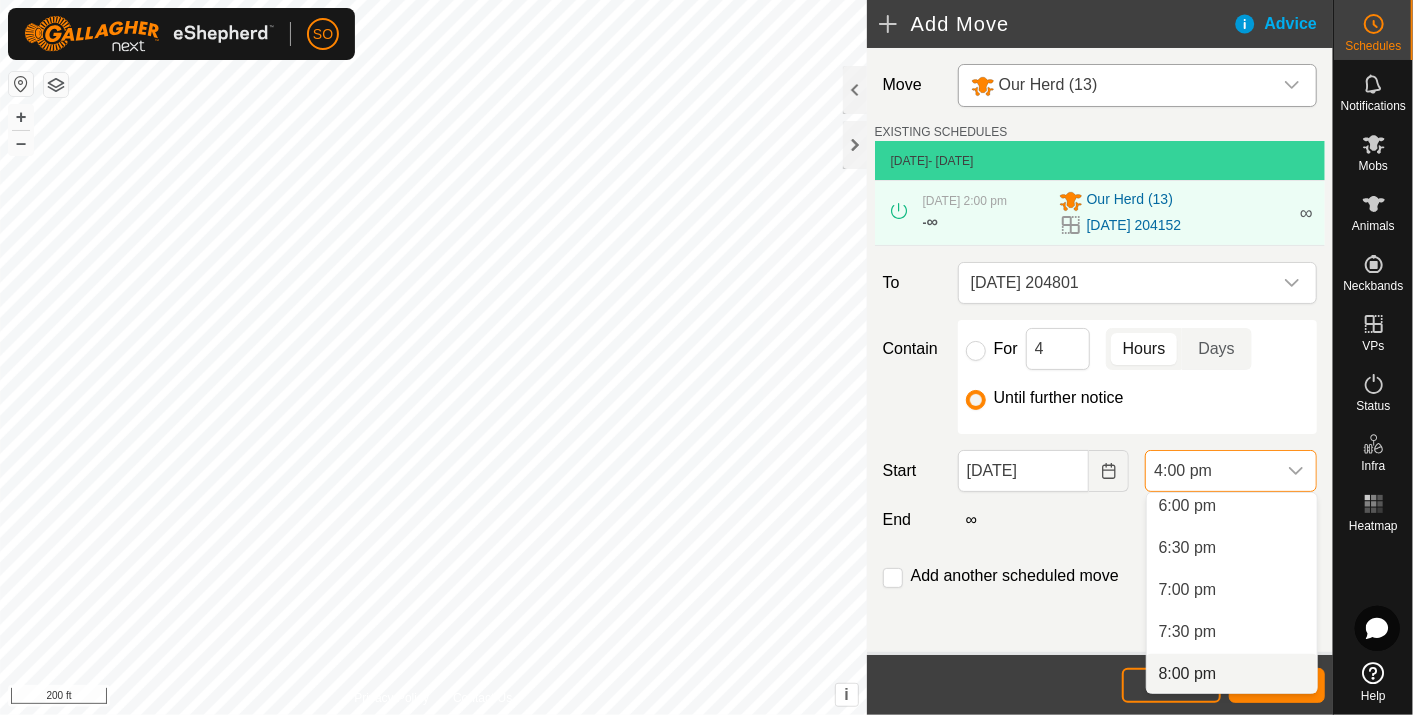 click on "8:00 pm" at bounding box center [1232, 674] 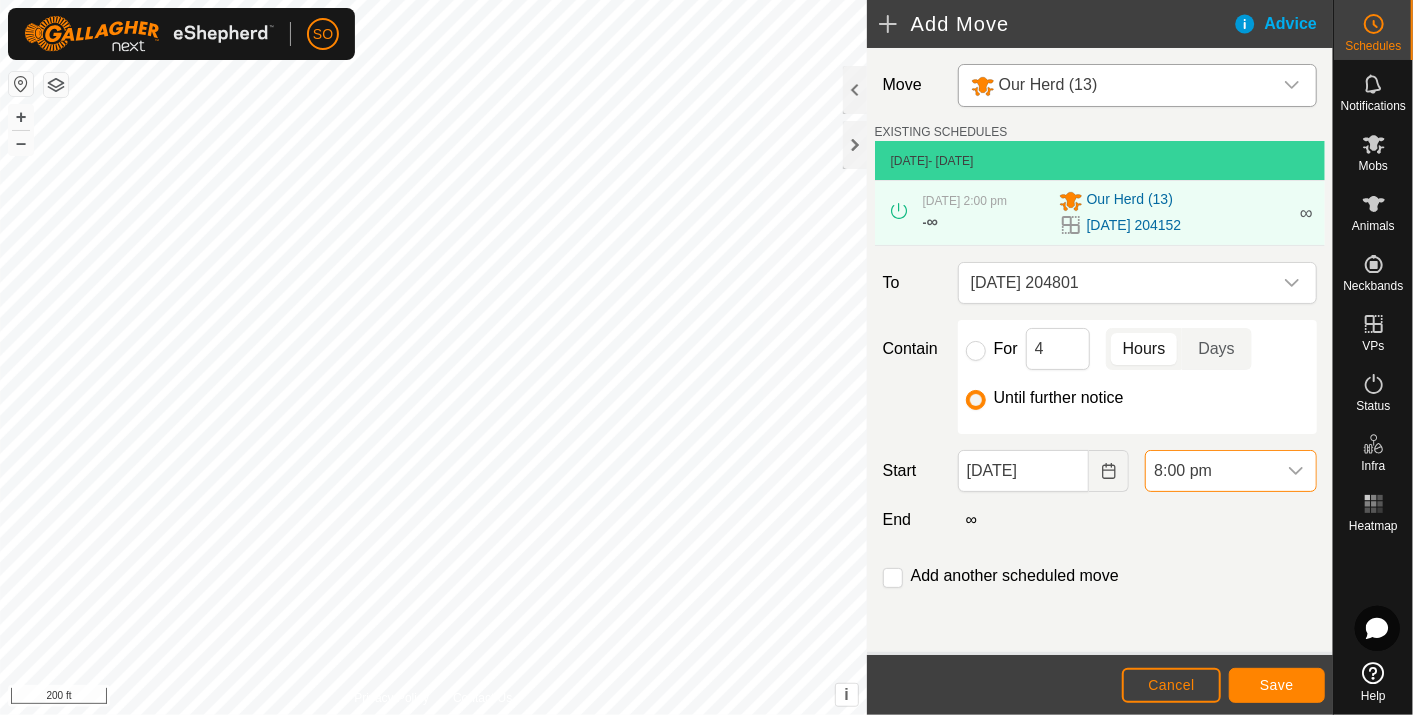 scroll, scrollTop: 1343, scrollLeft: 0, axis: vertical 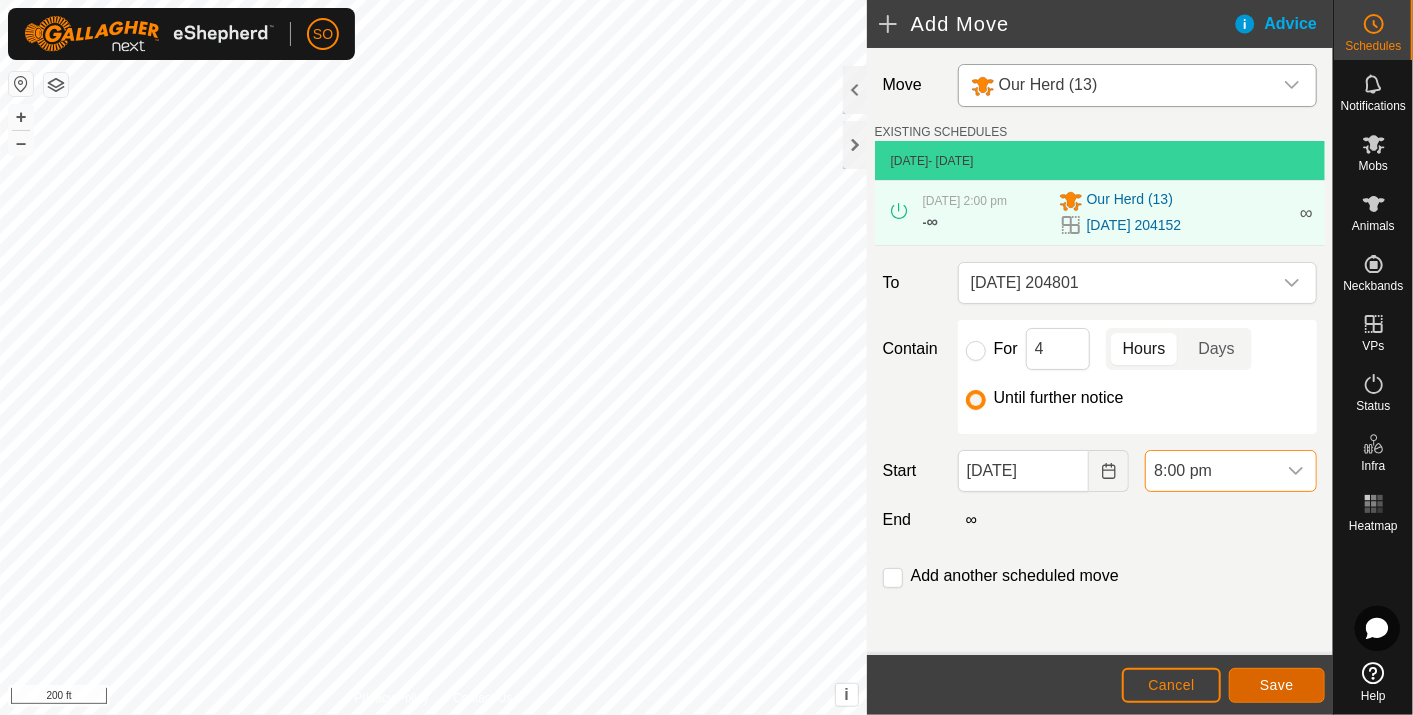 click on "Save" 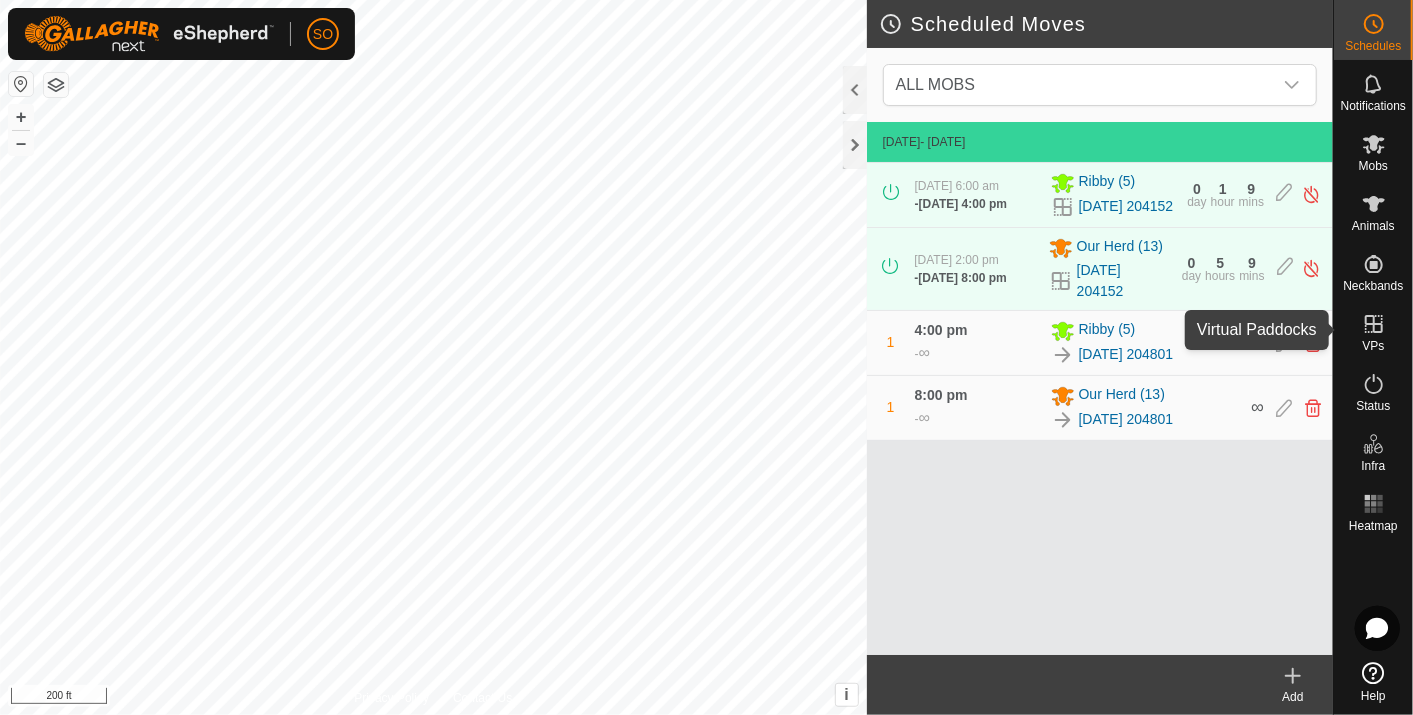 click 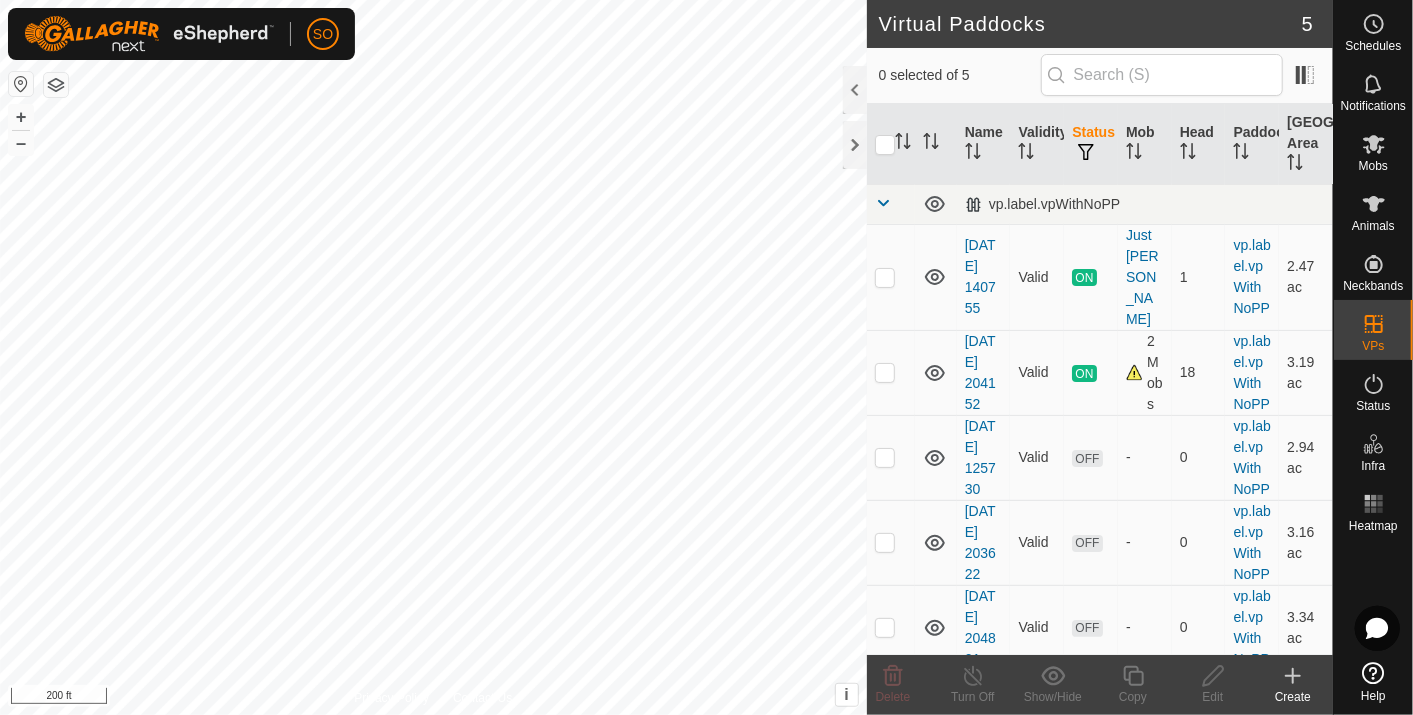 click 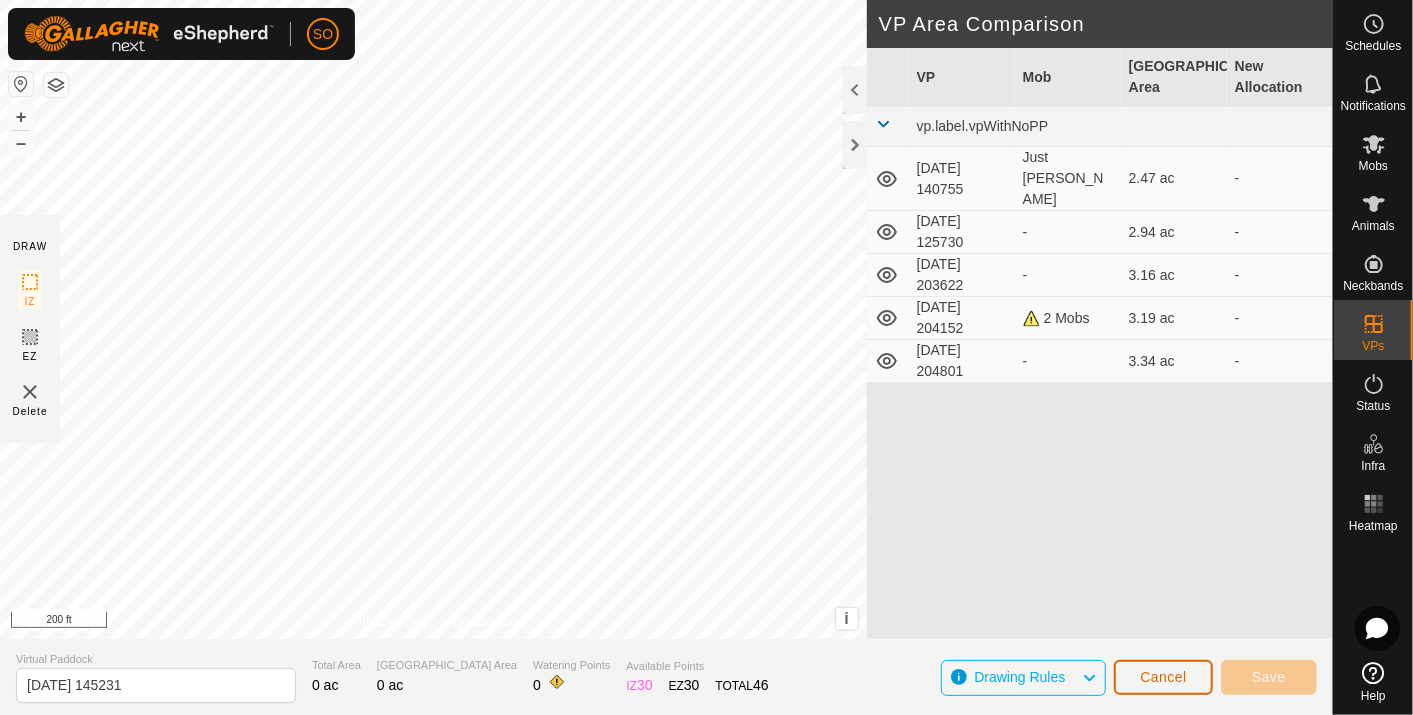 click on "Cancel" 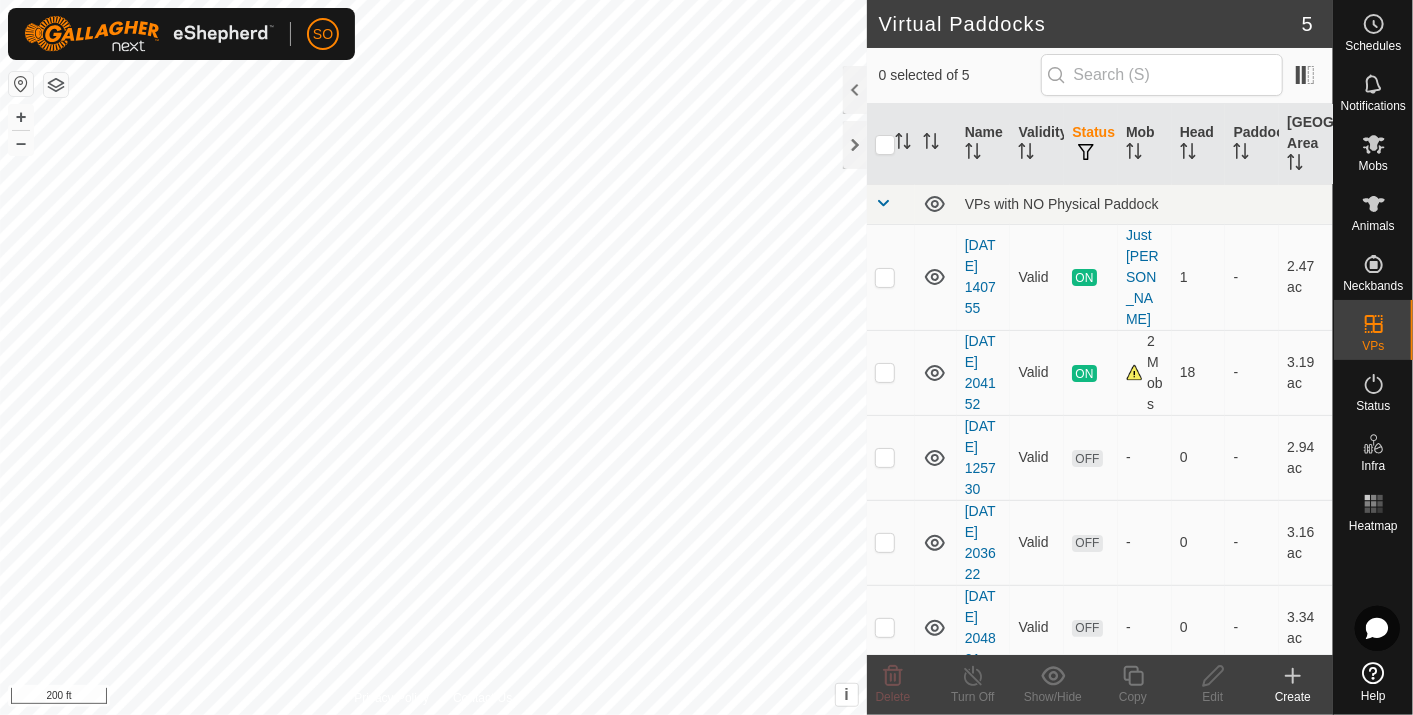 click 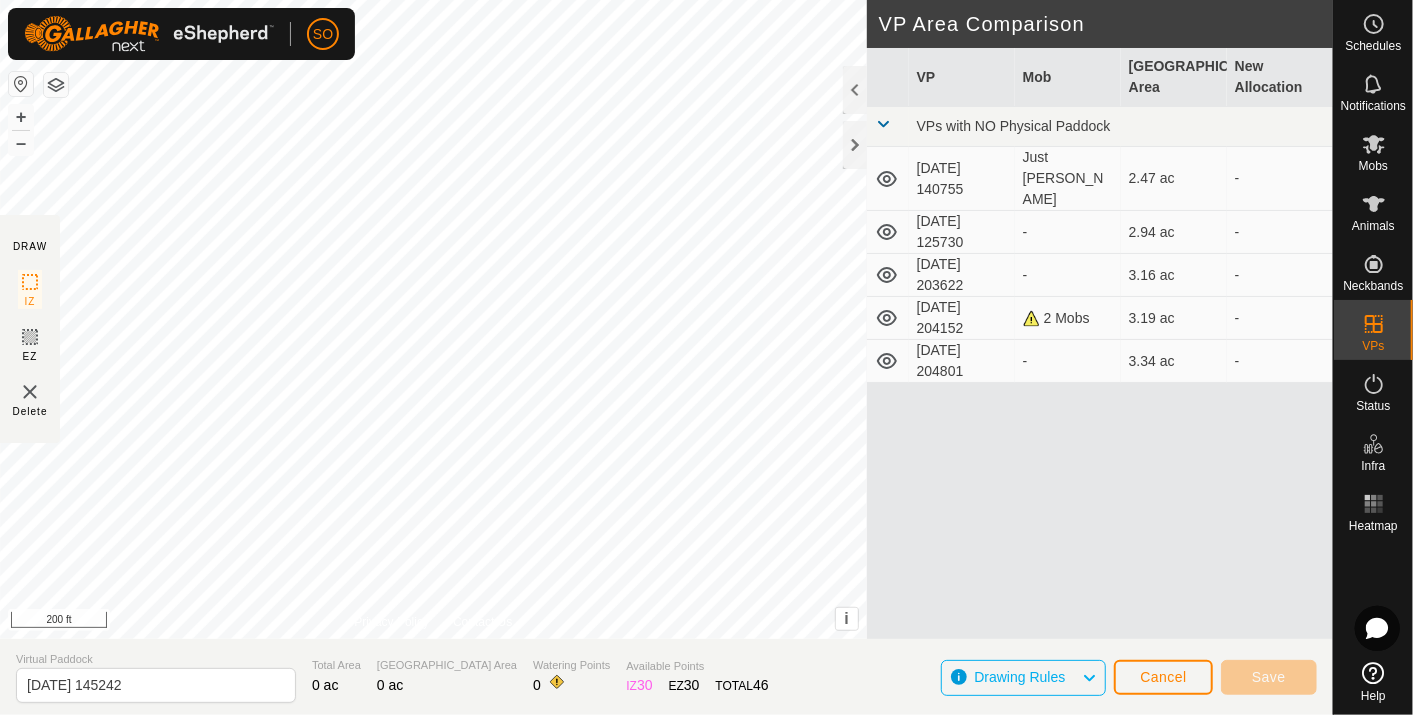 click on "VP   Mob   Grazing Area   New Allocation  VPs with NO Physical Paddock  2025-07-11 140755   Just Billy   2.47 ac   -   2025-07-18 125730  -  2.94 ac   -   2025-07-19 203622  -  3.16 ac   -   2025-07-19 204152   2 Mobs   3.19 ac   -   2025-07-19 204801  -  3.34 ac   -" at bounding box center (1100, 367) 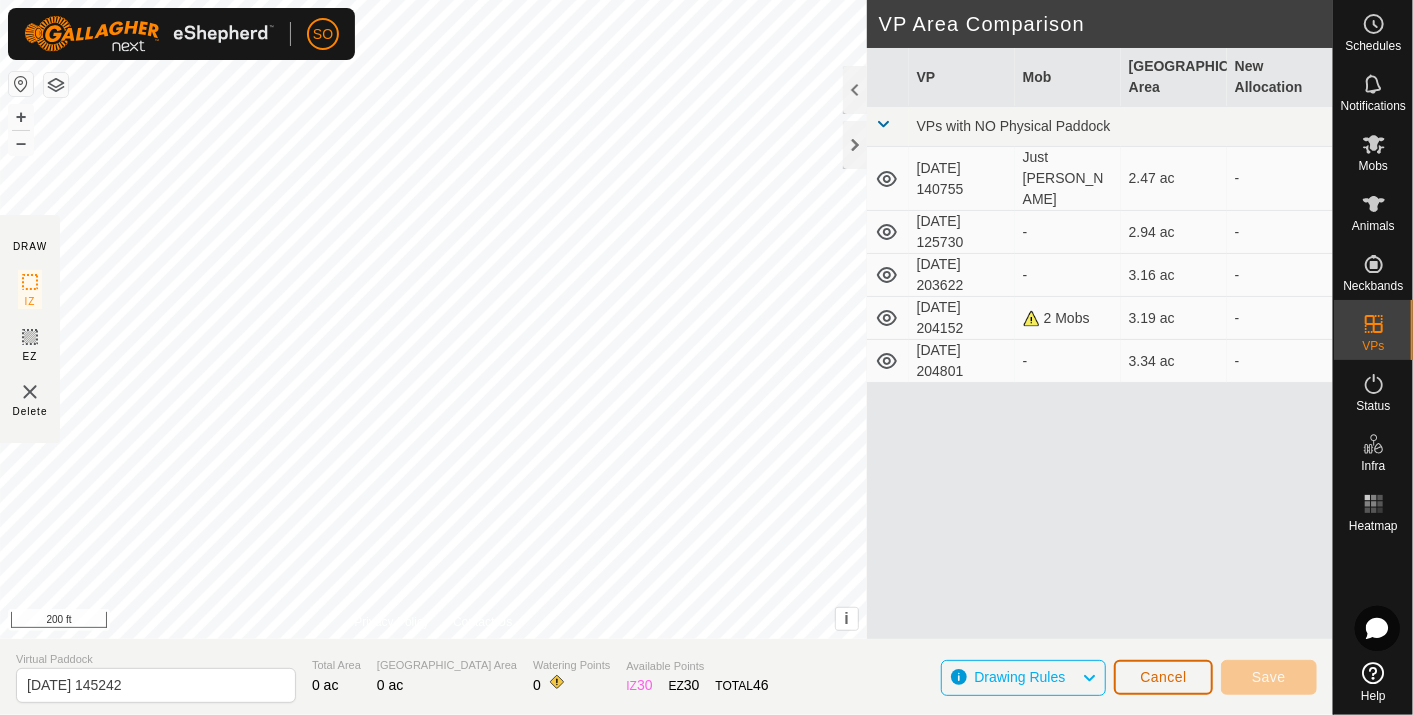 click on "Cancel" 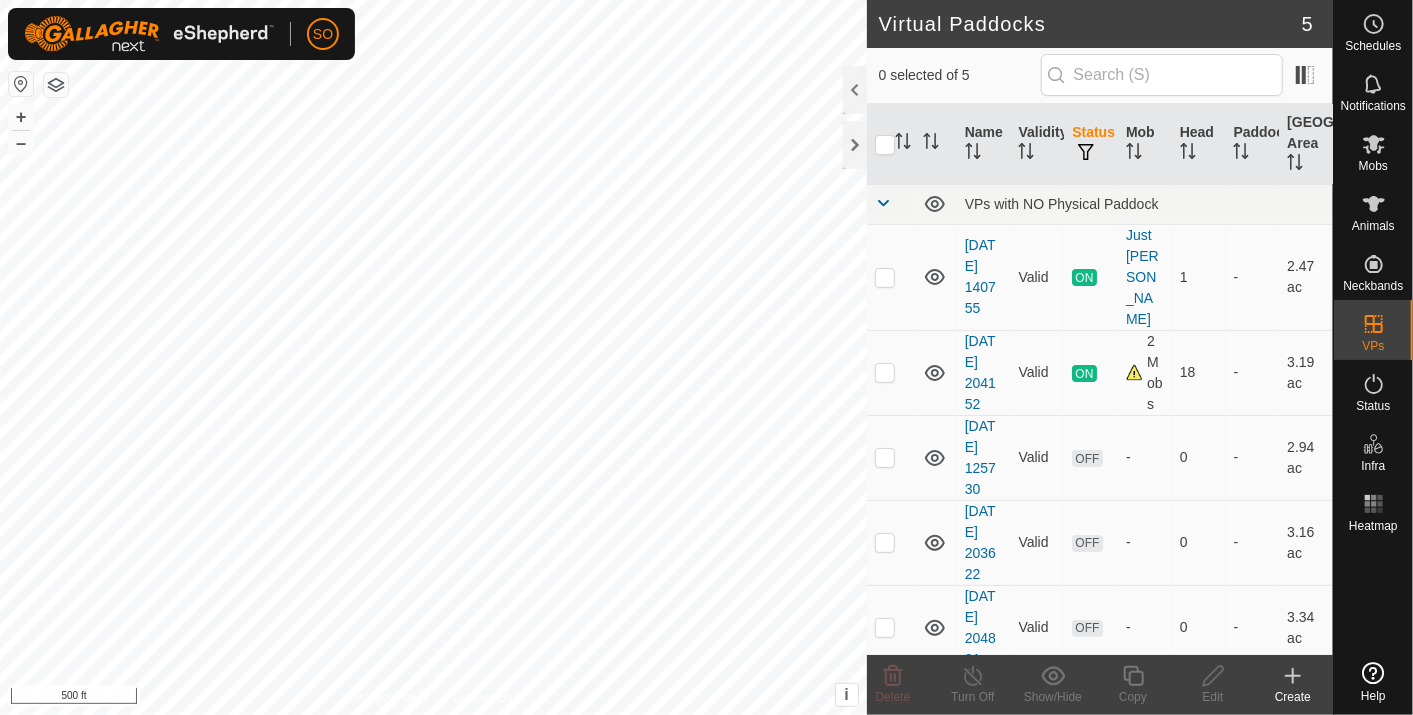 scroll, scrollTop: 0, scrollLeft: 0, axis: both 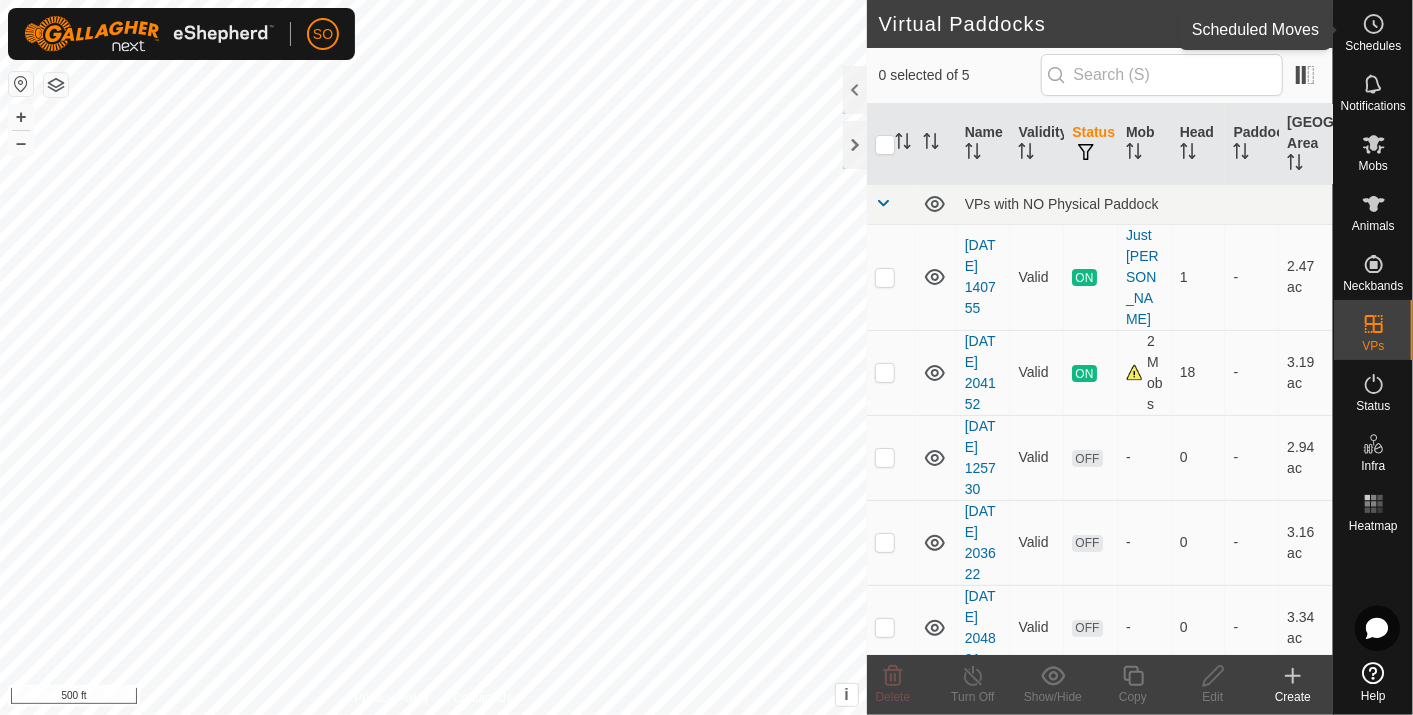 click 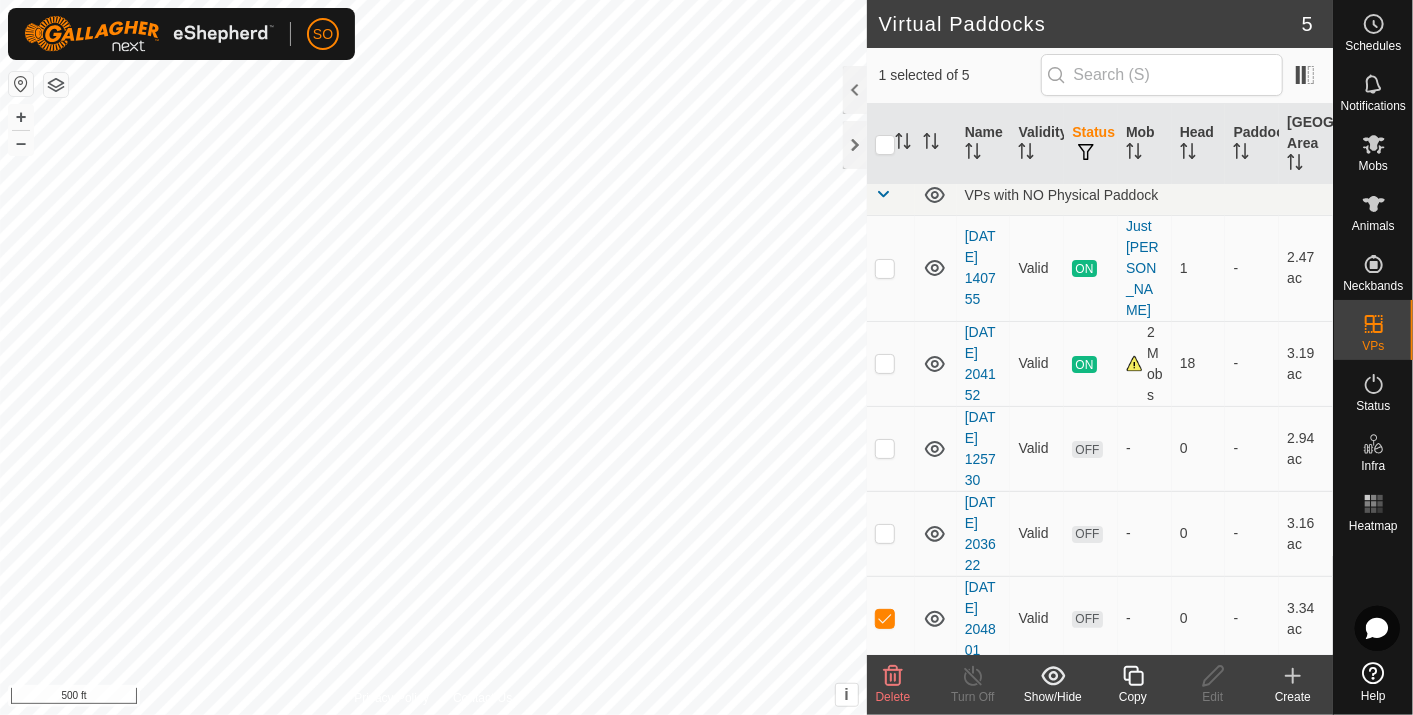 scroll, scrollTop: 13, scrollLeft: 0, axis: vertical 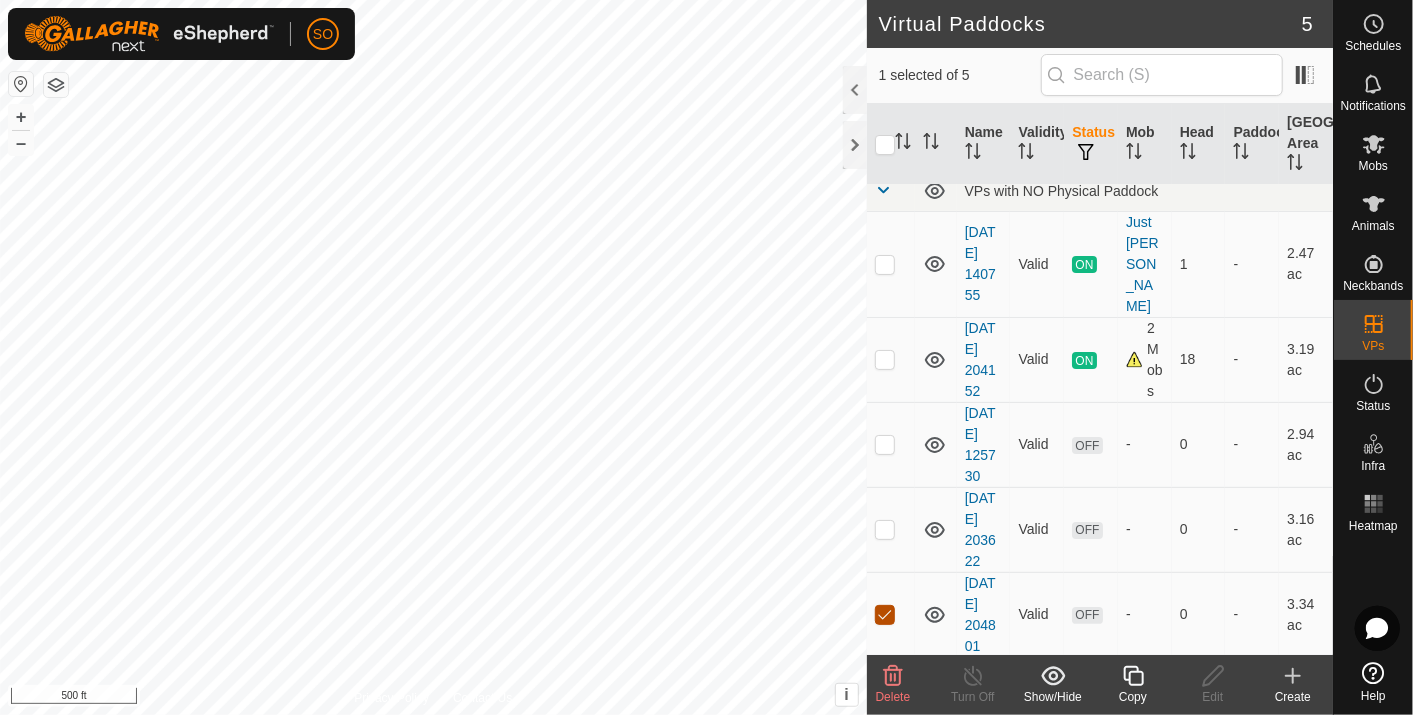 click at bounding box center [885, 615] 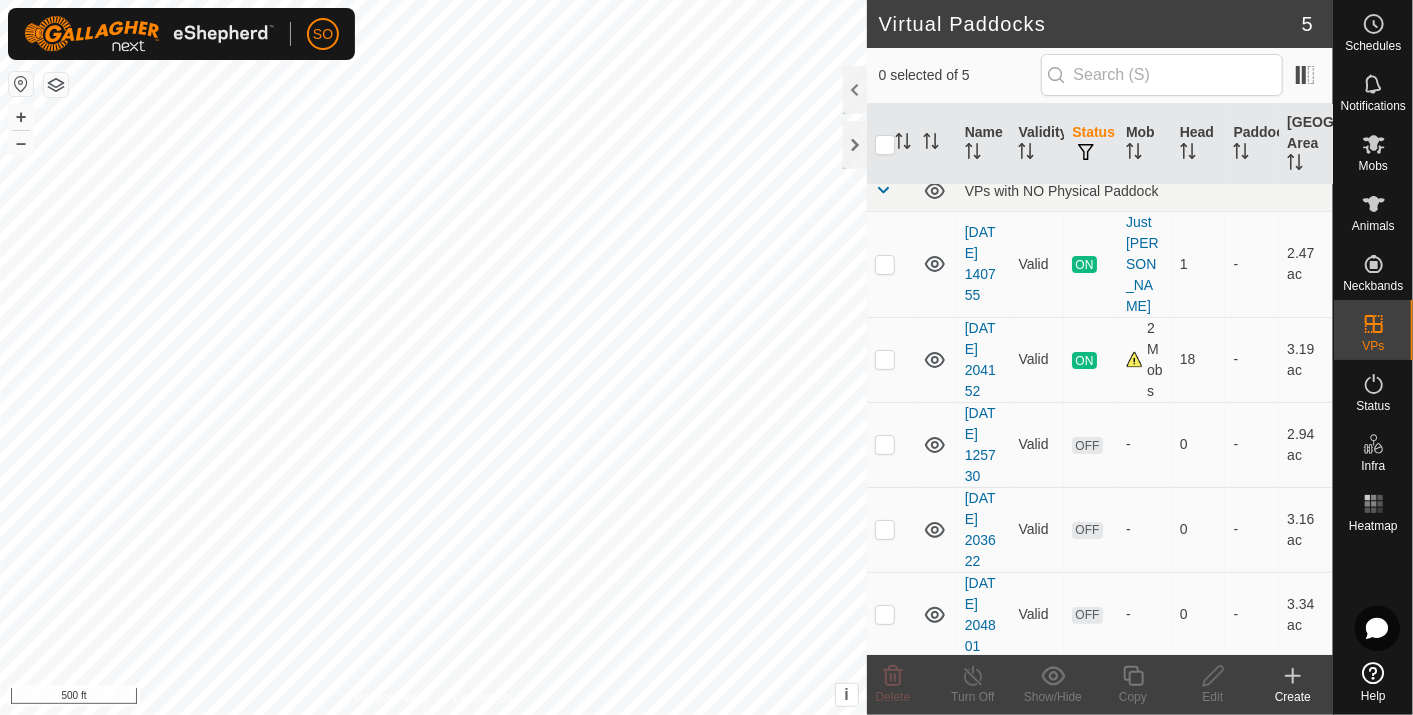click 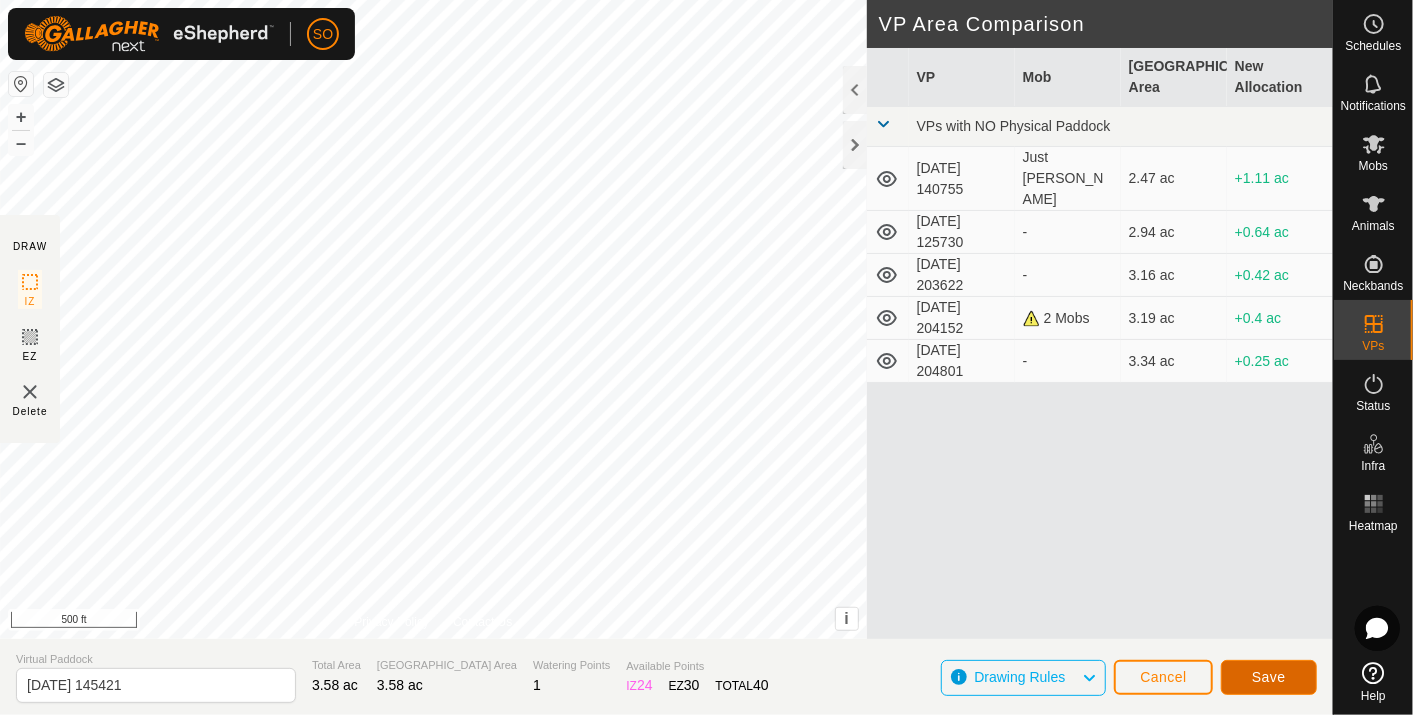click on "Save" 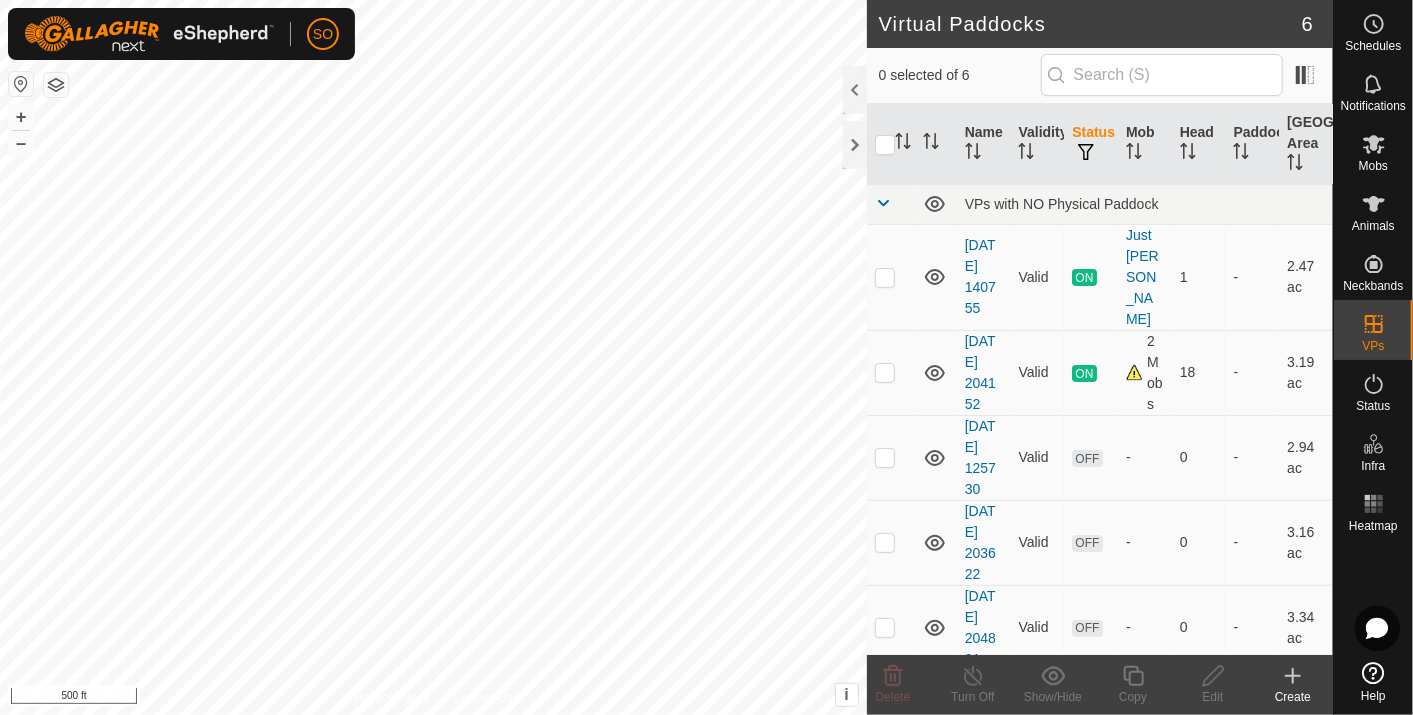 click 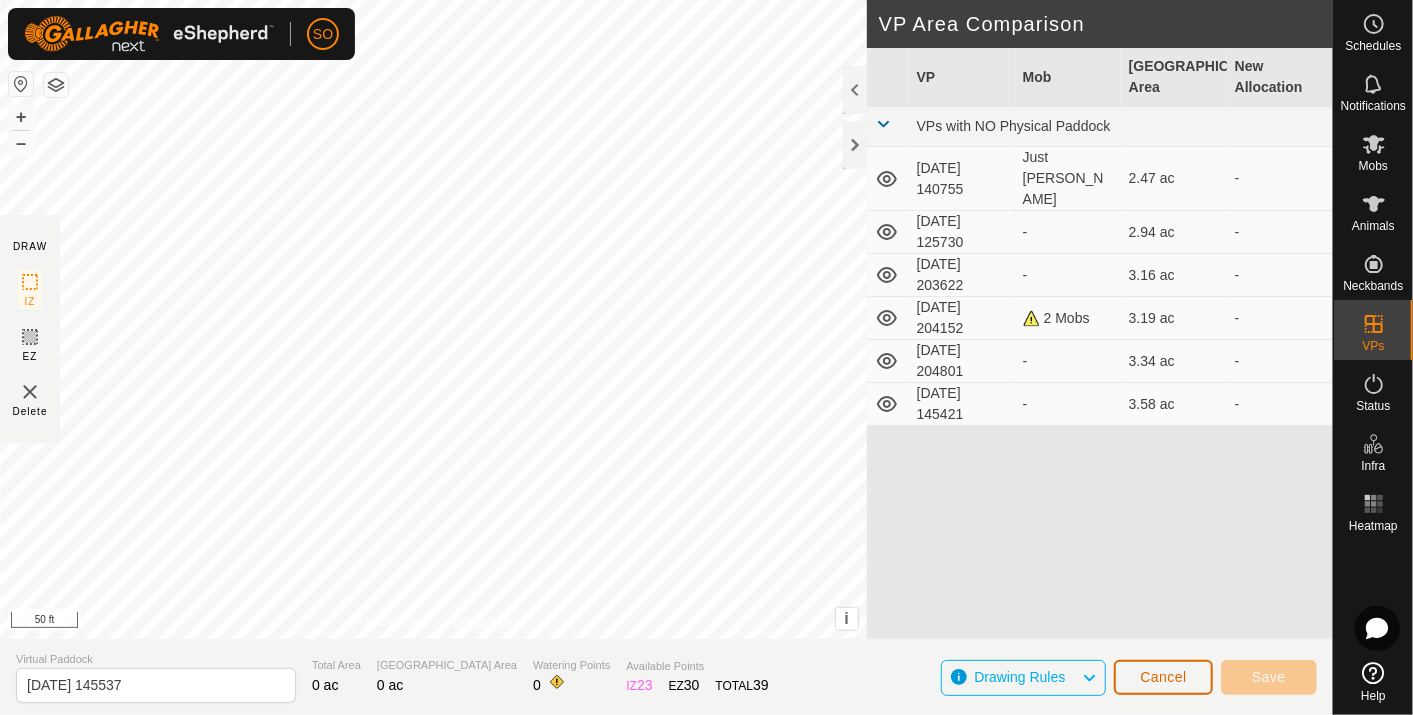 click on "Cancel" 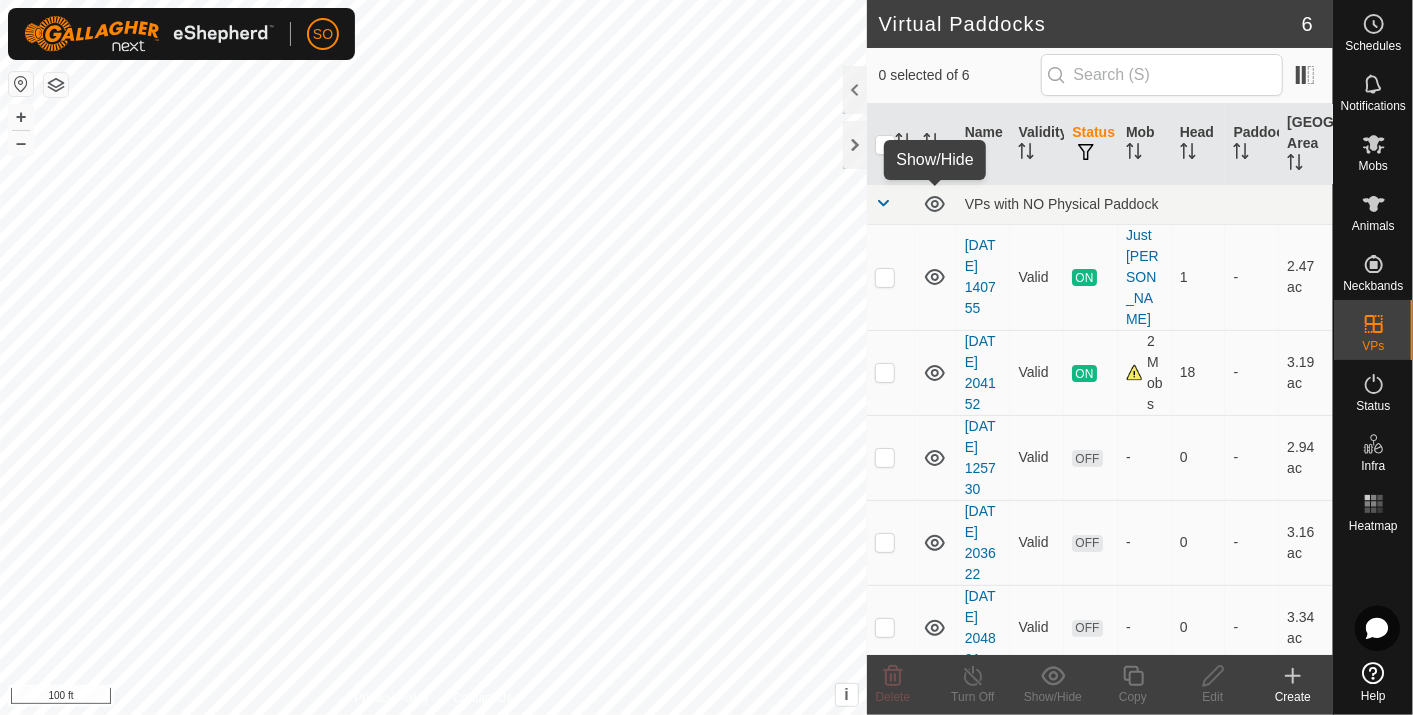 click 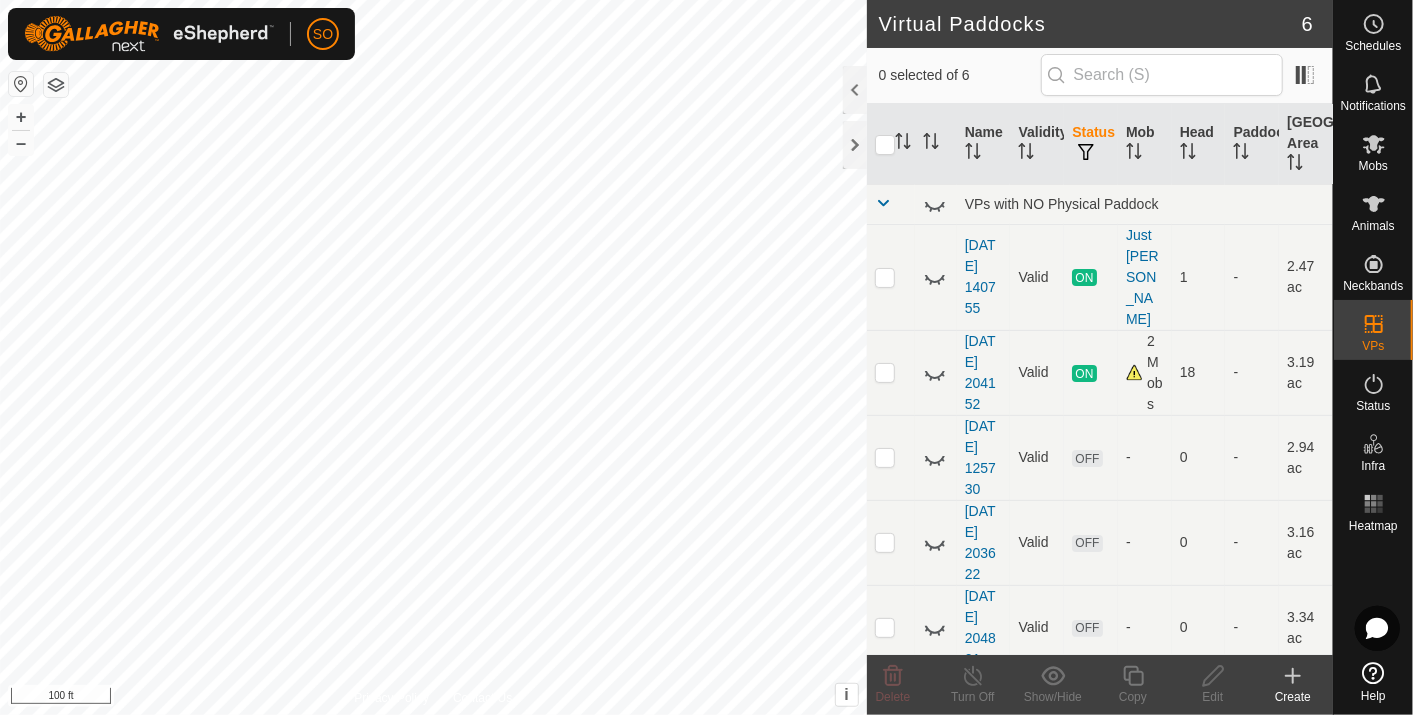 click 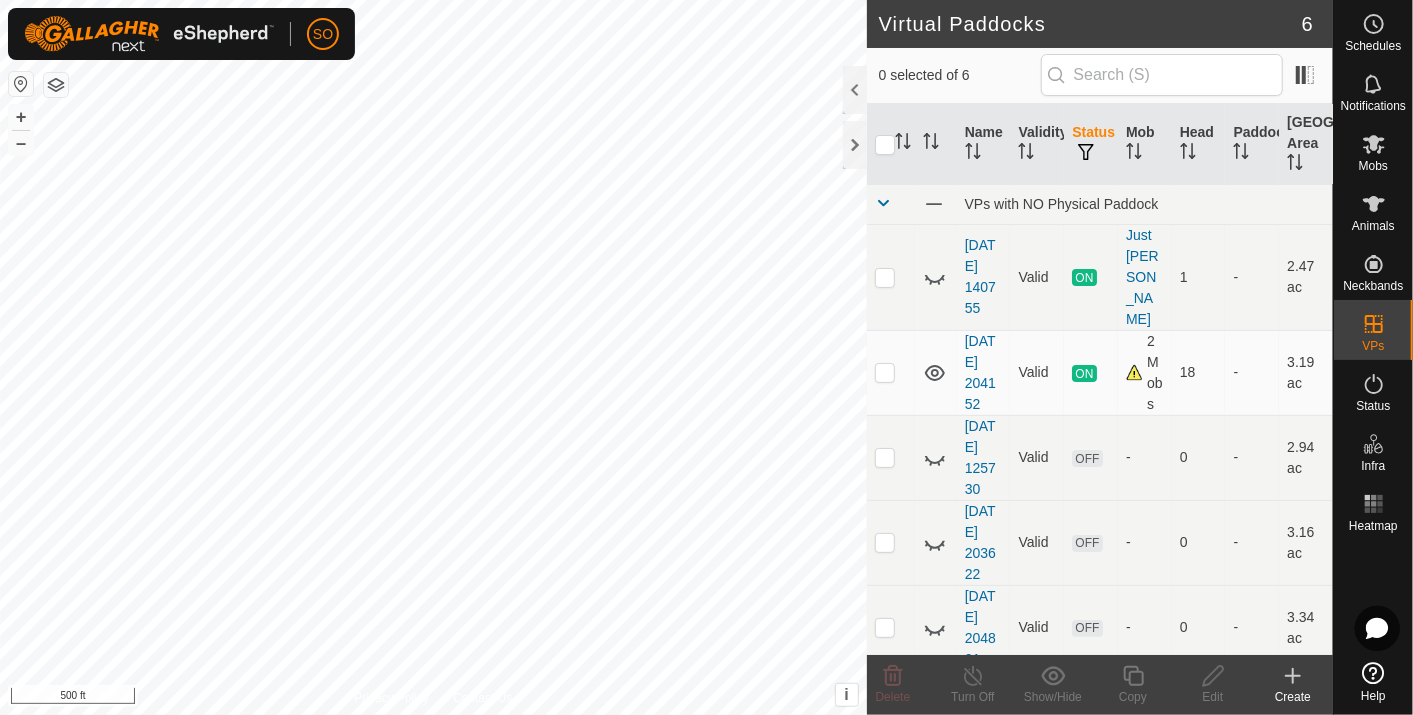 click 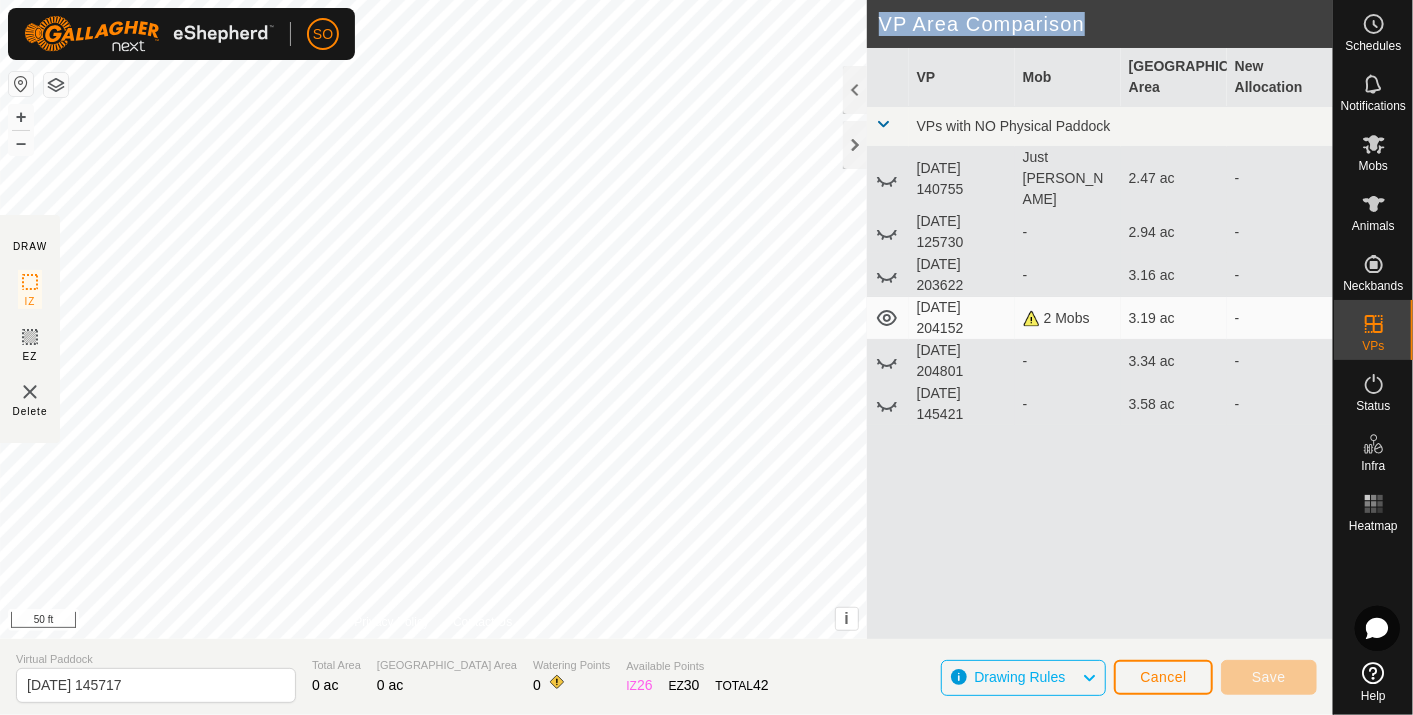 click on "DRAW IZ EZ Delete Privacy Policy Contact Us + – ⇧ i This application includes HERE Maps. © 2024 HERE. All rights reserved. 50 ft VP Area Comparison     VP   Mob   Grazing Area   New Allocation  VPs with NO Physical Paddock  [DATE] 140755   Just [PERSON_NAME]   2.47 ac   -   [DATE] 125730  -  2.94 ac   -   [DATE] 203622  -  3.16 ac   -   [DATE] 204152   2 Mobs   3.19 ac   -   [DATE] 204801  -  3.34 ac   -   [DATE] 145421  -  3.58 ac   -" 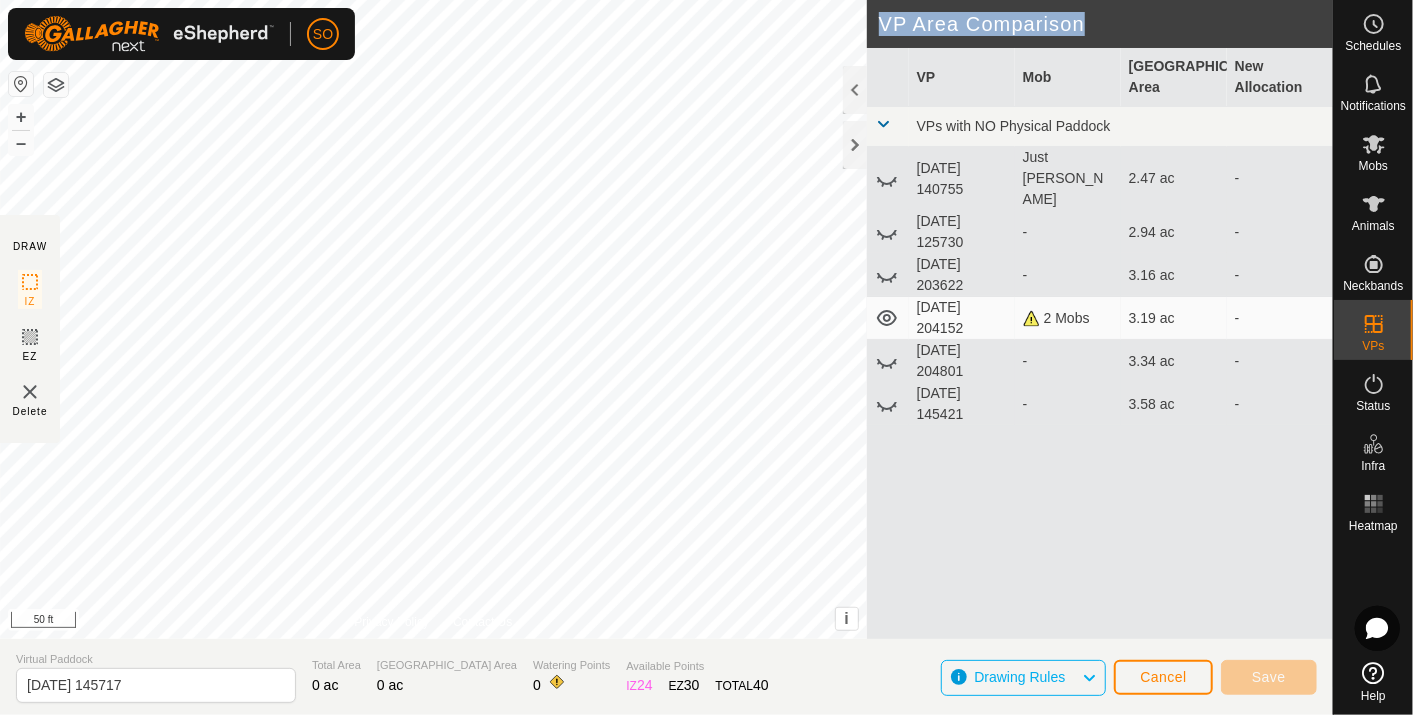 drag, startPoint x: 877, startPoint y: 542, endPoint x: 1054, endPoint y: 445, distance: 201.83656 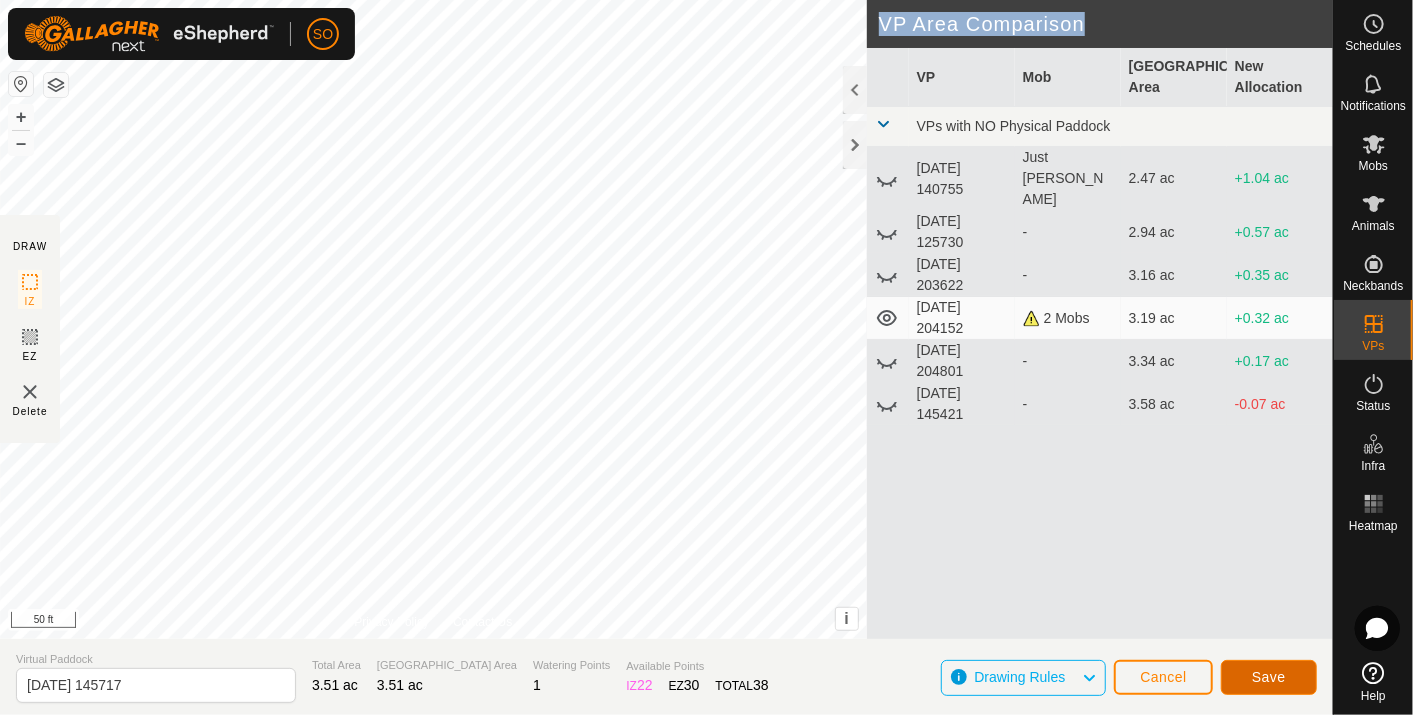 click on "Save" 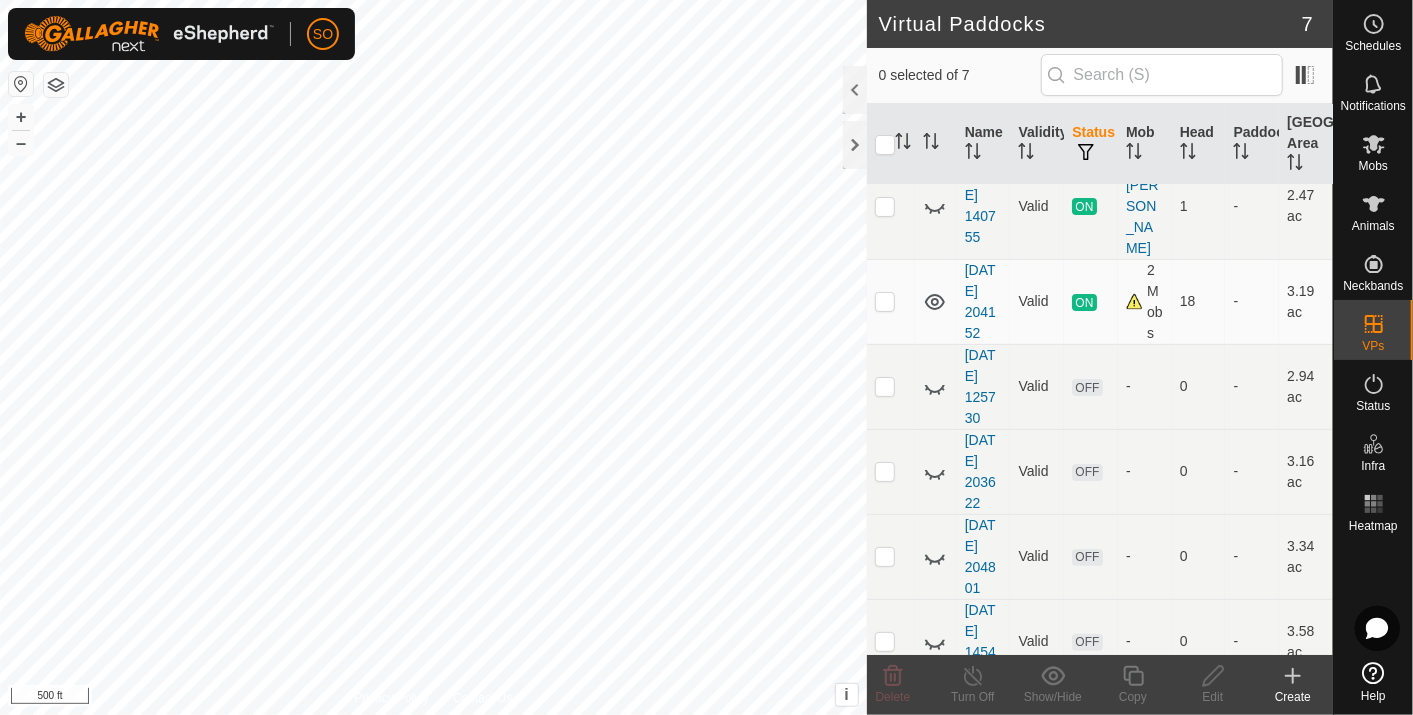 scroll, scrollTop: 182, scrollLeft: 0, axis: vertical 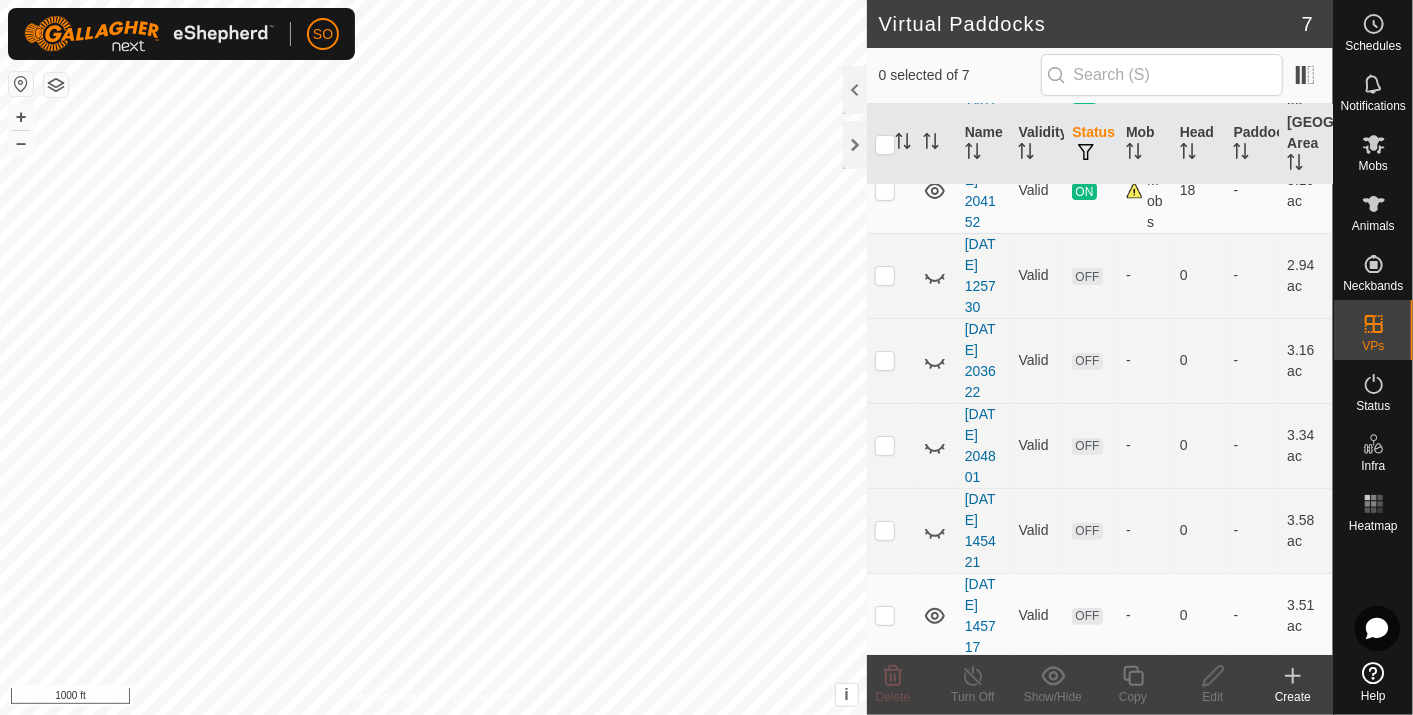 drag, startPoint x: 975, startPoint y: 615, endPoint x: 296, endPoint y: 738, distance: 690.0507 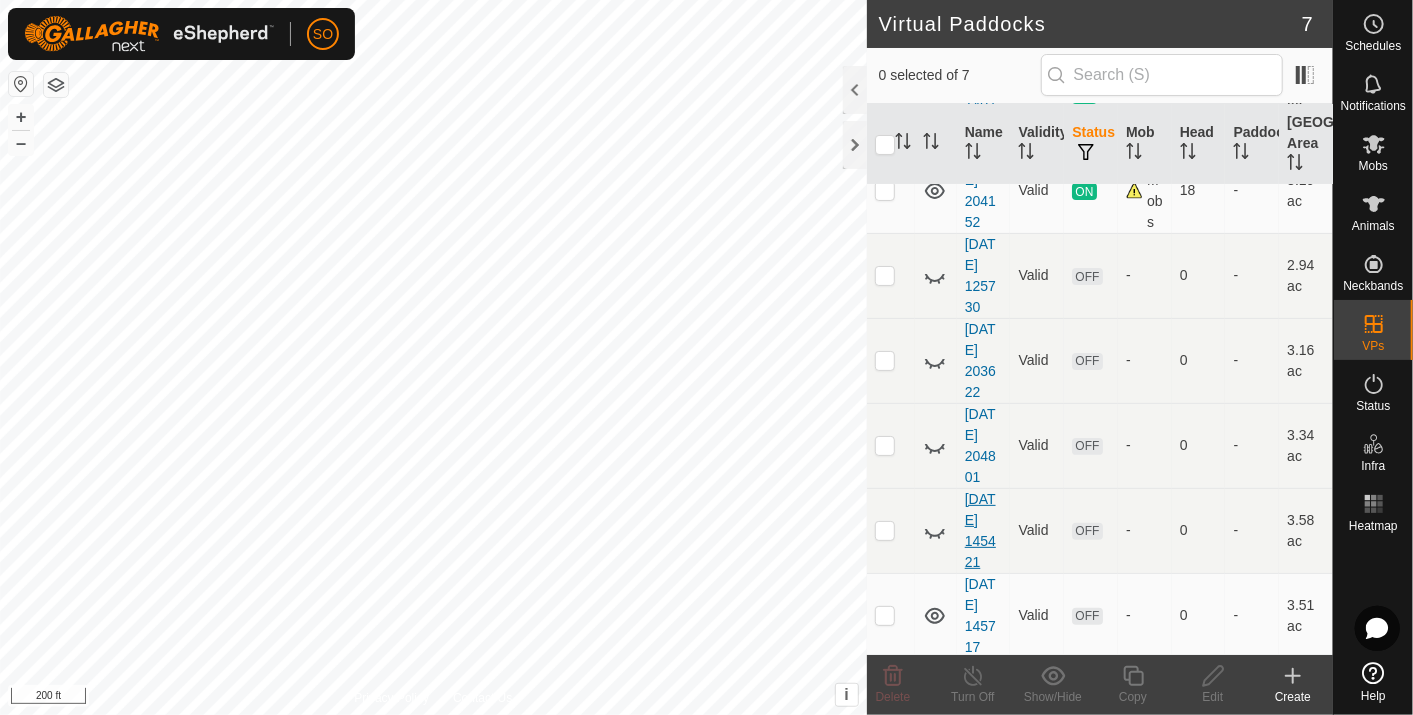 click on "[DATE] 145421" at bounding box center (980, 530) 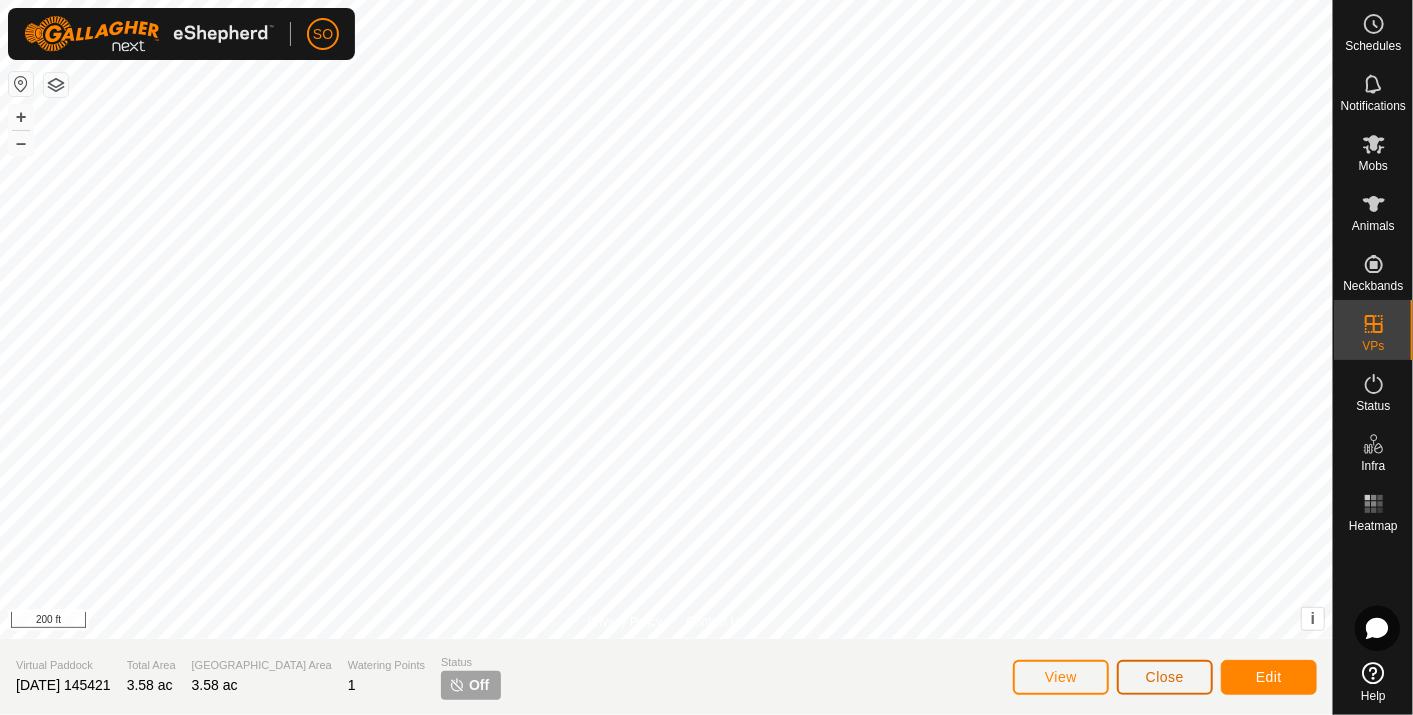 click on "Close" 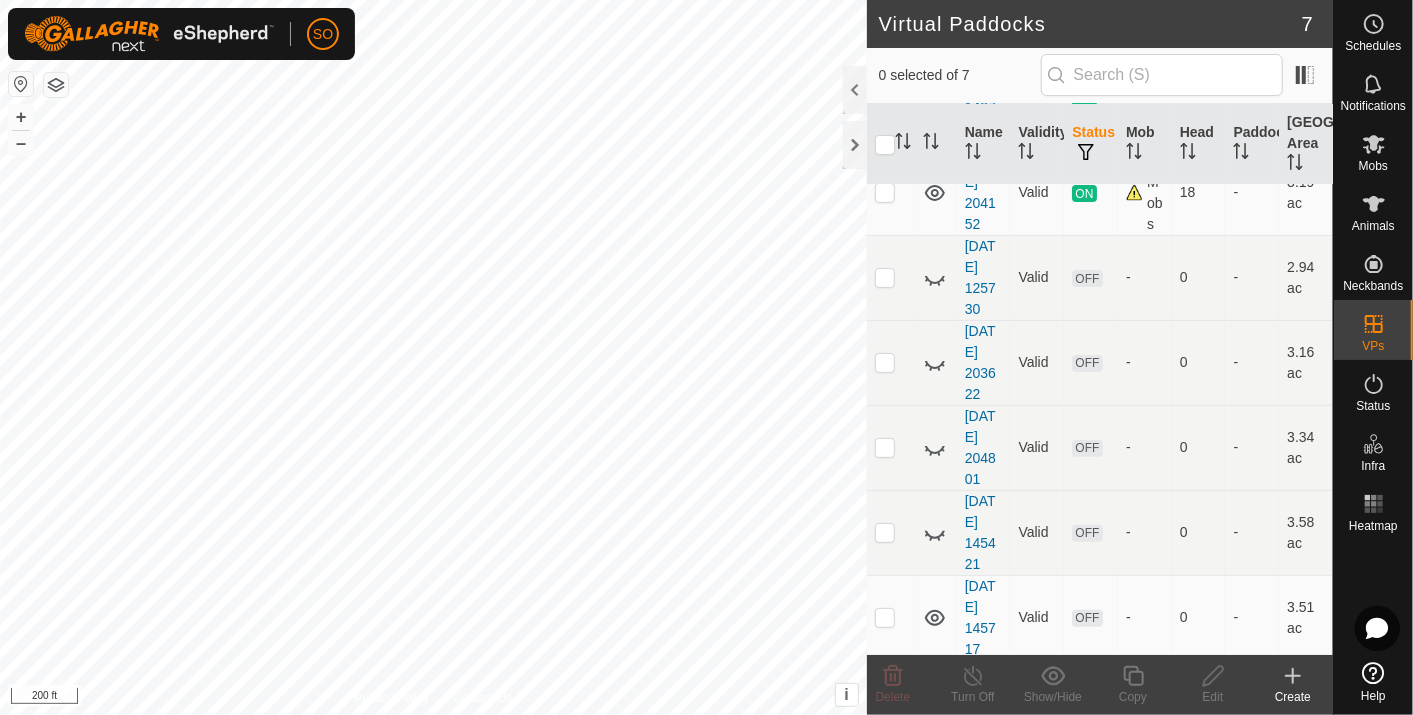 scroll, scrollTop: 182, scrollLeft: 0, axis: vertical 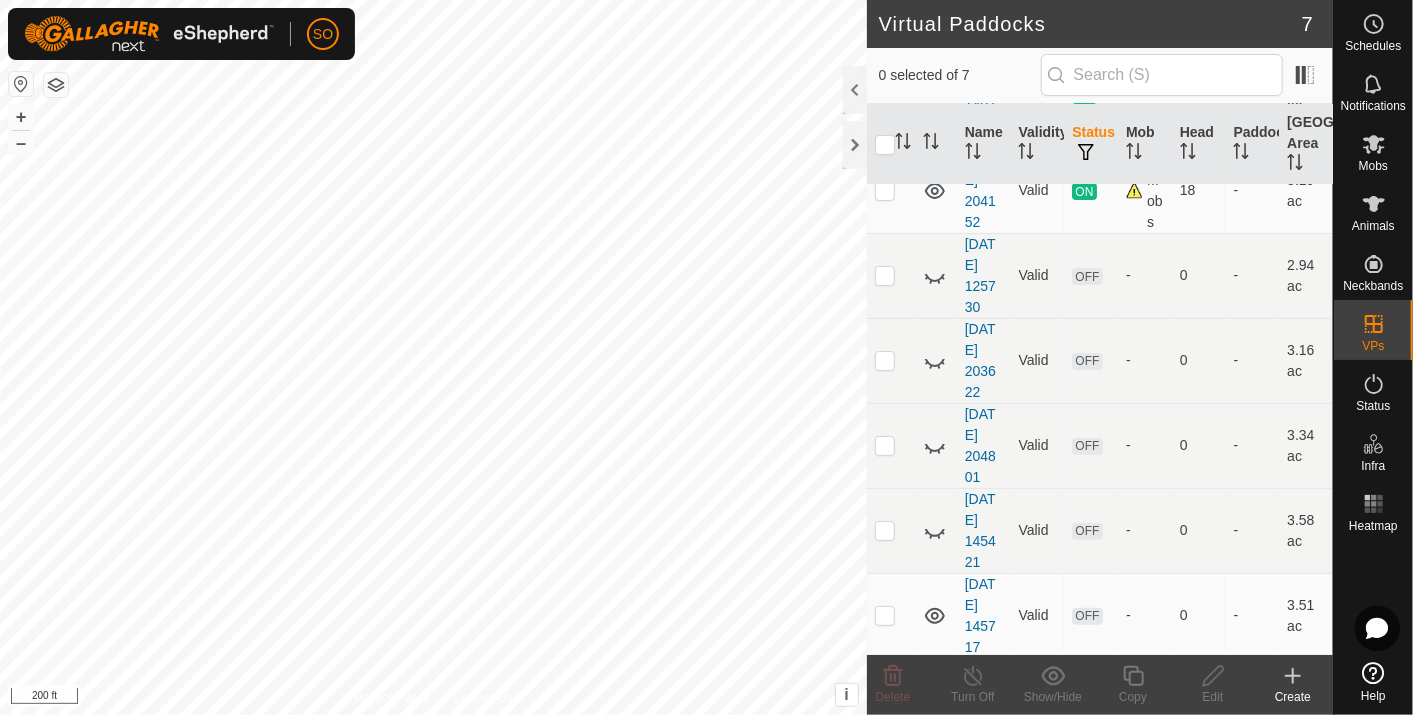 click on "[DATE] 145717" at bounding box center [984, 615] 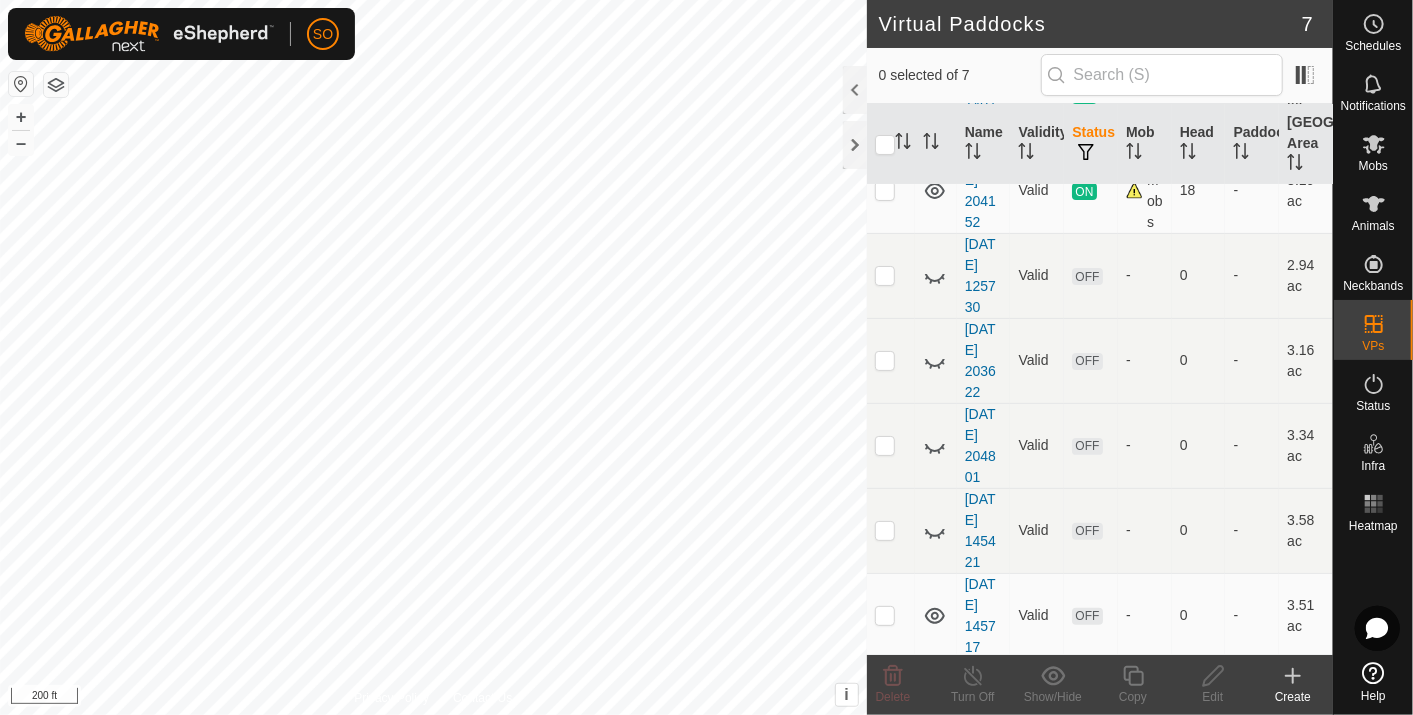 click 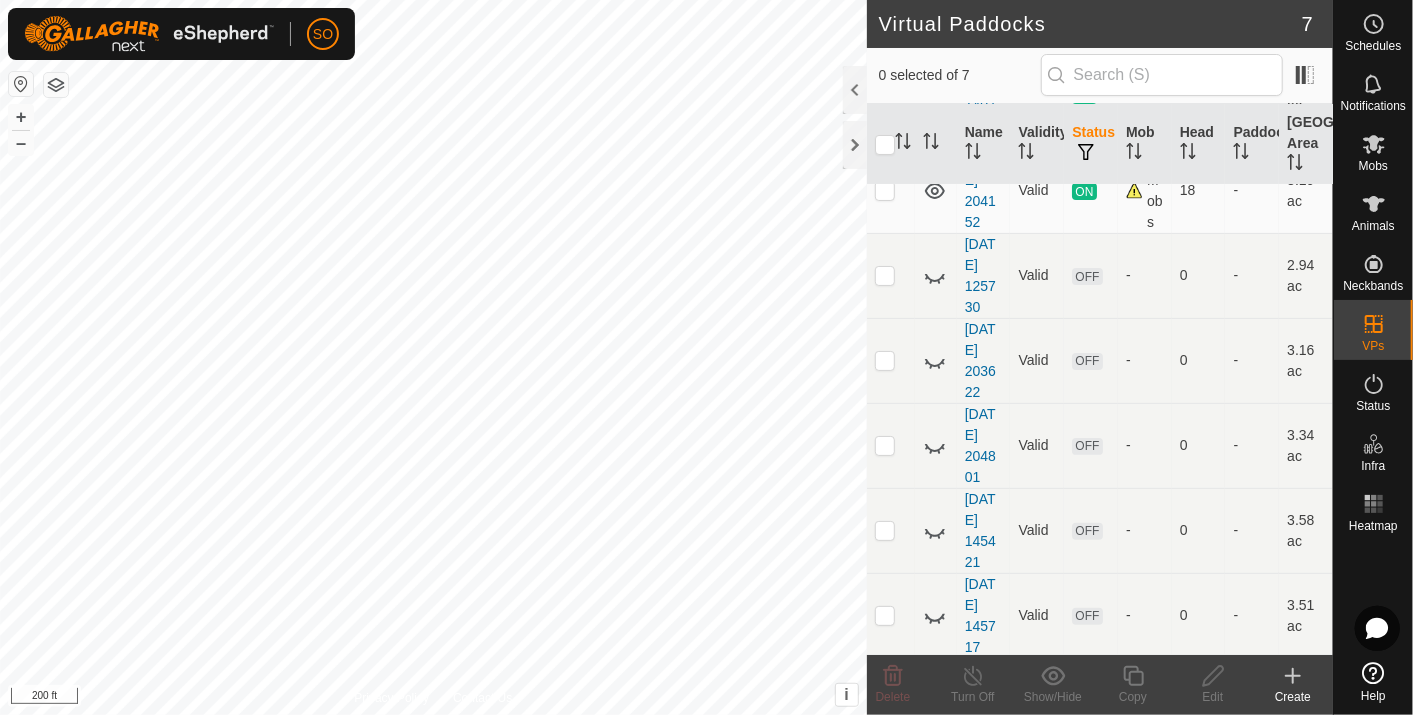 click 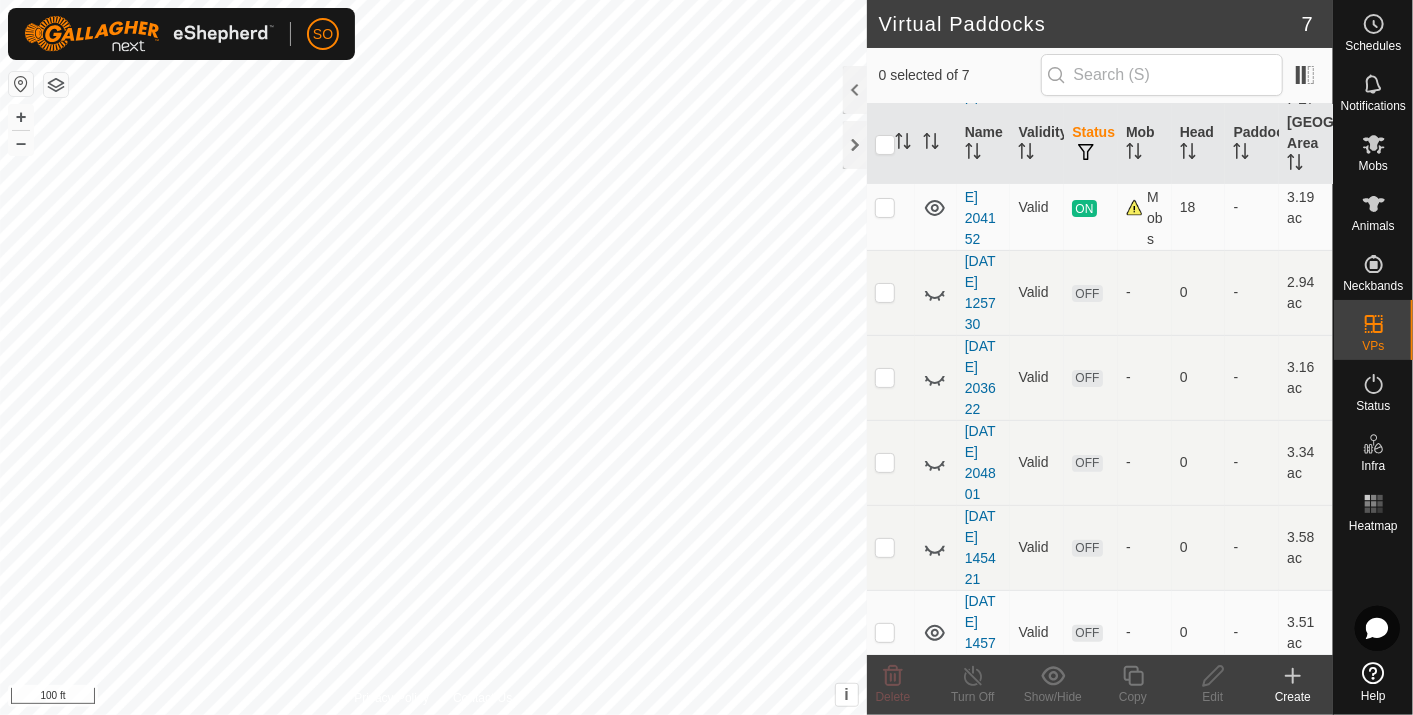 scroll, scrollTop: 182, scrollLeft: 0, axis: vertical 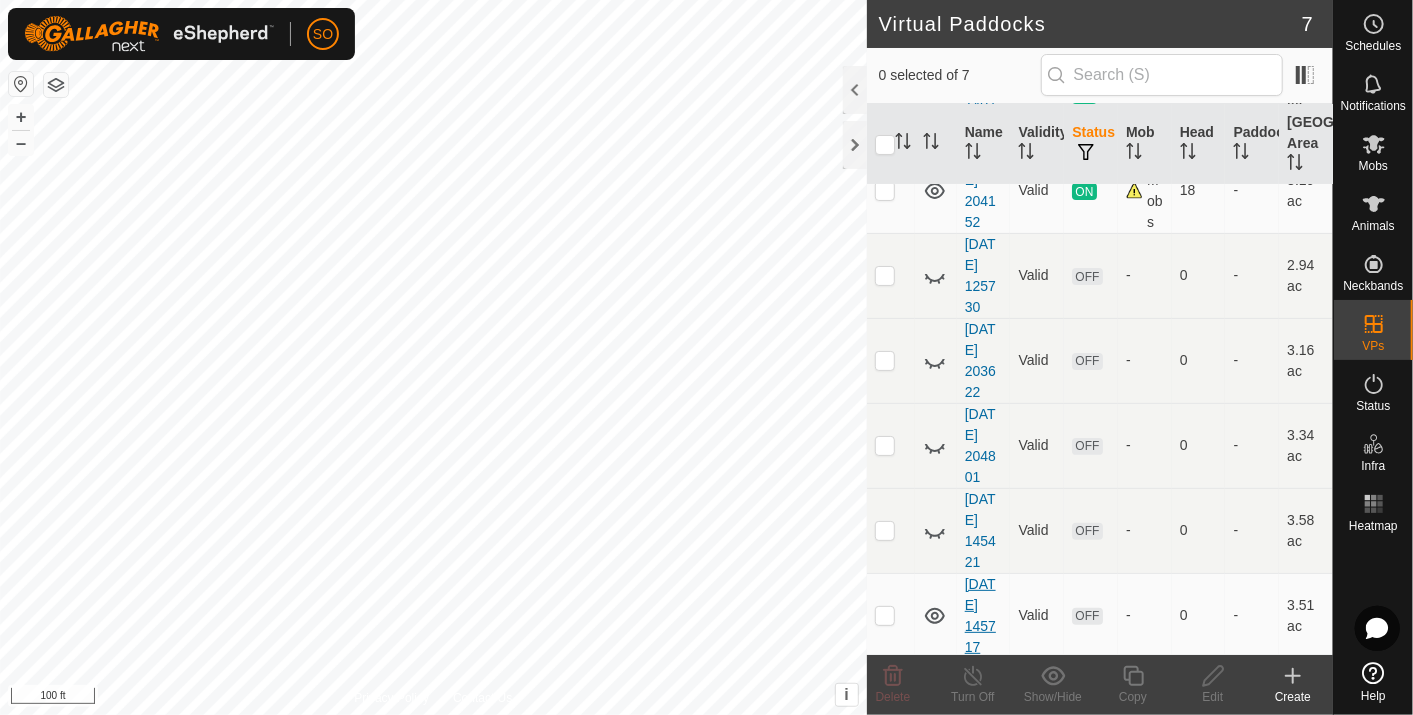 click on "[DATE] 145717" at bounding box center [980, 615] 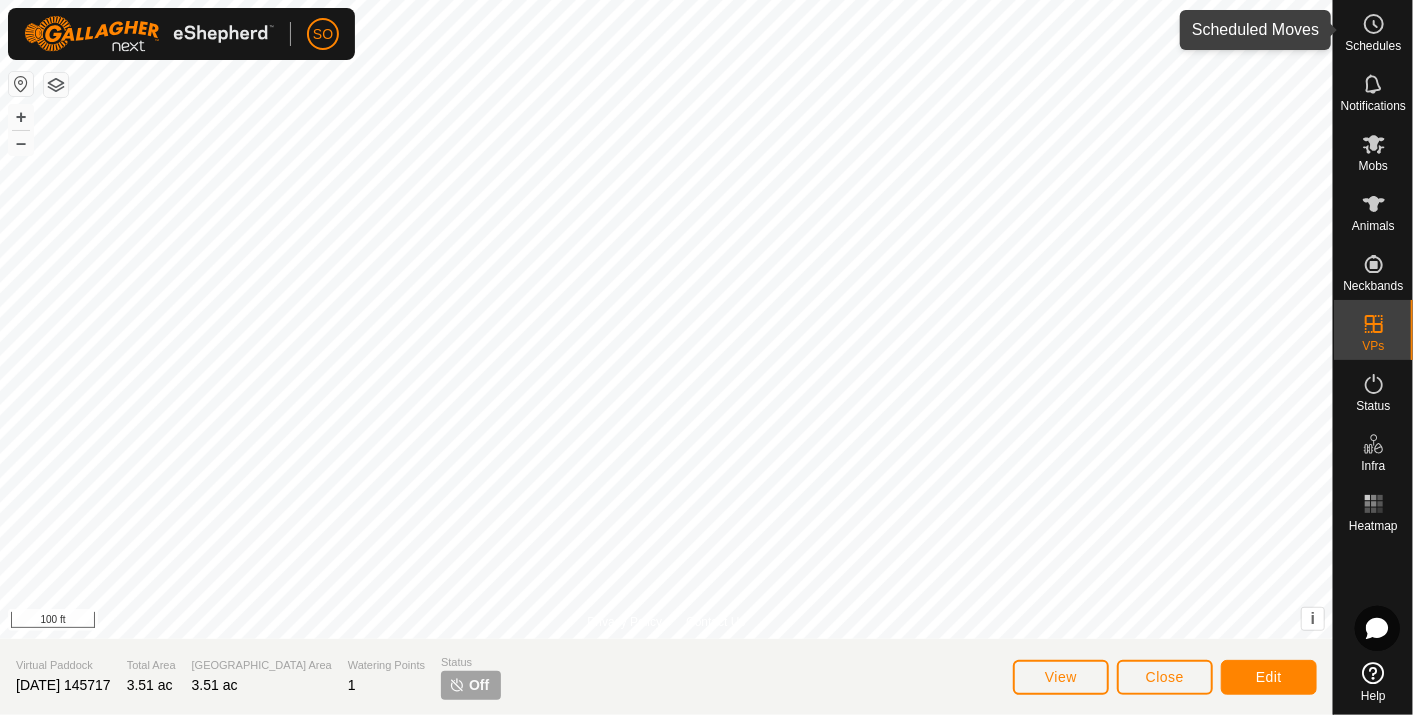 click 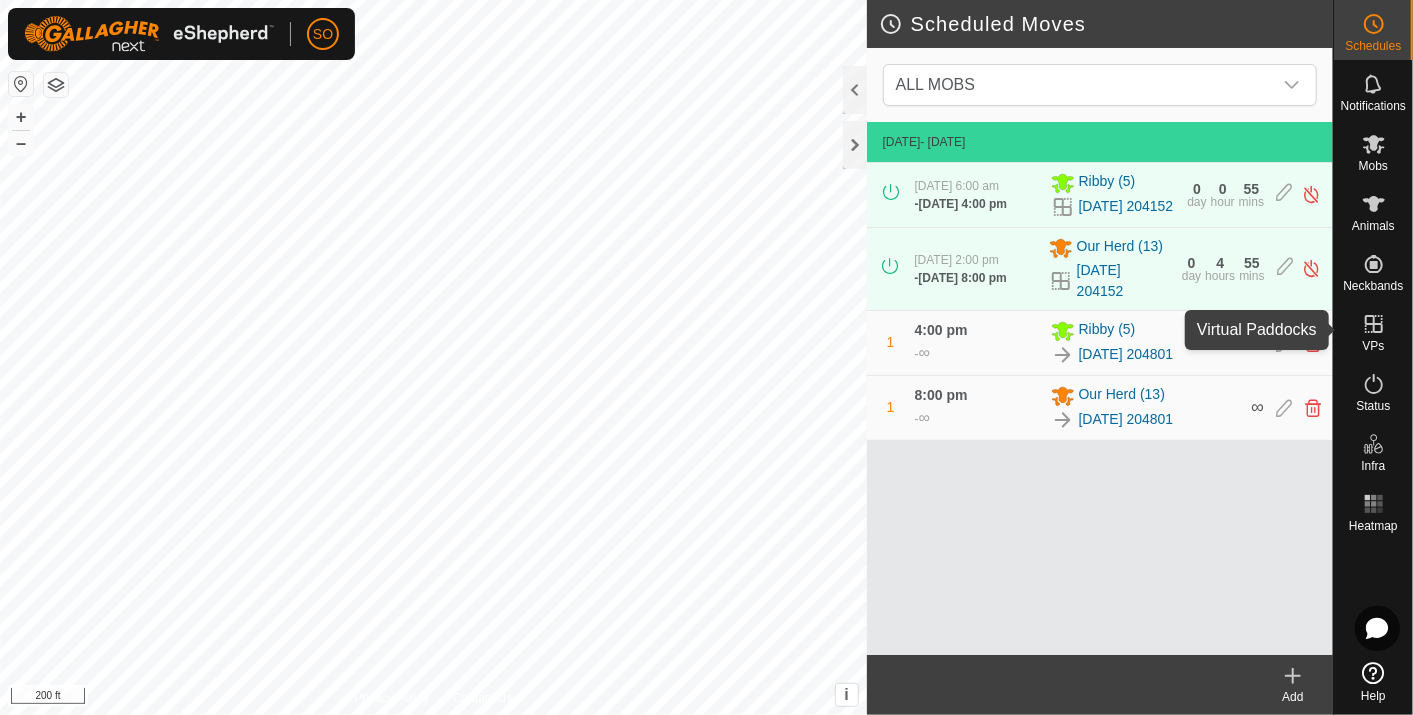 click 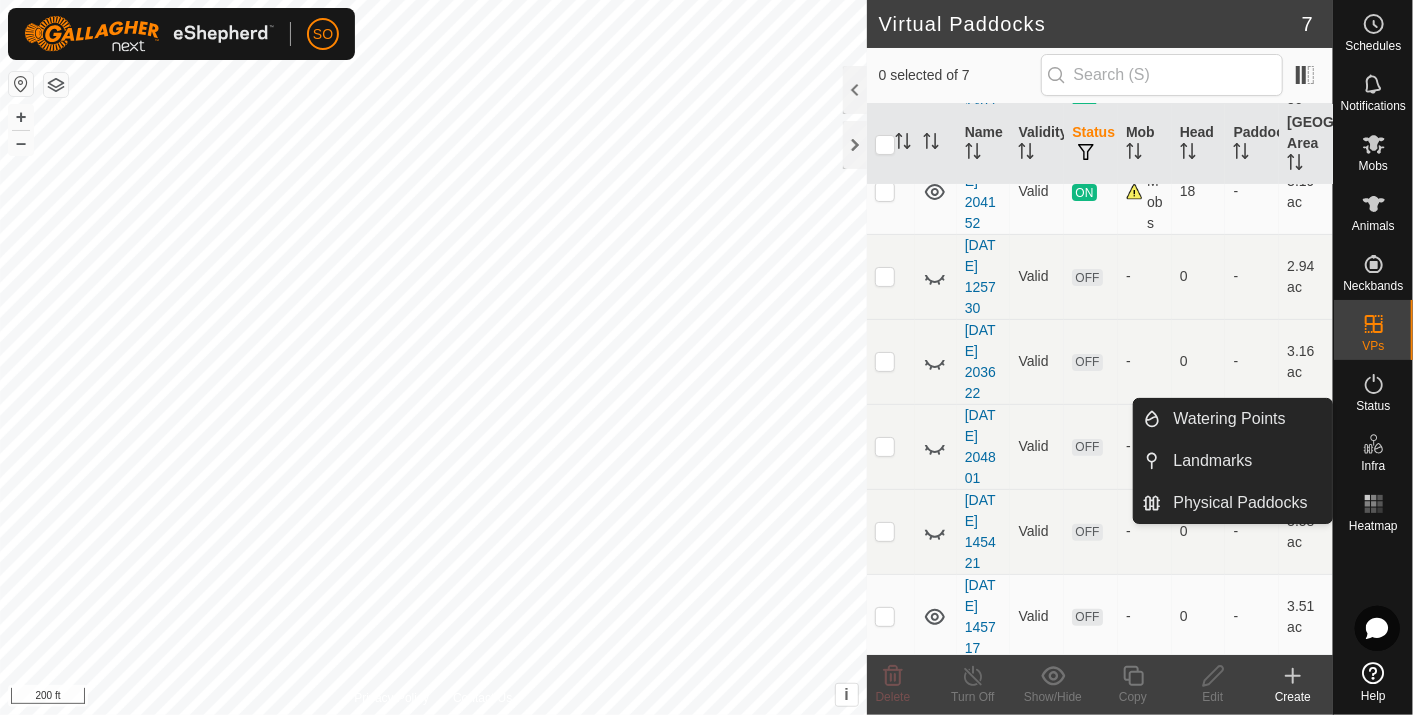 scroll, scrollTop: 182, scrollLeft: 0, axis: vertical 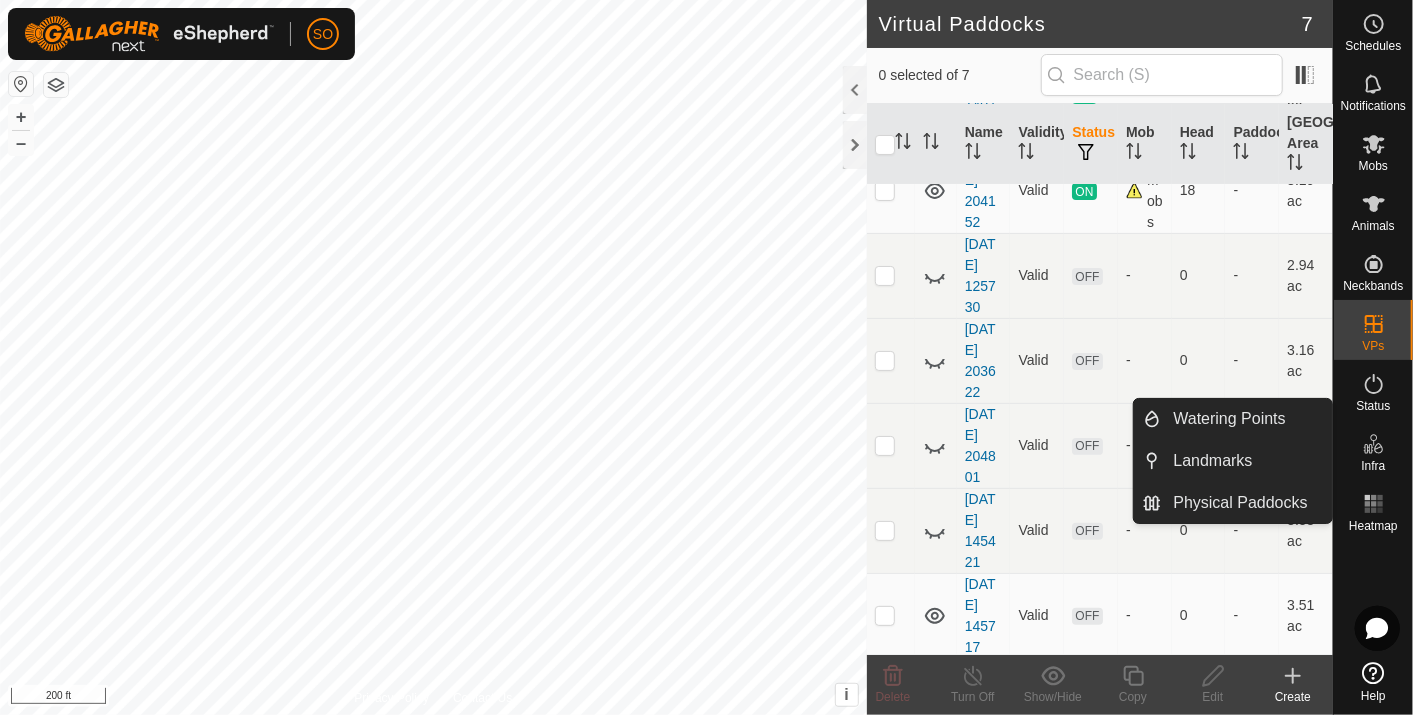 click 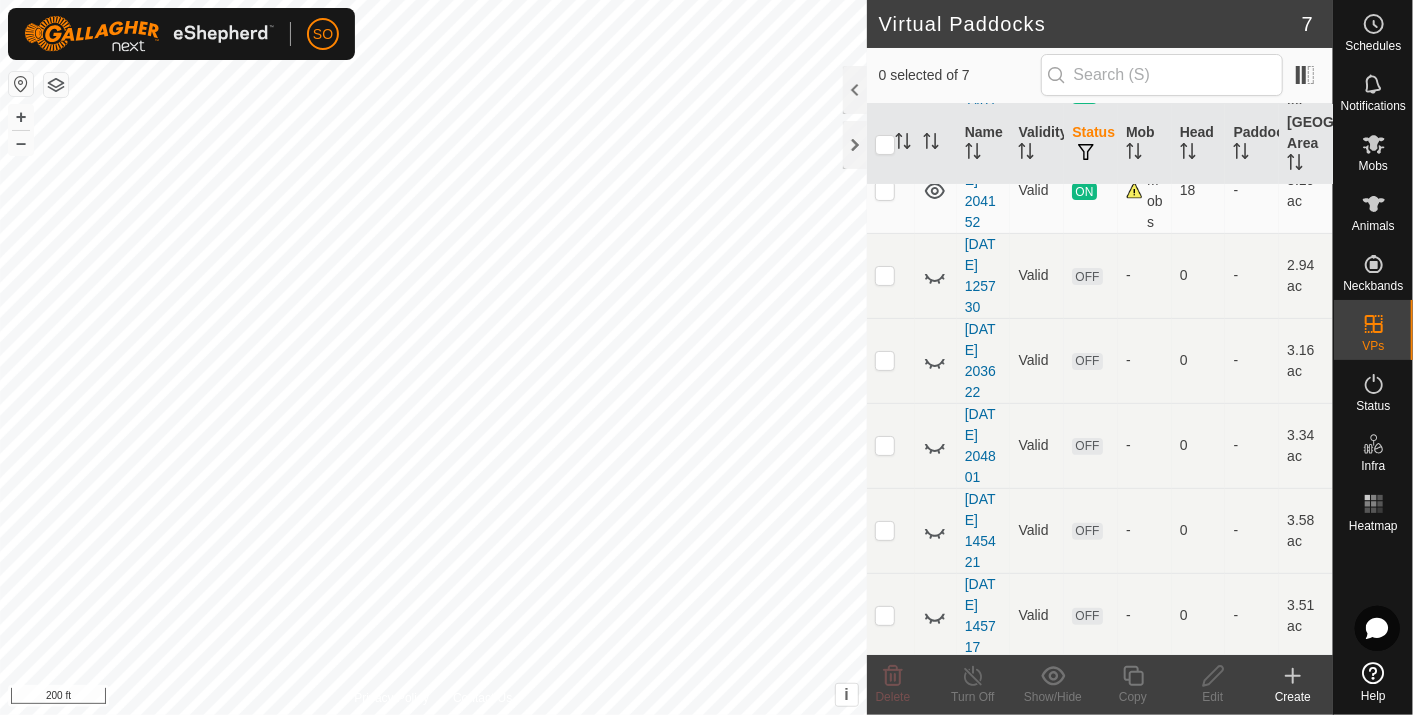 click 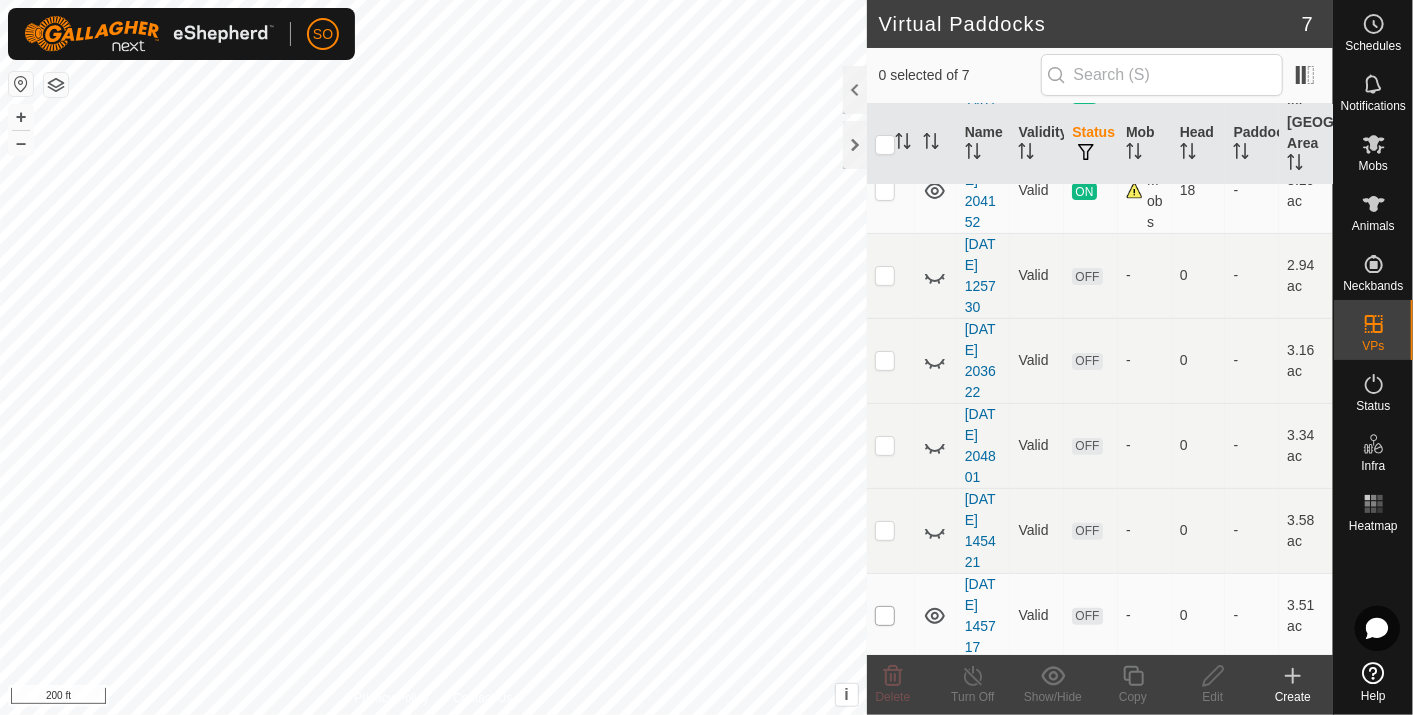 click at bounding box center (885, 616) 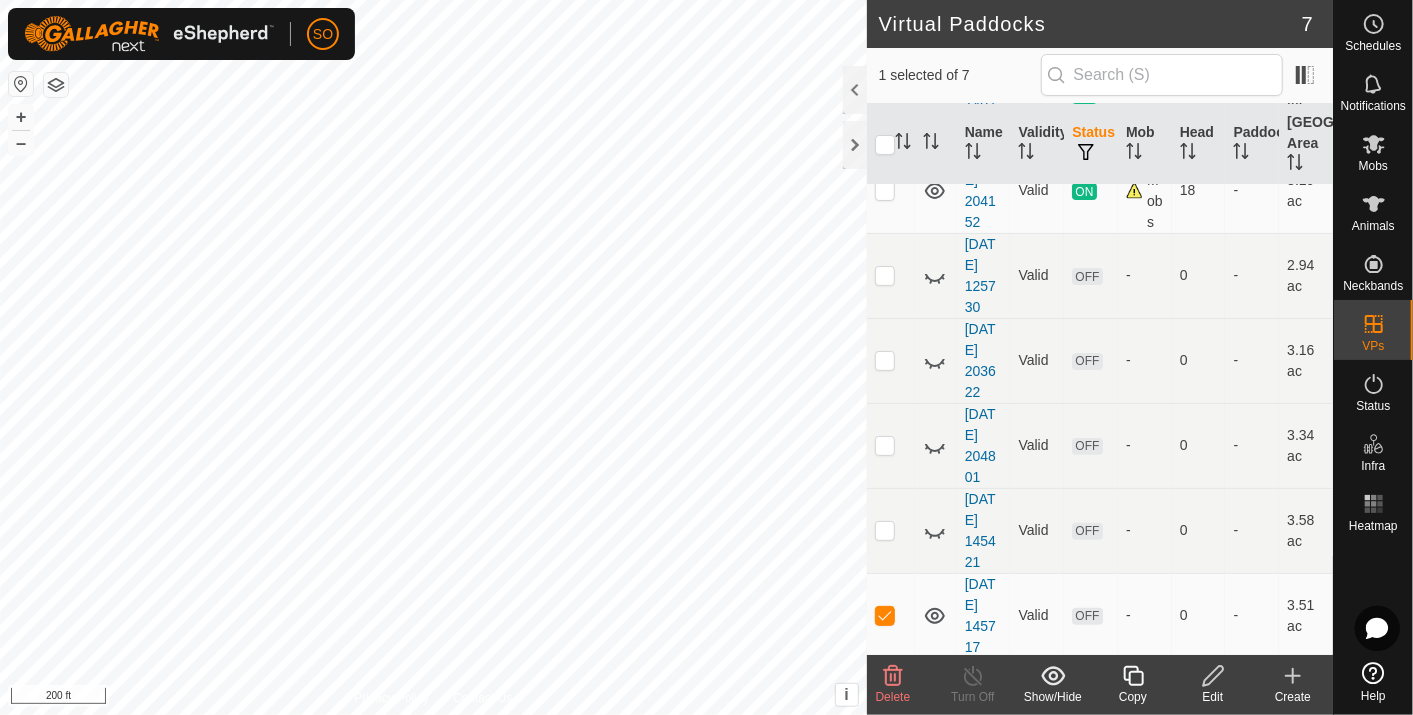 click 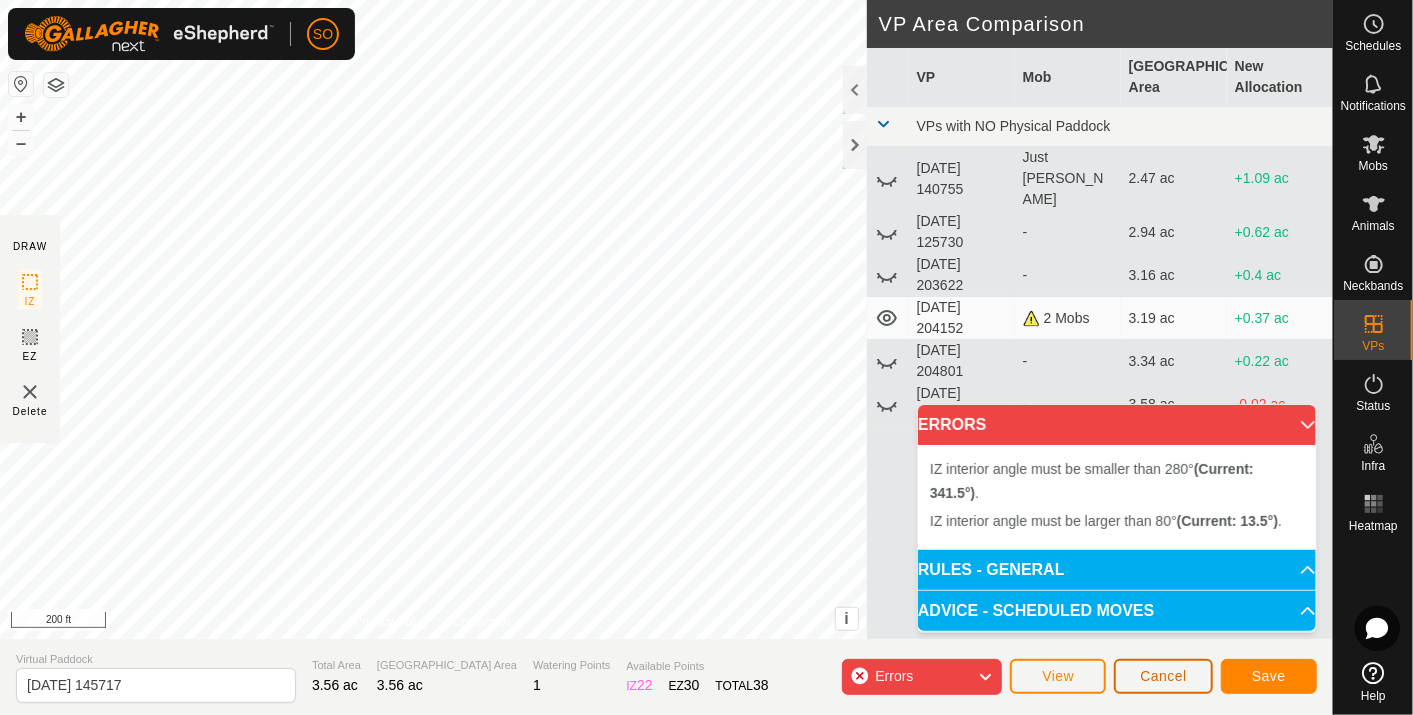 click on "Cancel" 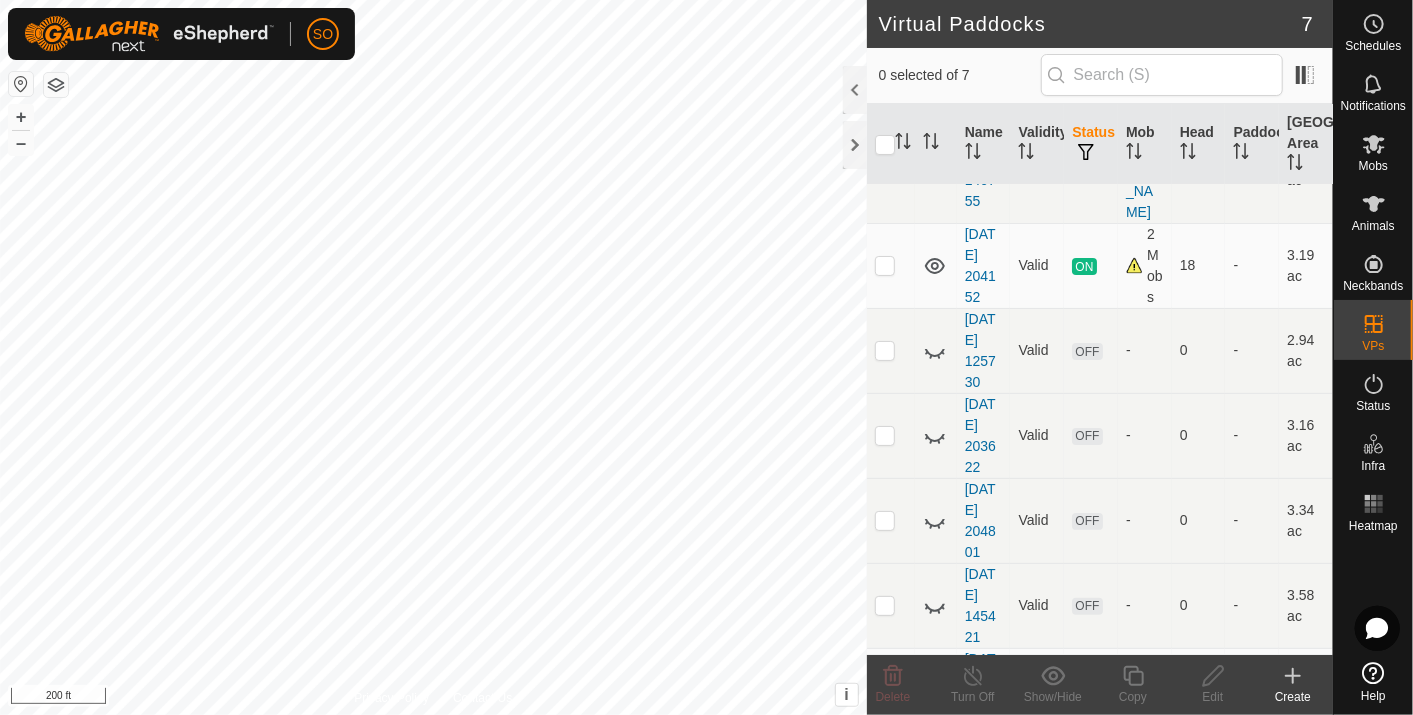 scroll, scrollTop: 182, scrollLeft: 0, axis: vertical 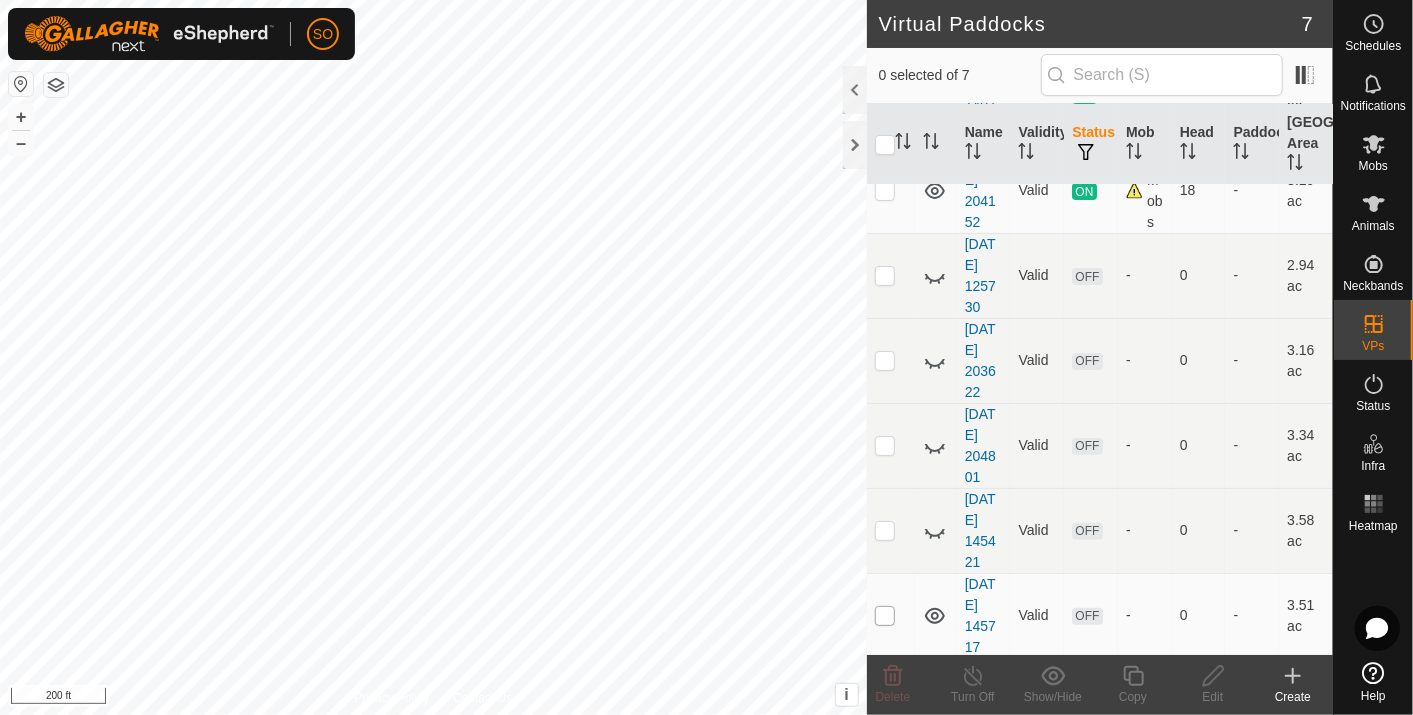 click at bounding box center (885, 616) 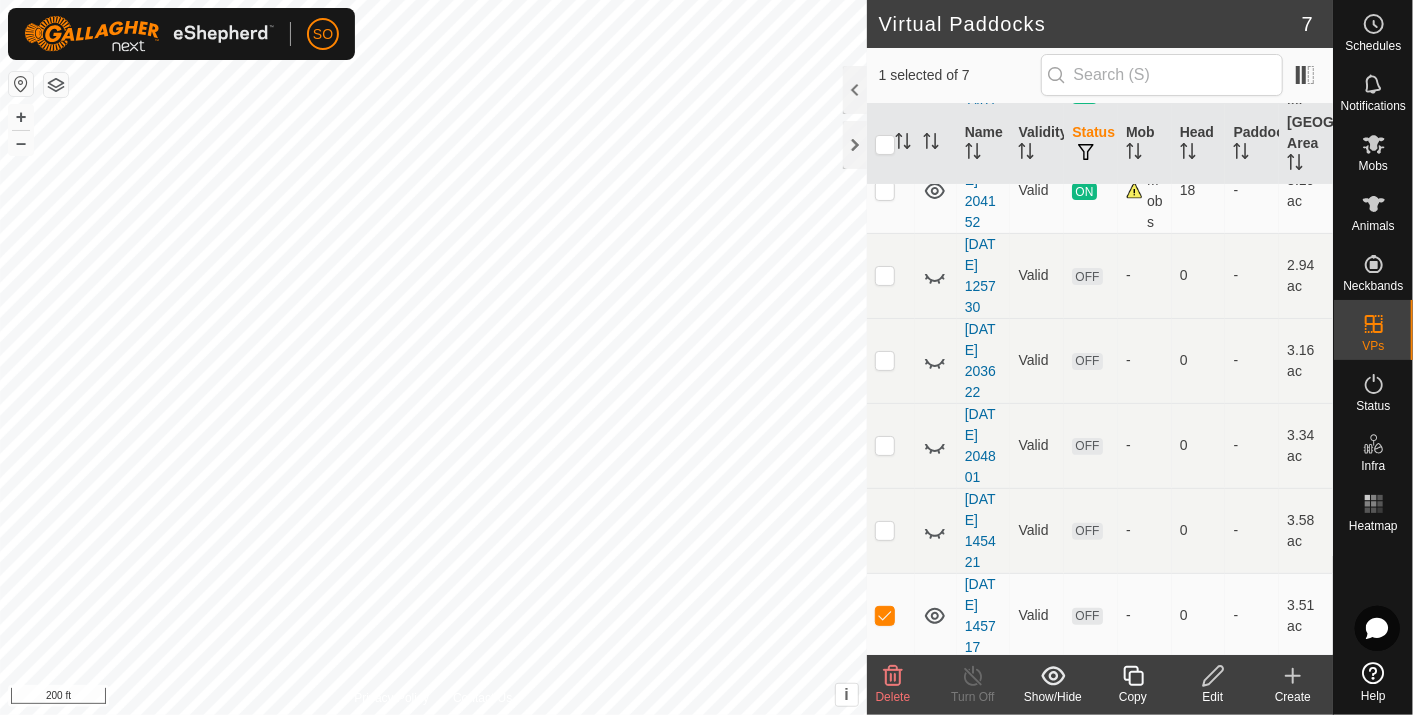 click 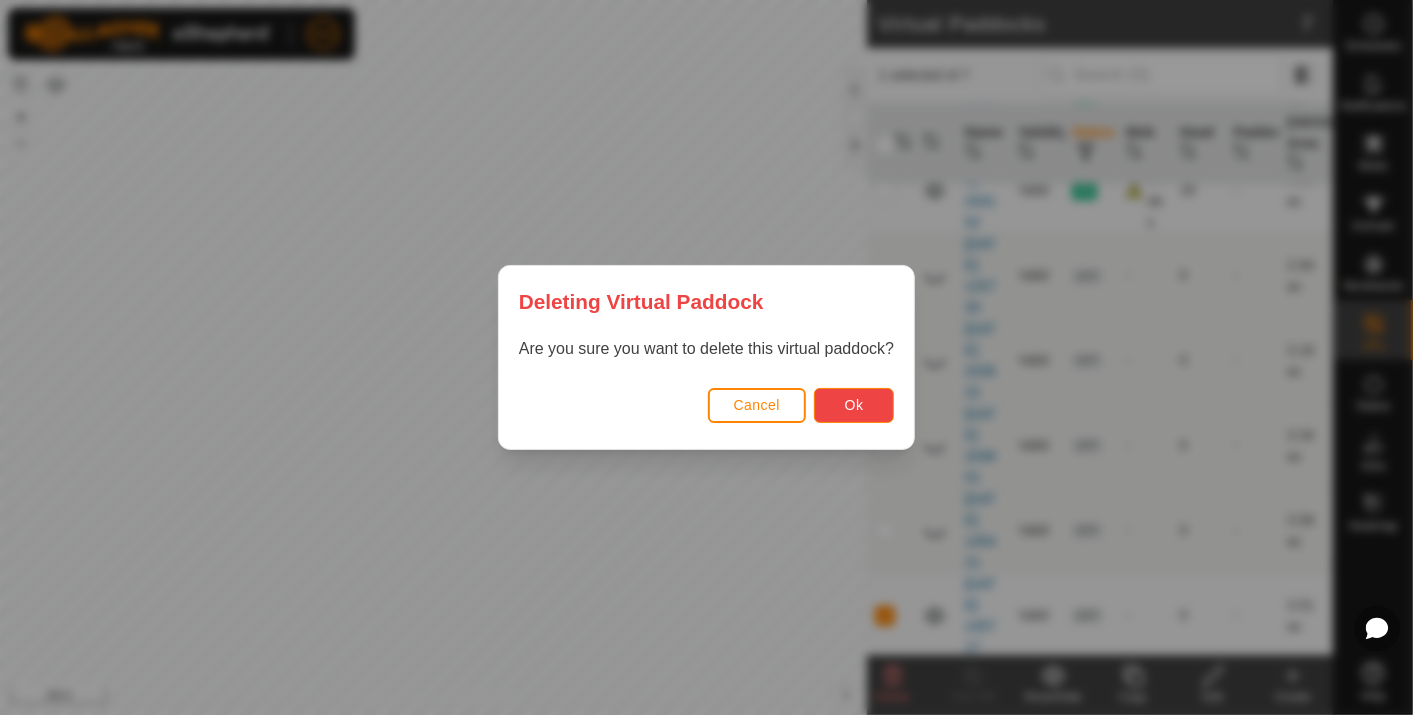 click on "Ok" at bounding box center [854, 405] 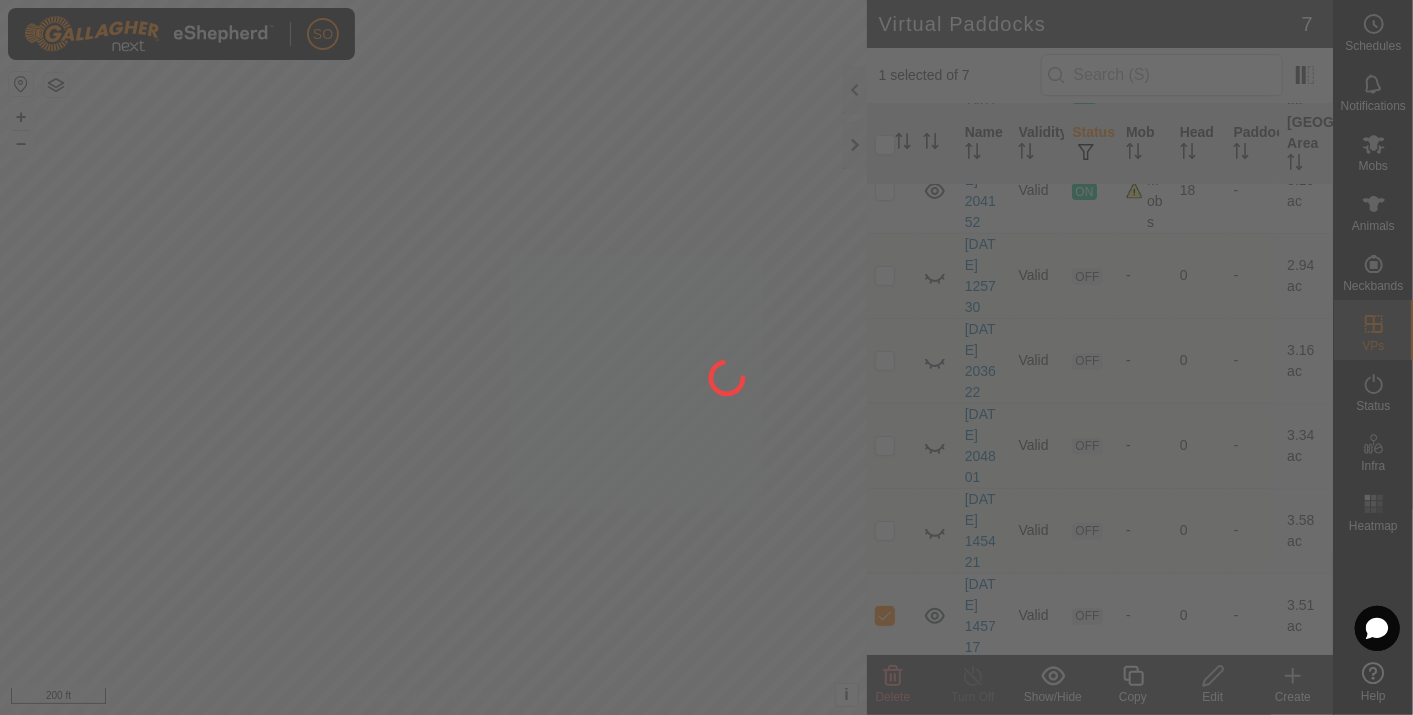 checkbox on "false" 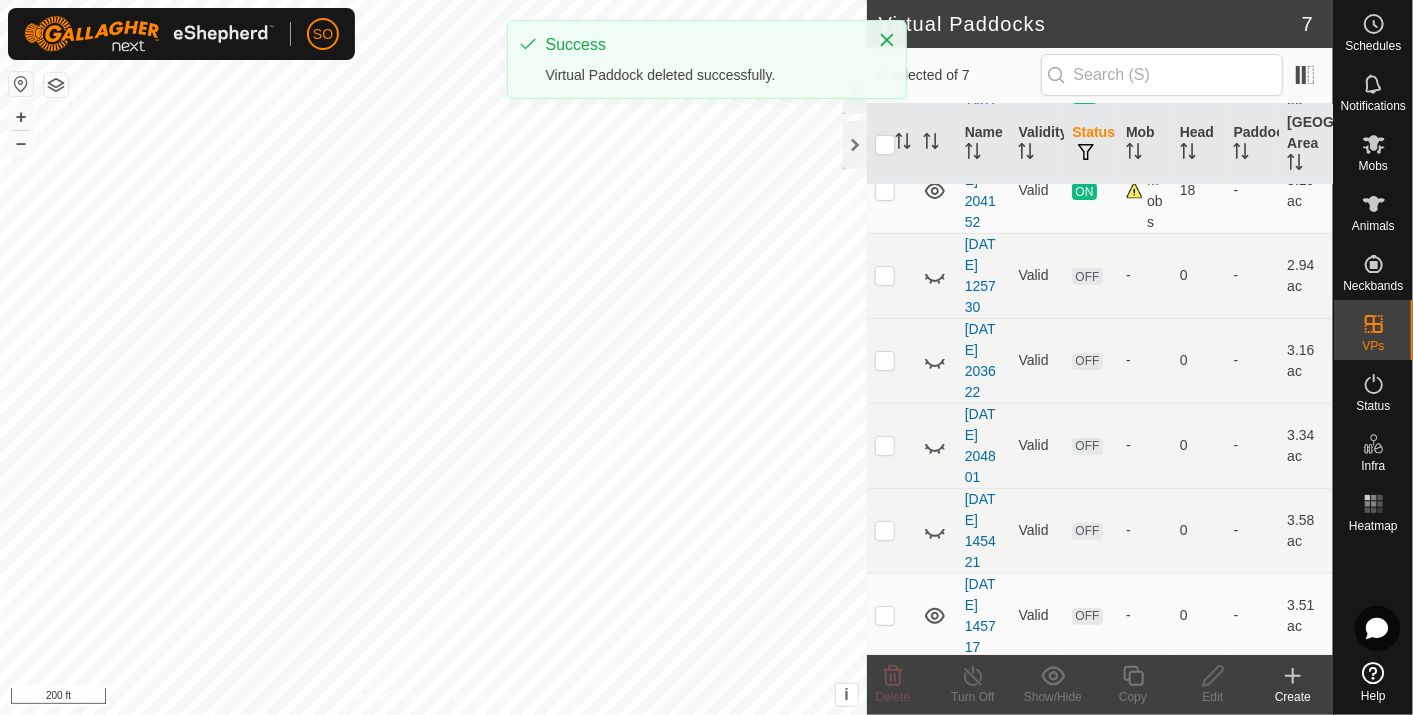 scroll, scrollTop: 0, scrollLeft: 0, axis: both 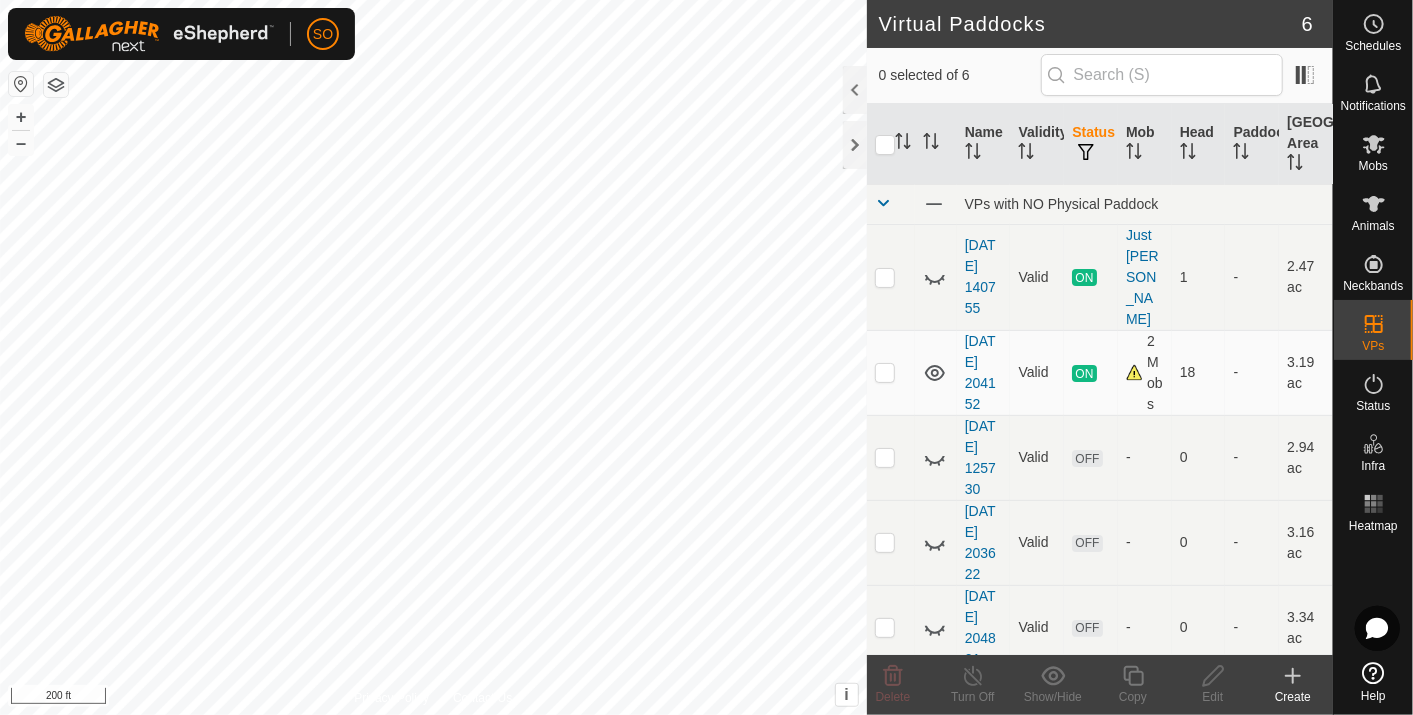 click 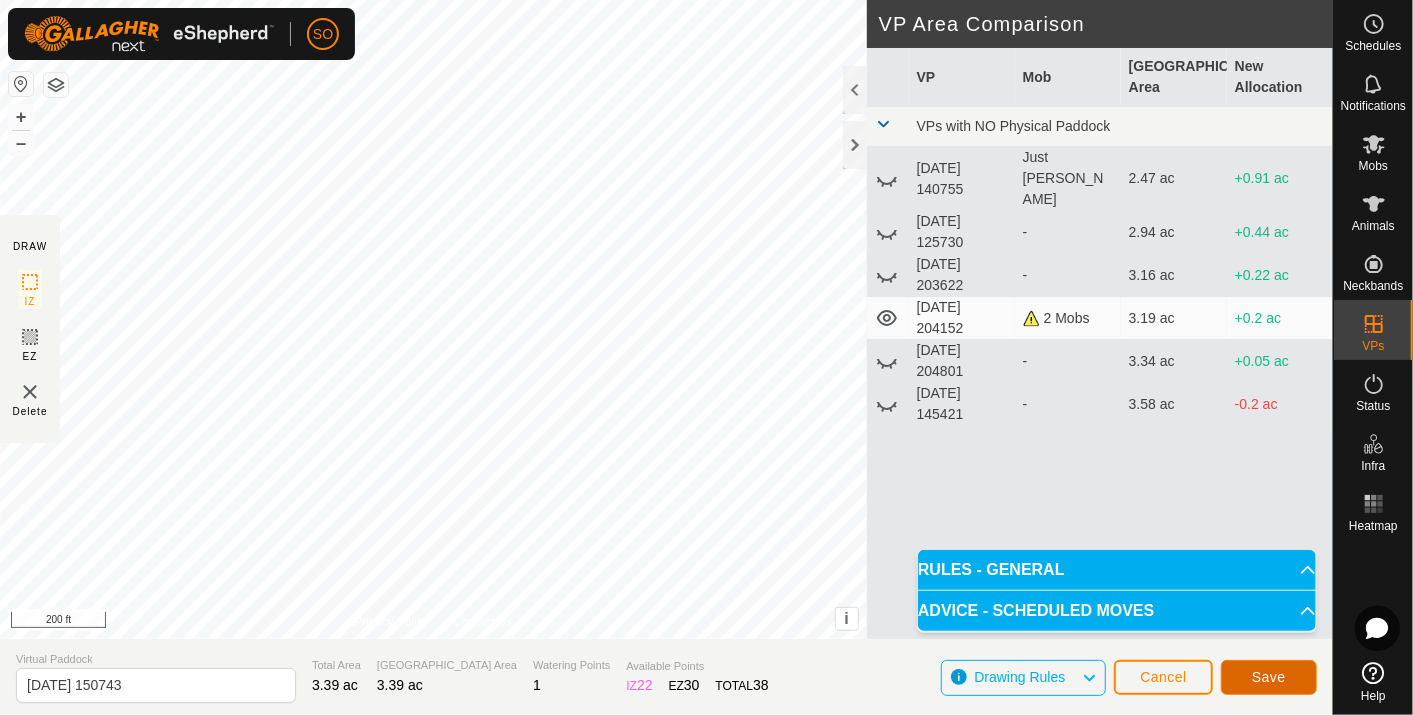 click on "Save" 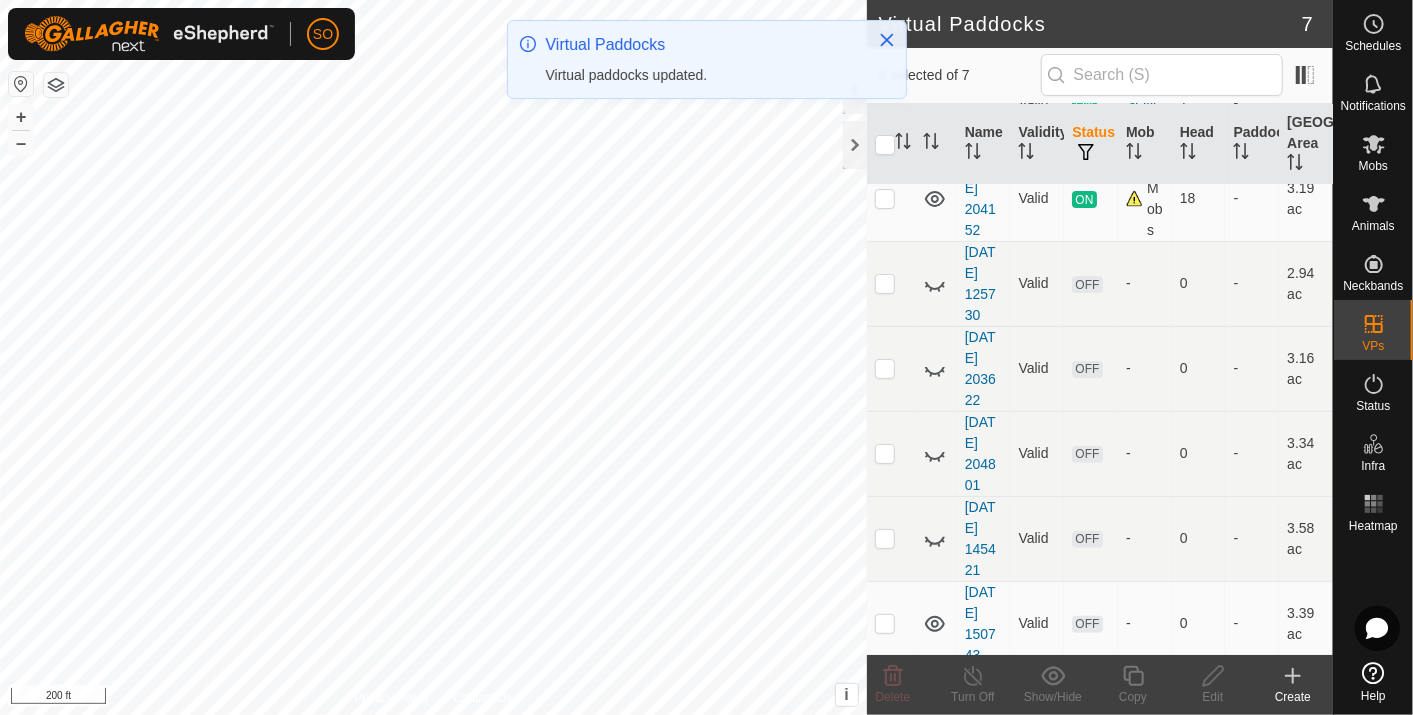 scroll, scrollTop: 182, scrollLeft: 0, axis: vertical 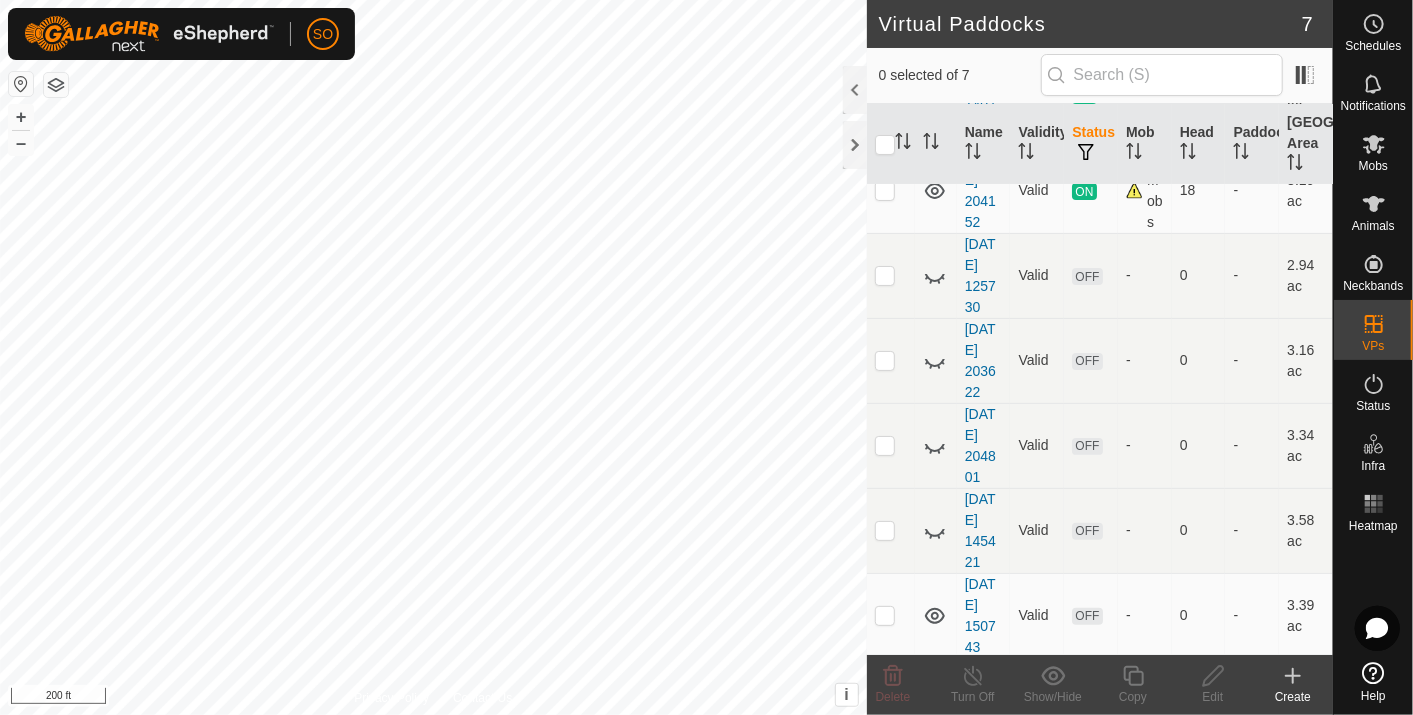 click 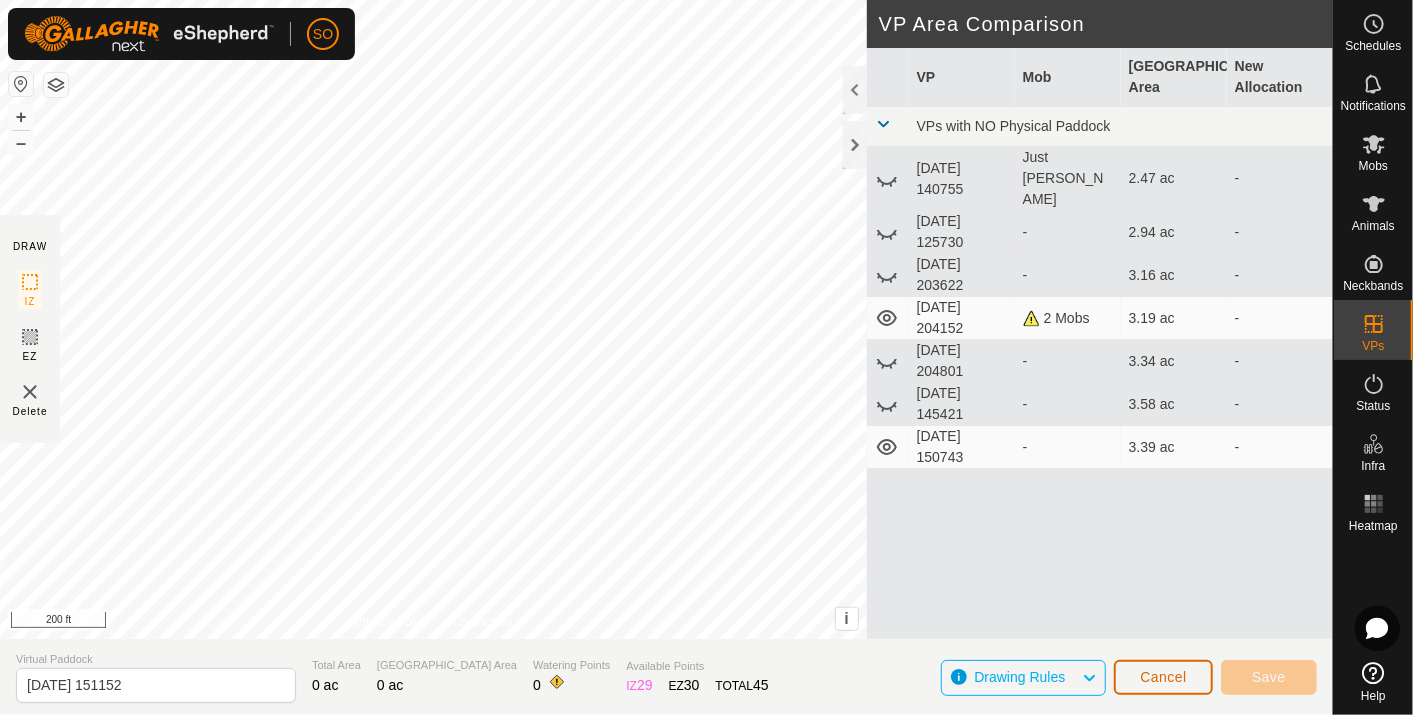 click on "Cancel" 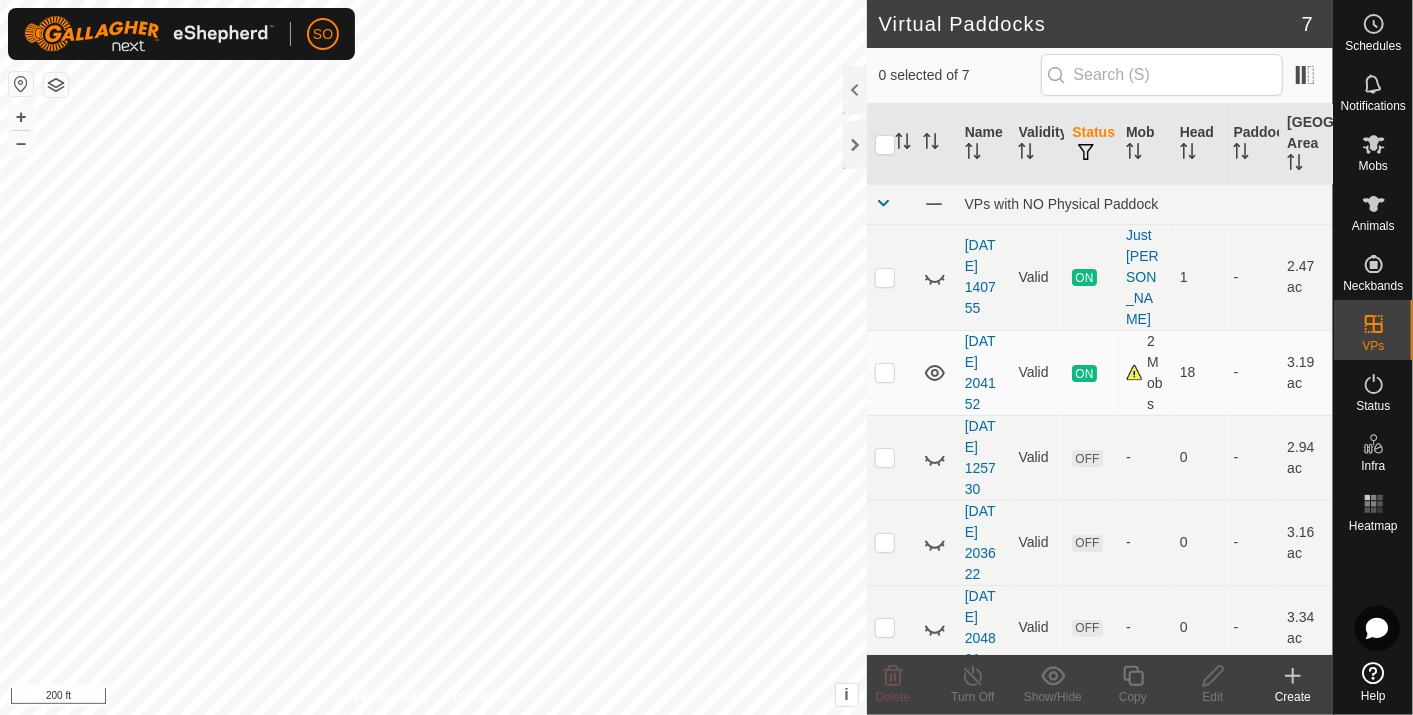 click 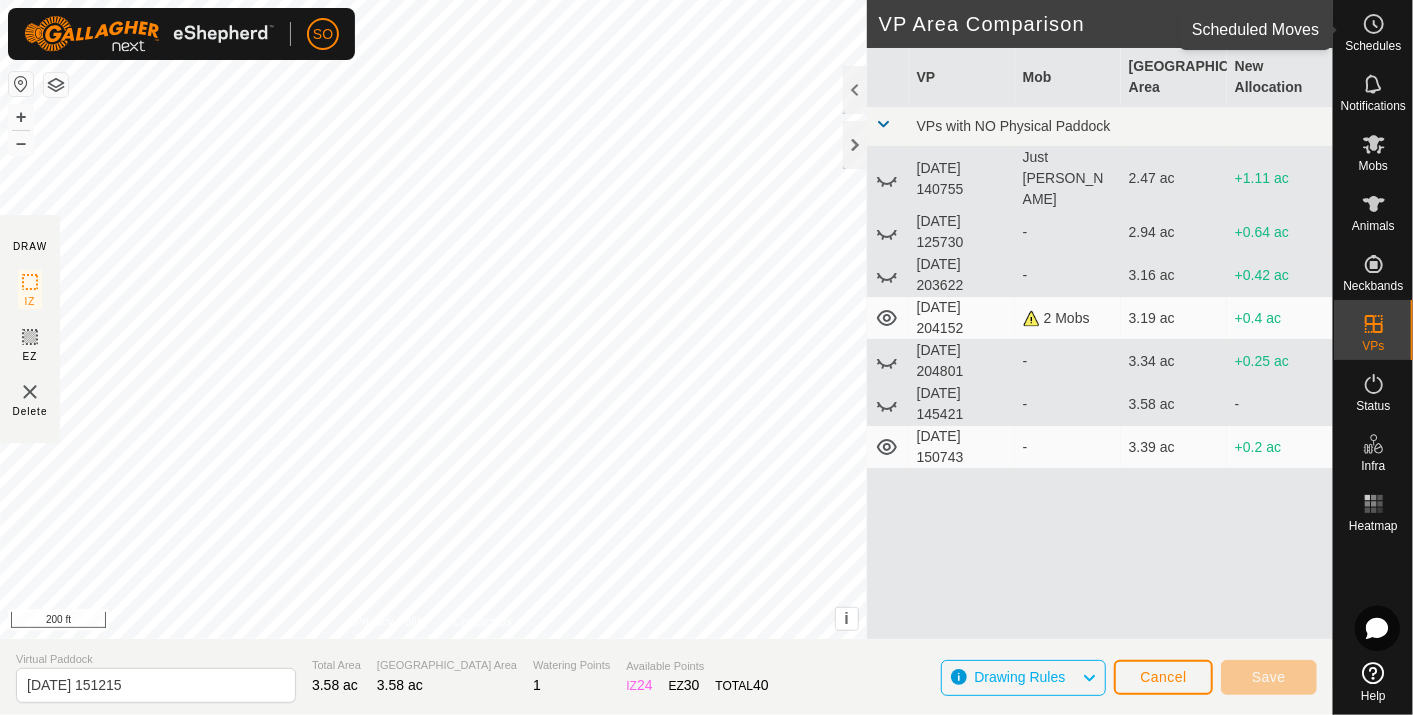 click 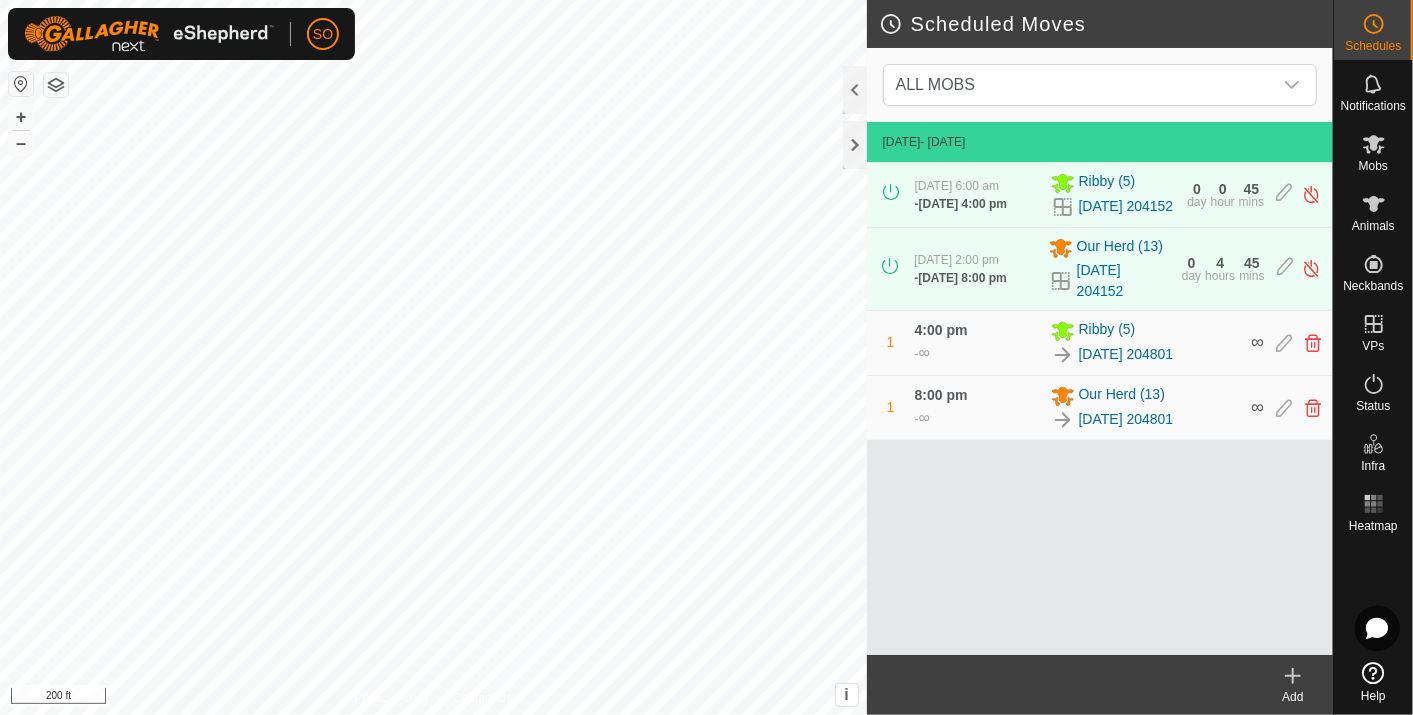 click 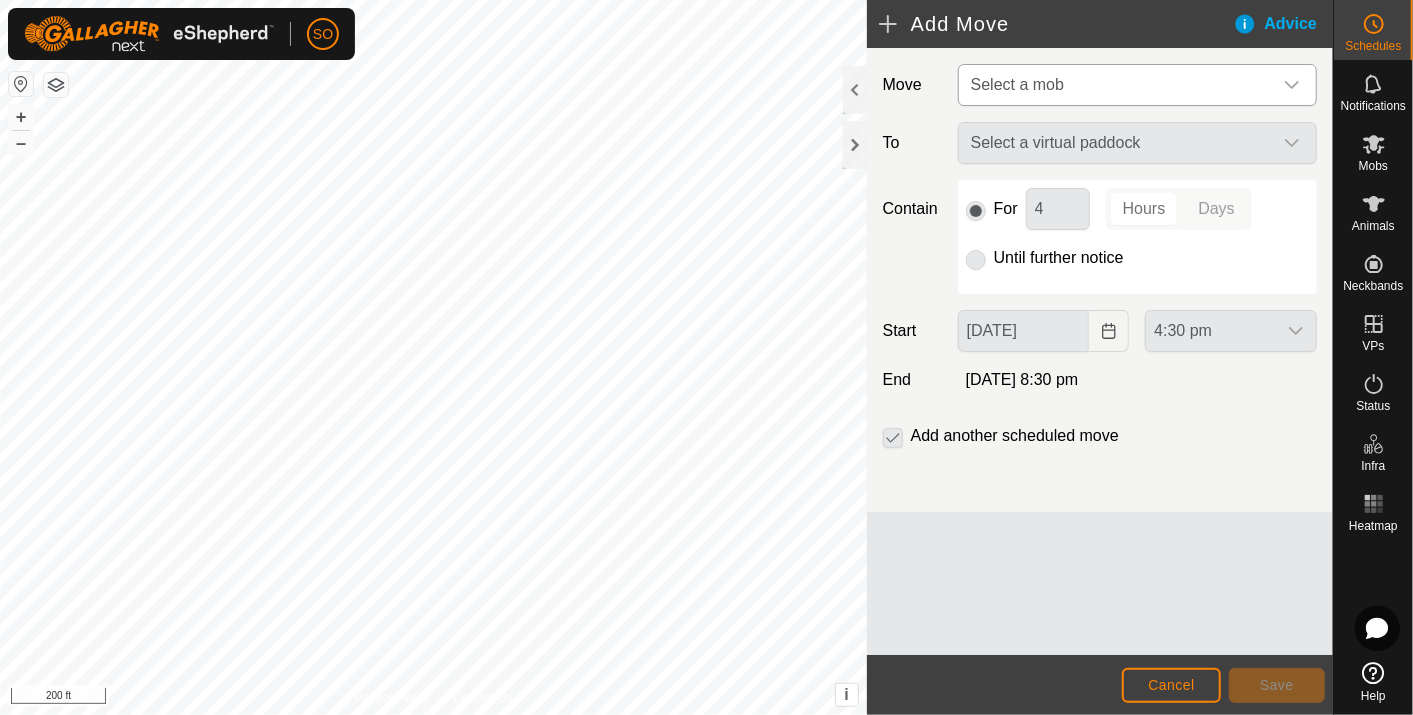 click 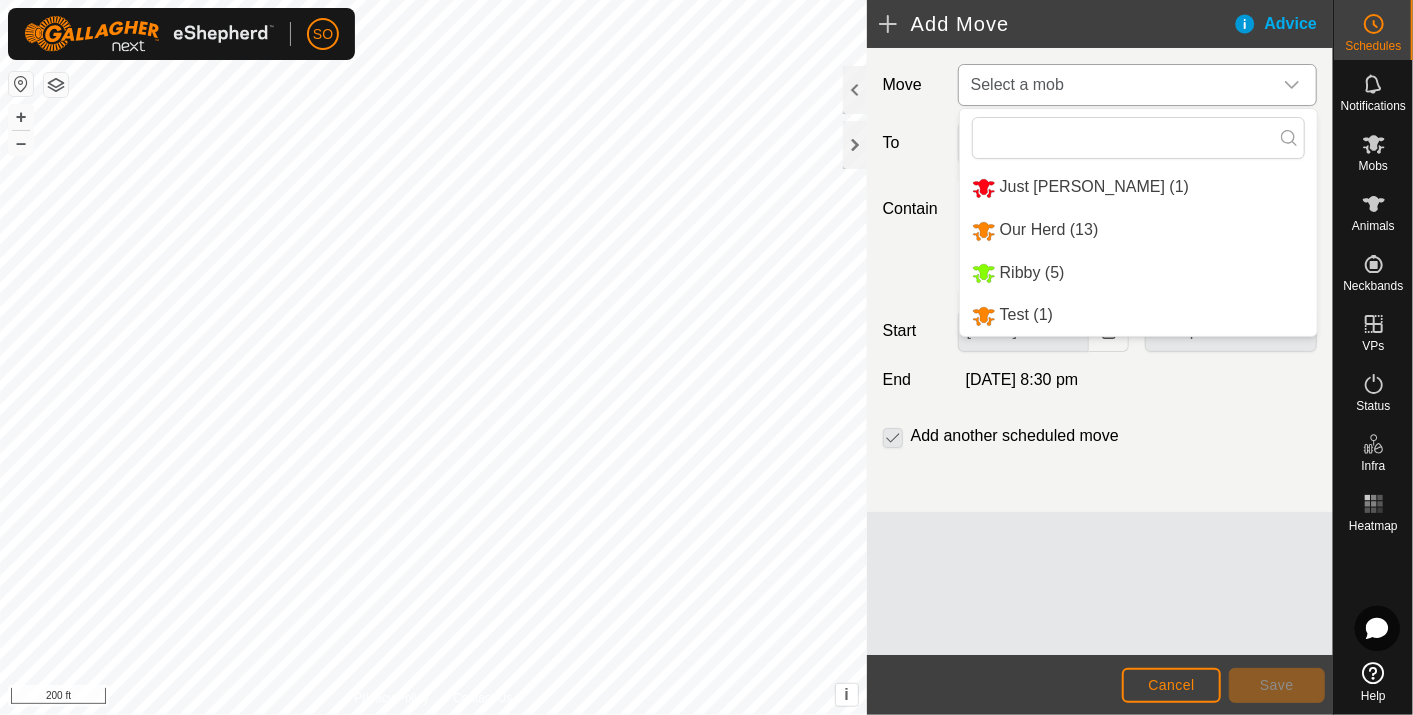 click on "Ribby (5)" at bounding box center [1138, 273] 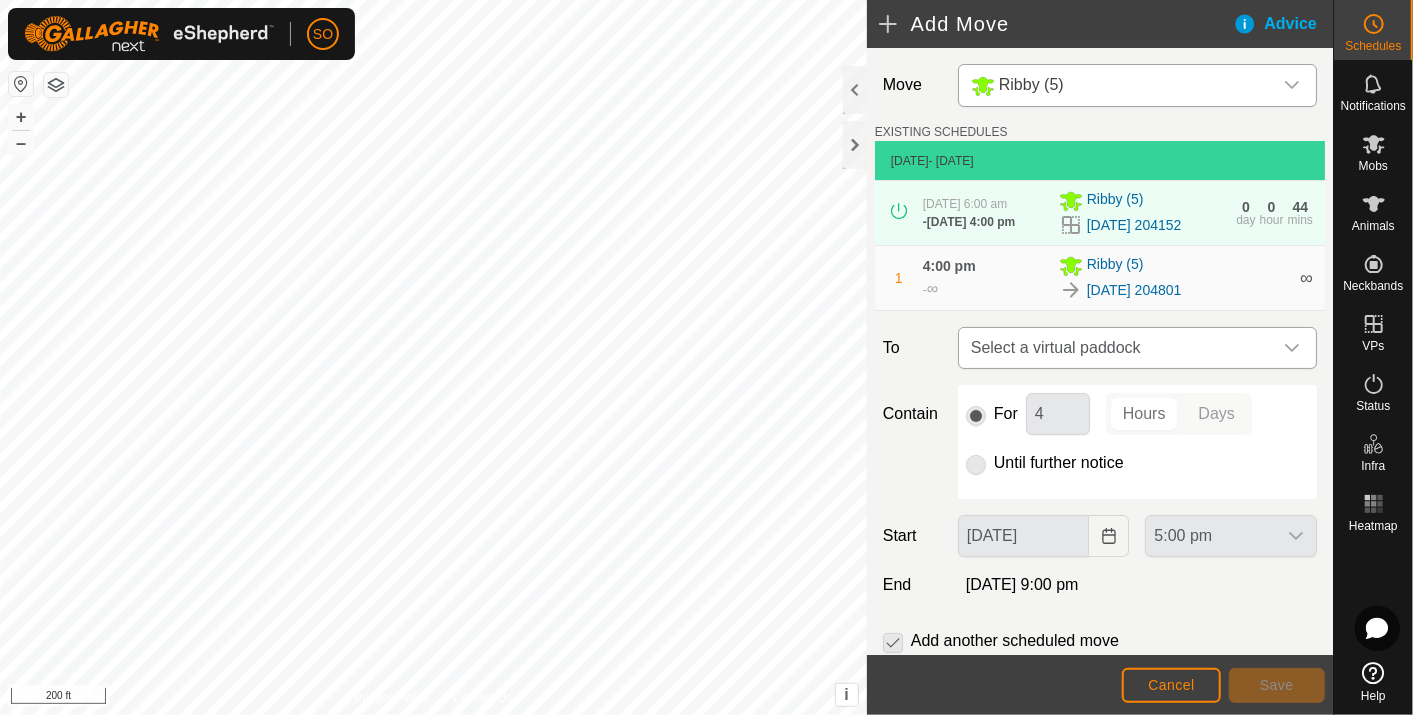 click 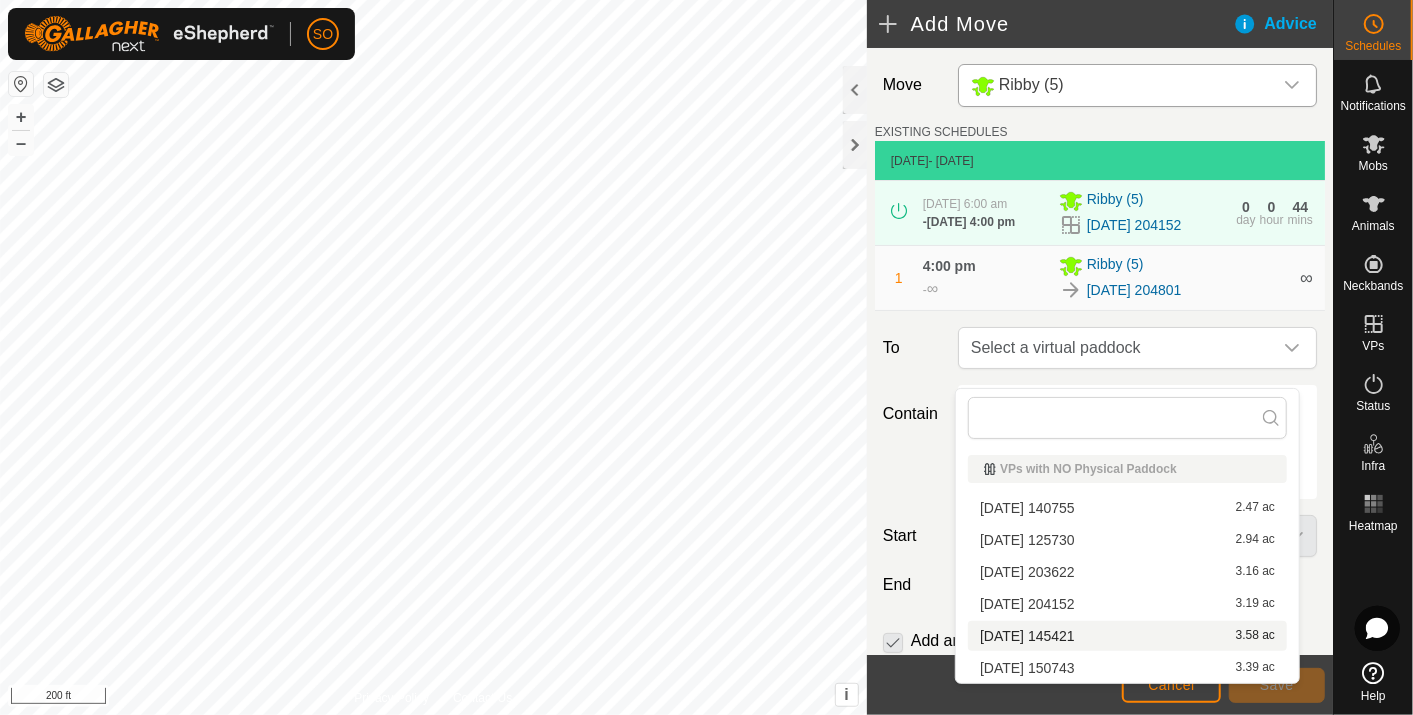 click on "[DATE] 145421  3.58 ac" at bounding box center [1127, 636] 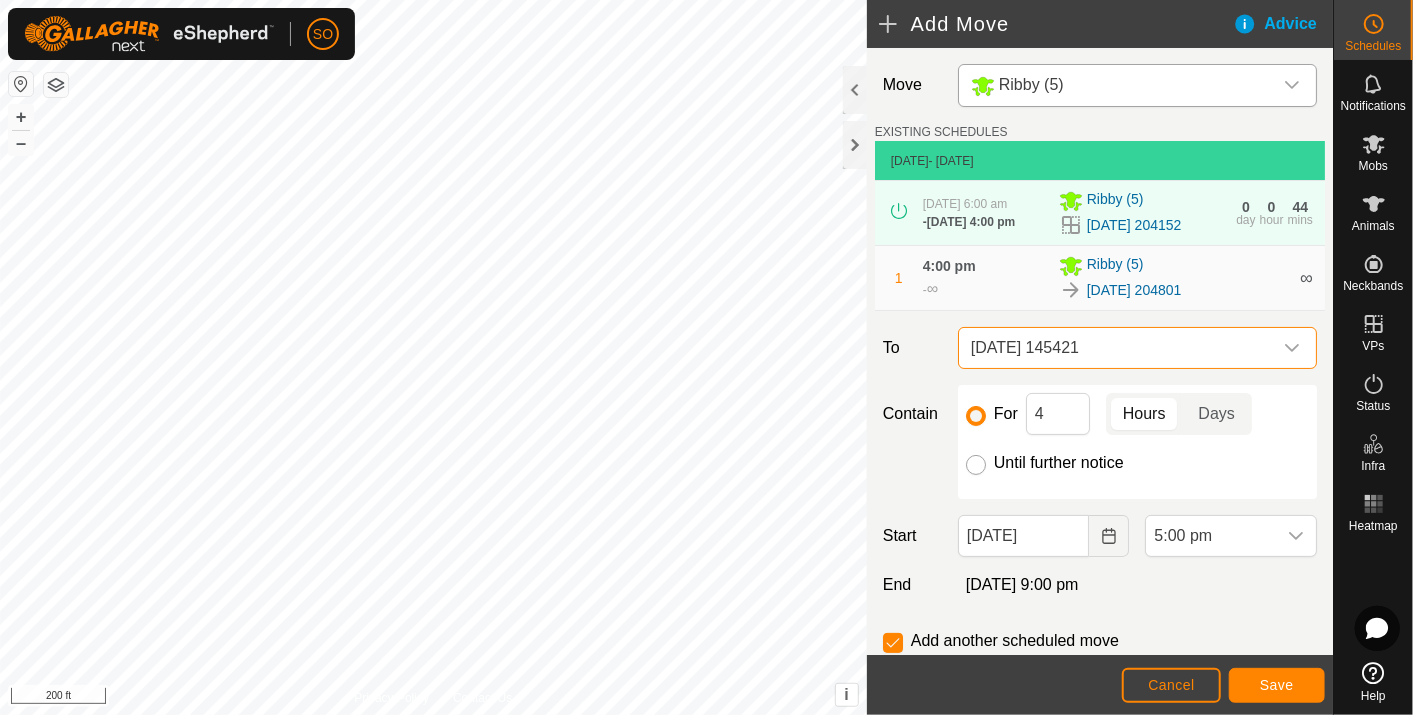 click on "Until further notice" at bounding box center (976, 465) 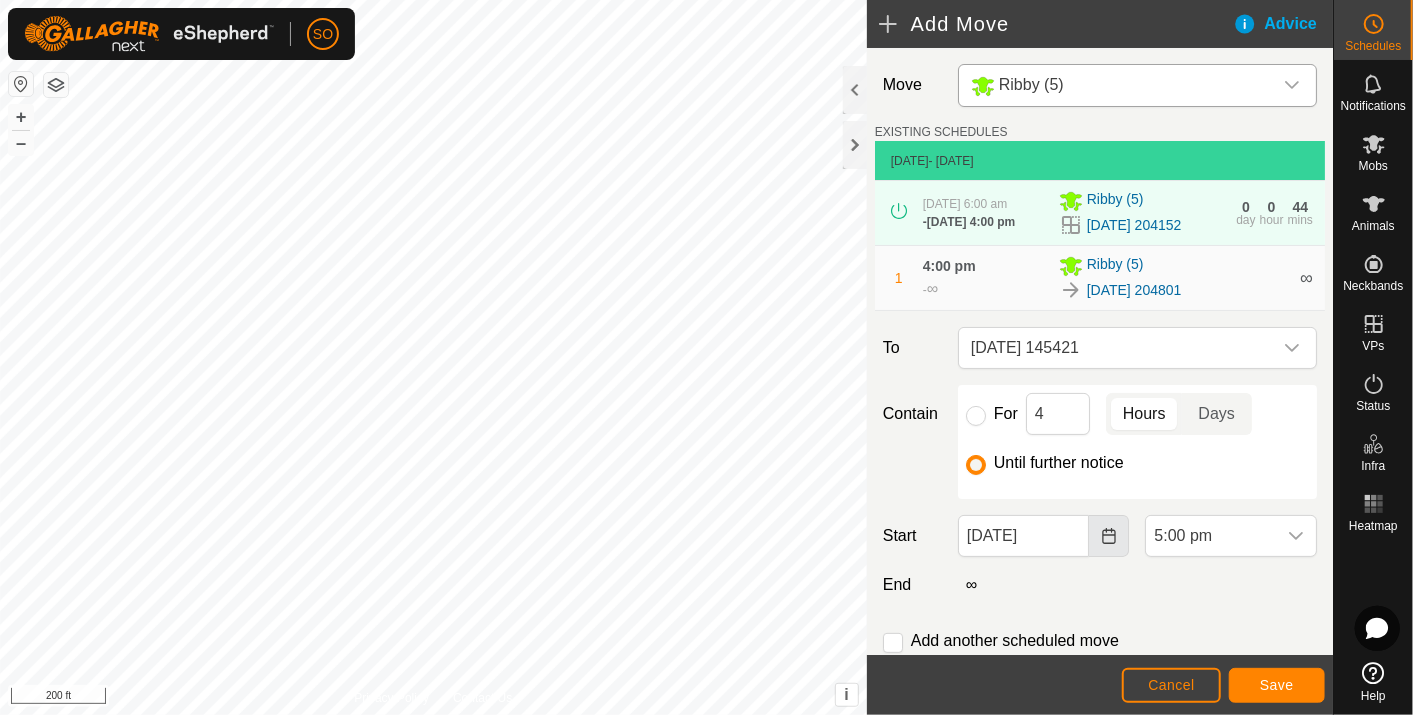 click 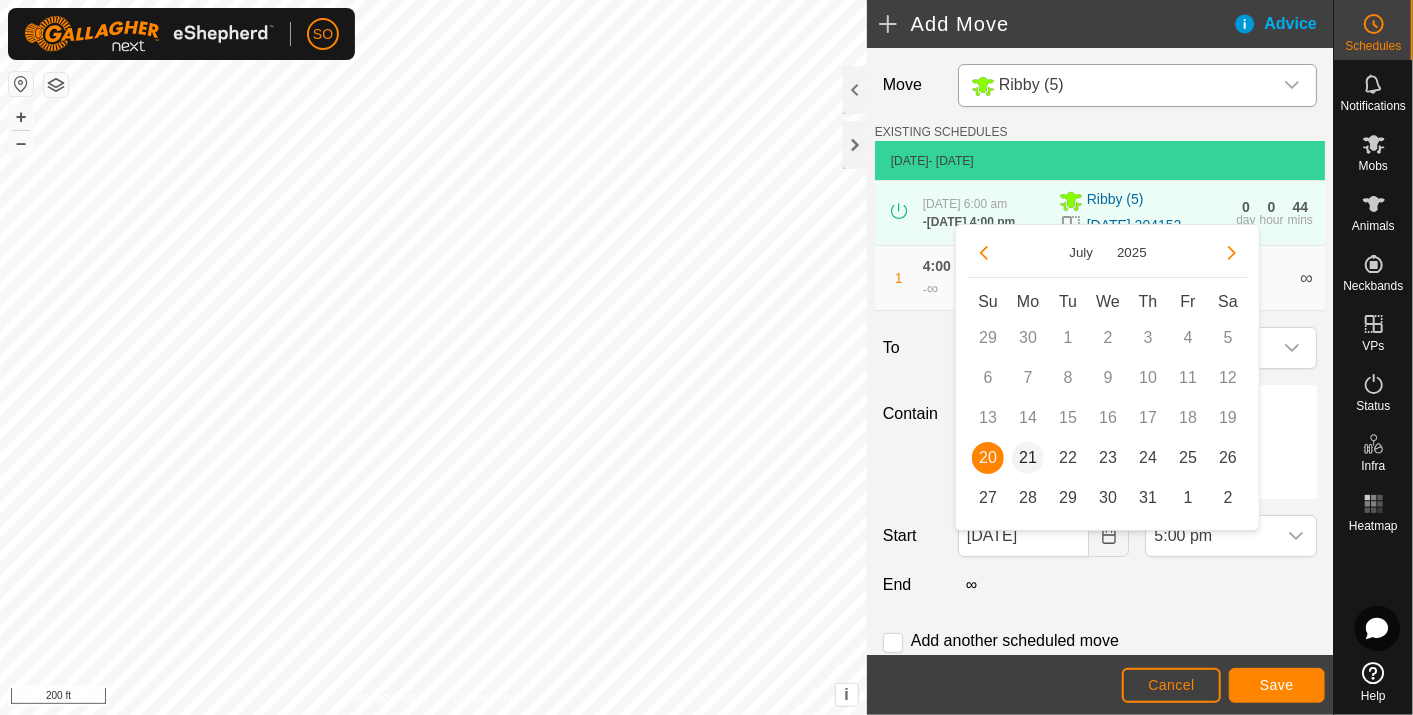 click on "21" at bounding box center (1028, 458) 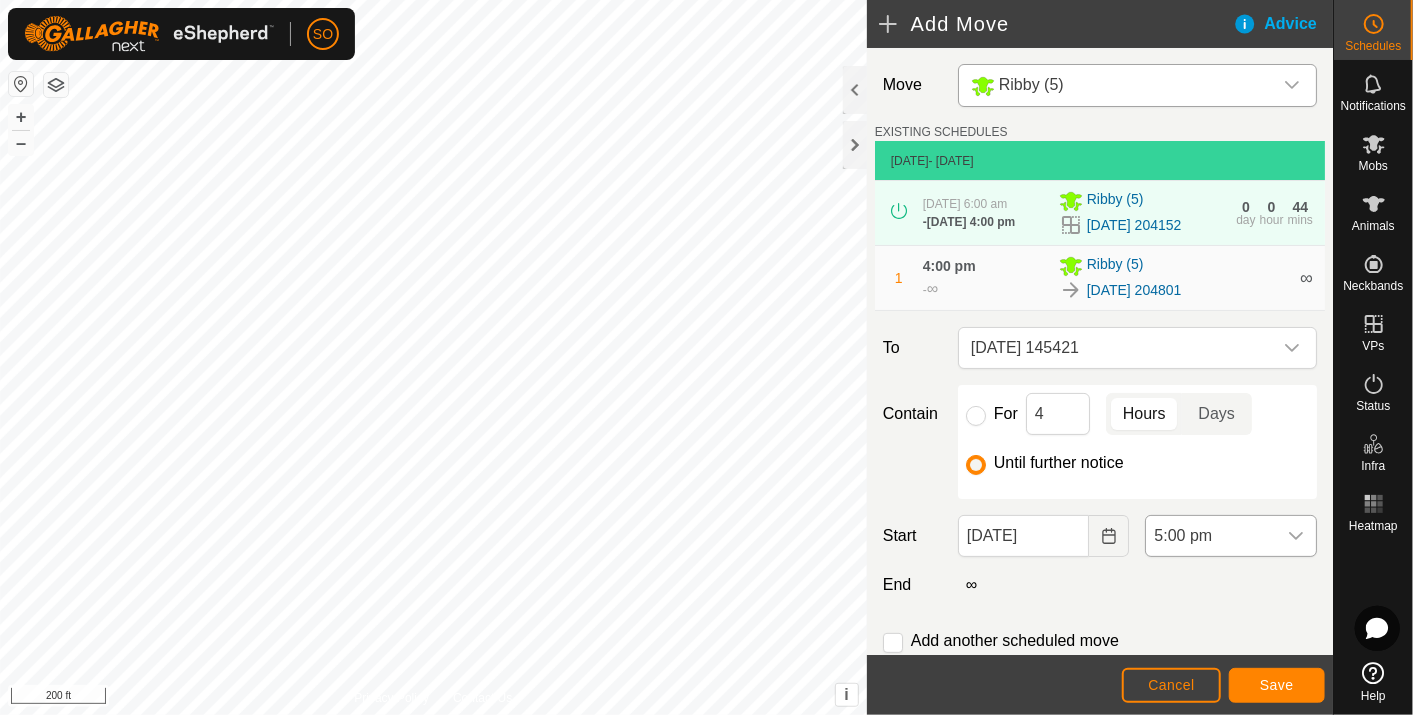 click 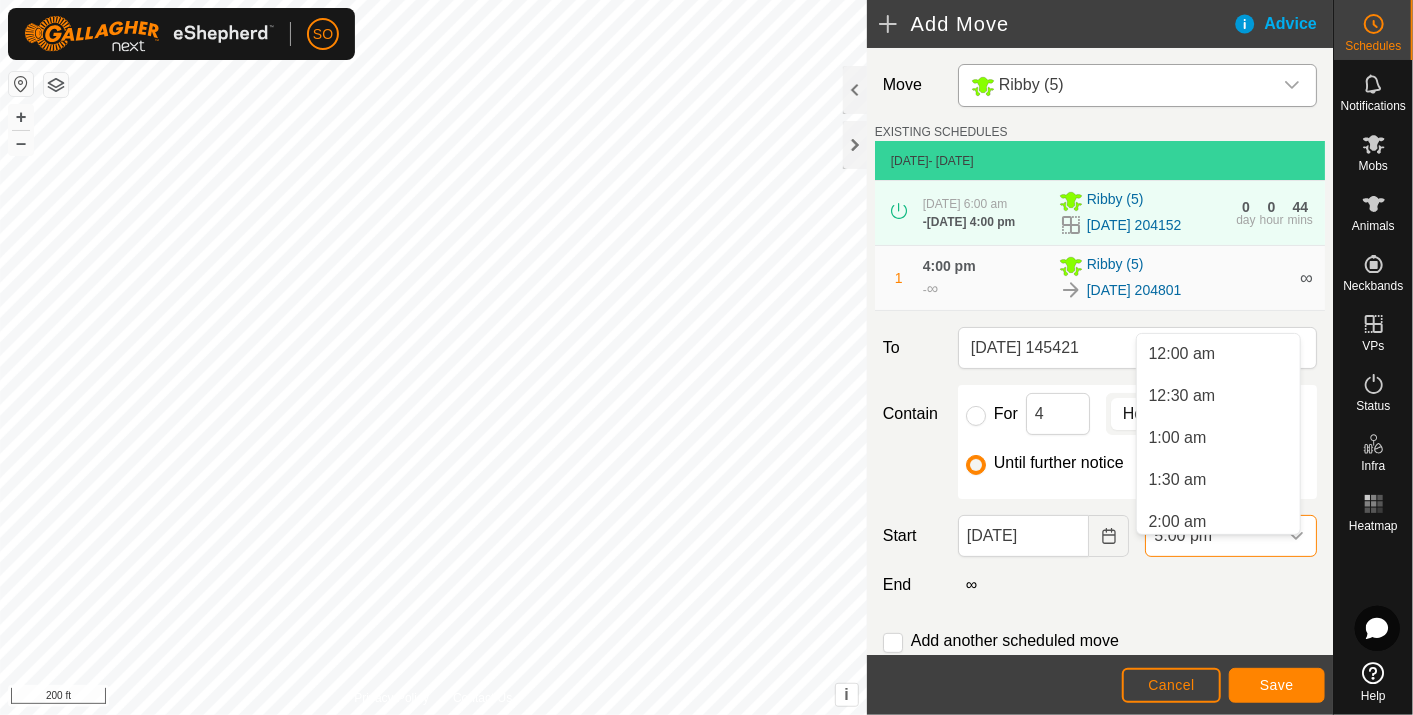 scroll, scrollTop: 1267, scrollLeft: 0, axis: vertical 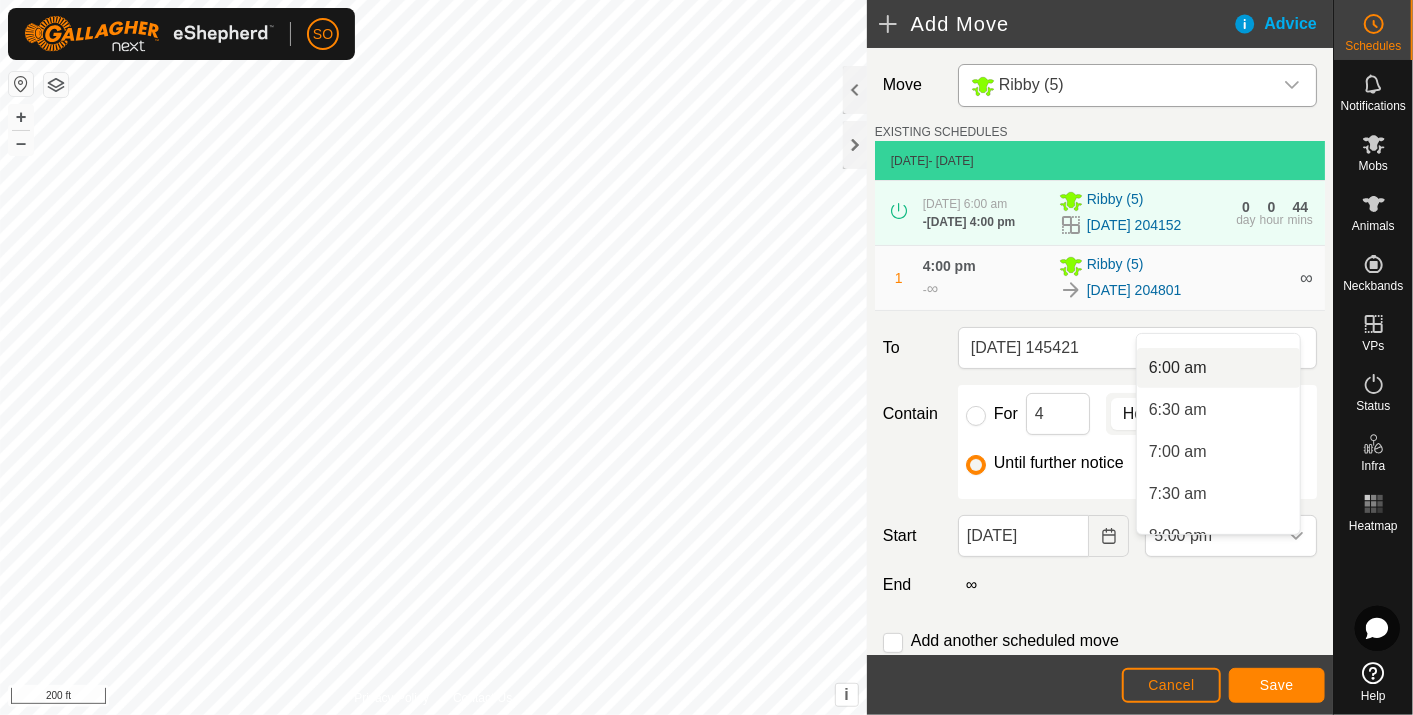 click on "6:00 am" at bounding box center (1218, 368) 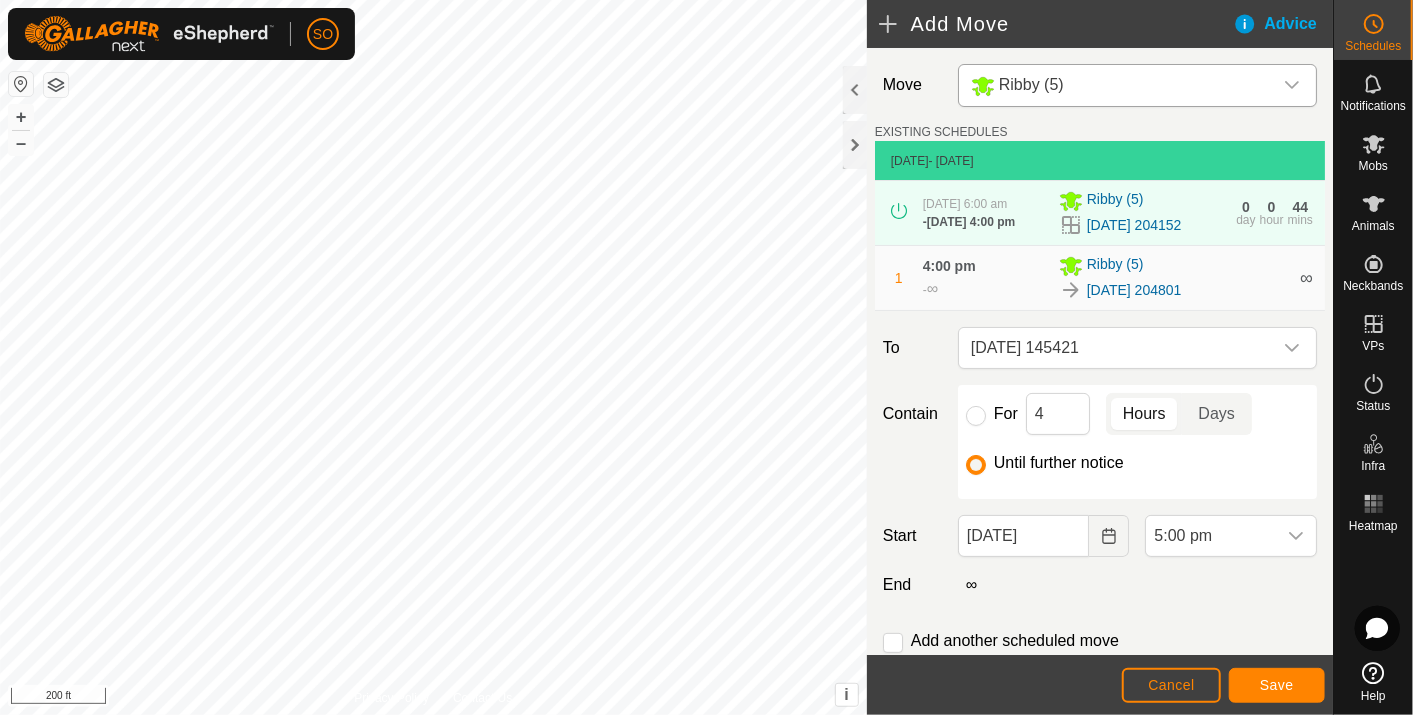 scroll, scrollTop: 1267, scrollLeft: 0, axis: vertical 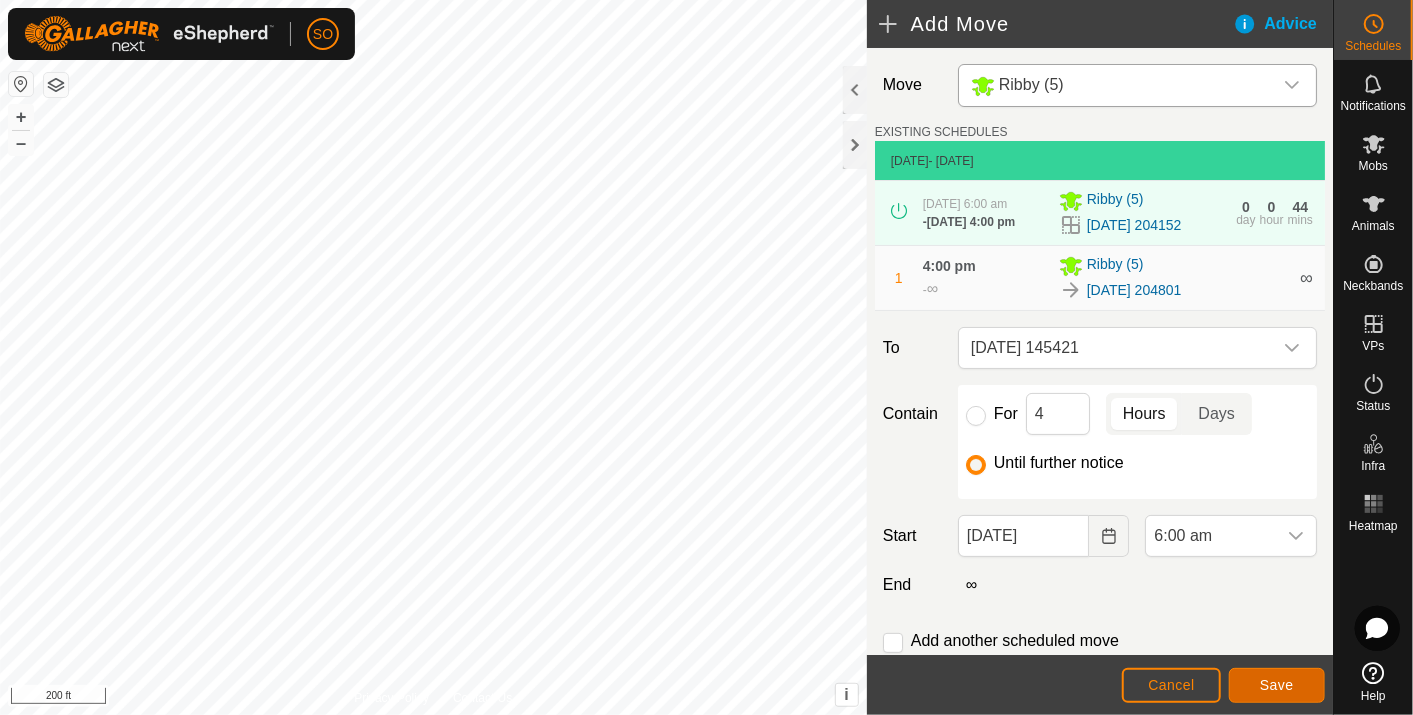 click on "Save" 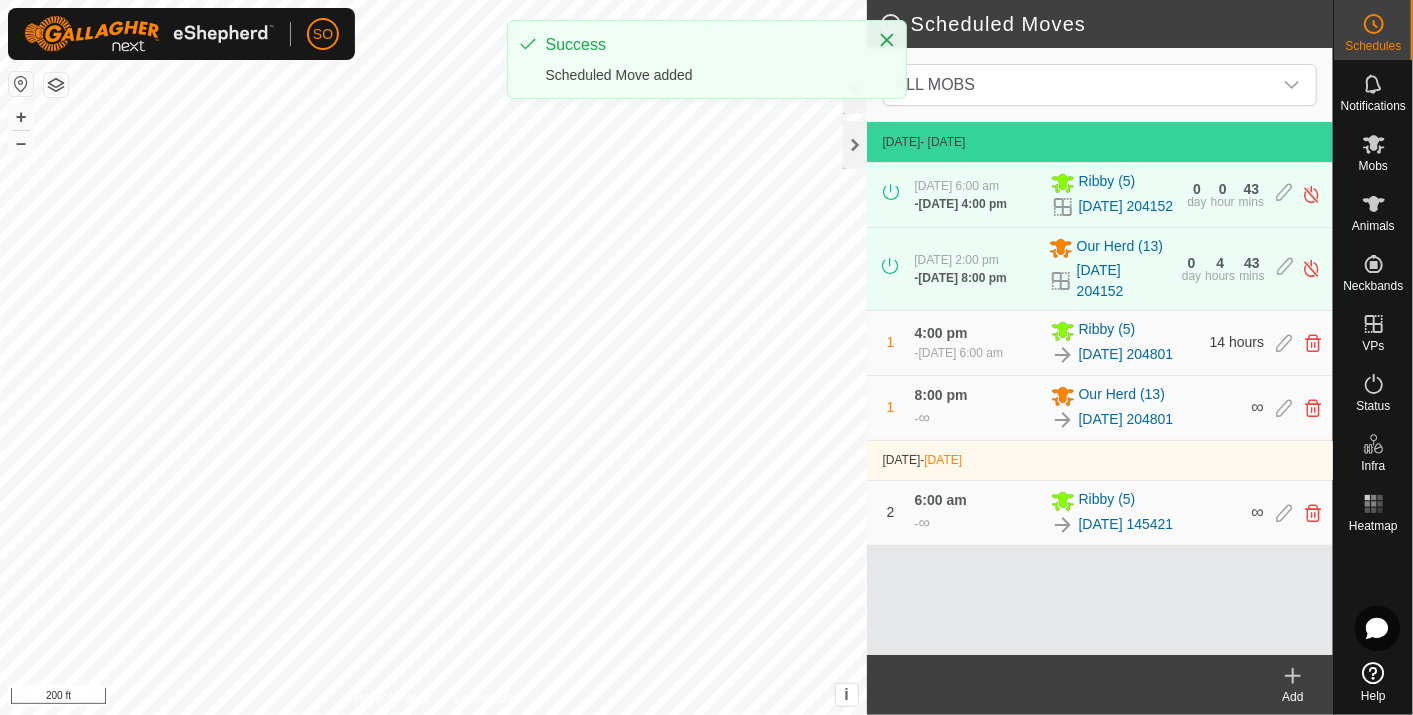 click 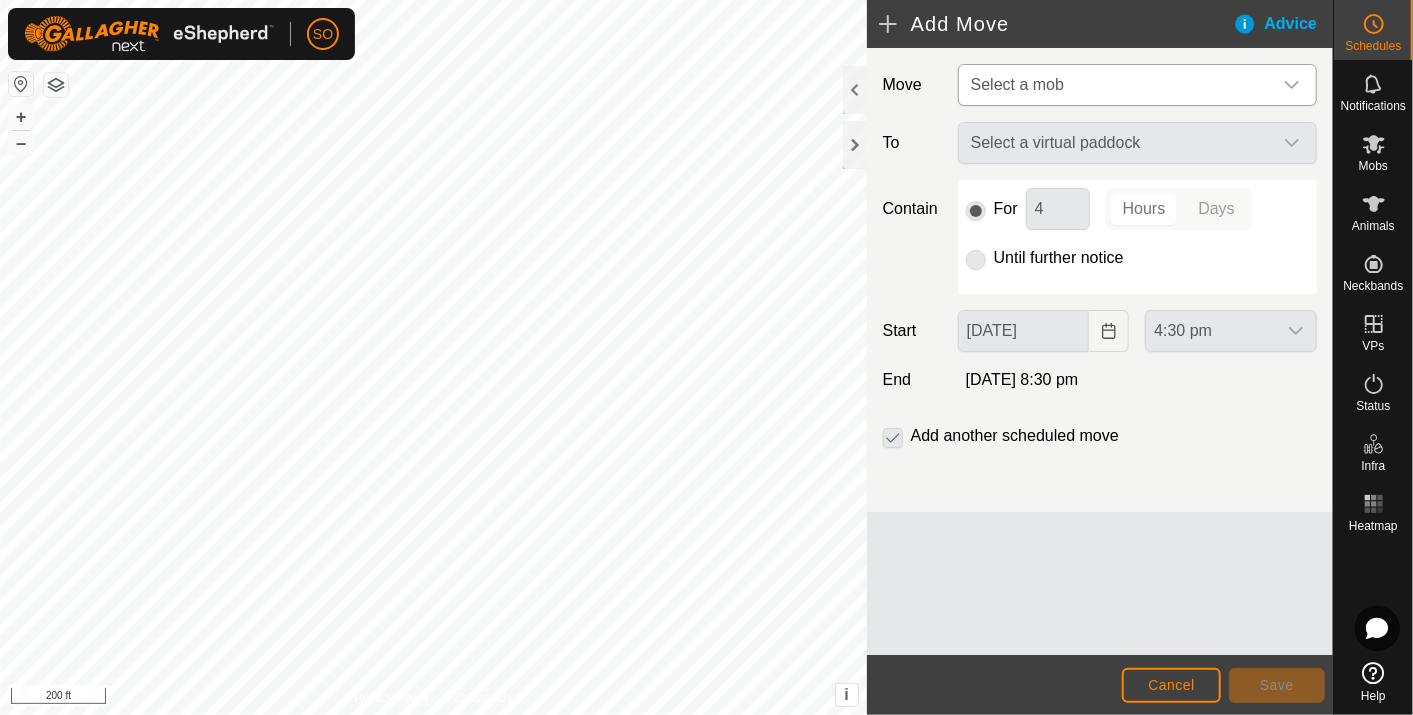 click 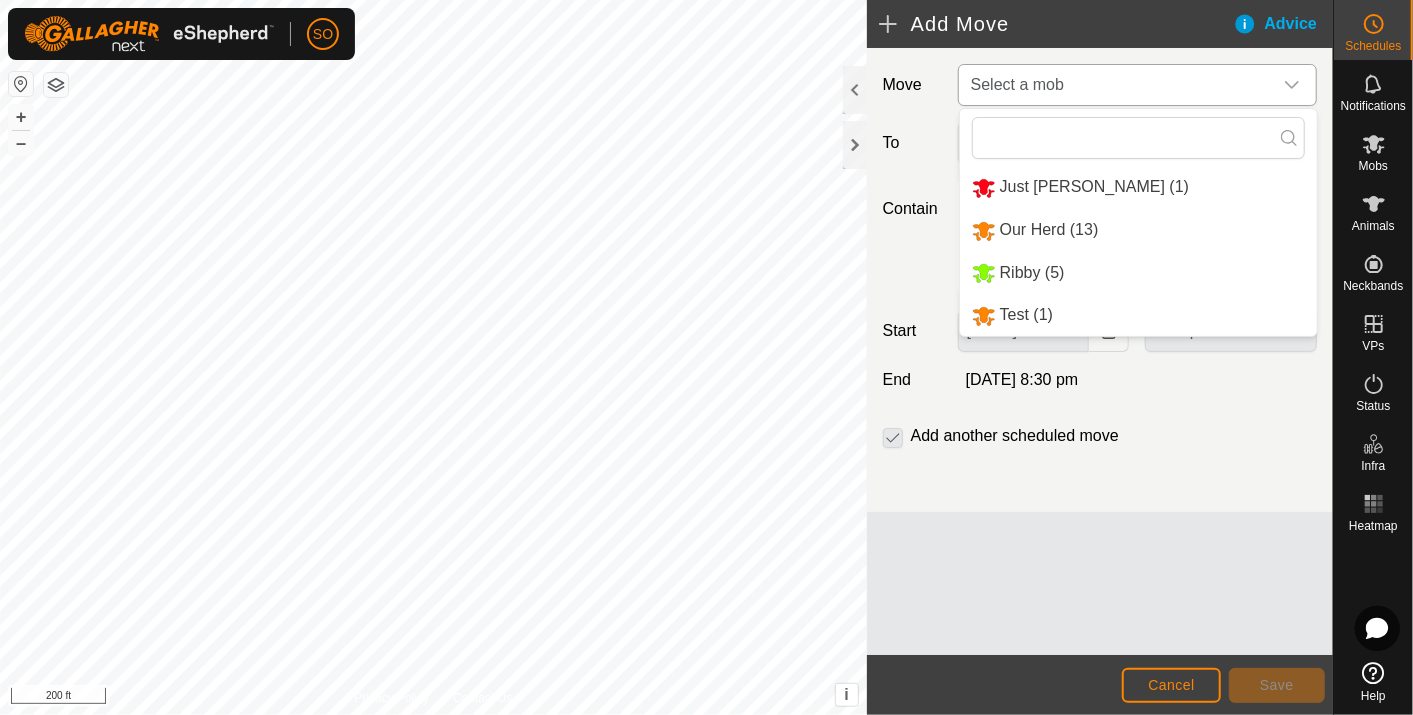 click on "Our Herd (13)" at bounding box center [1138, 230] 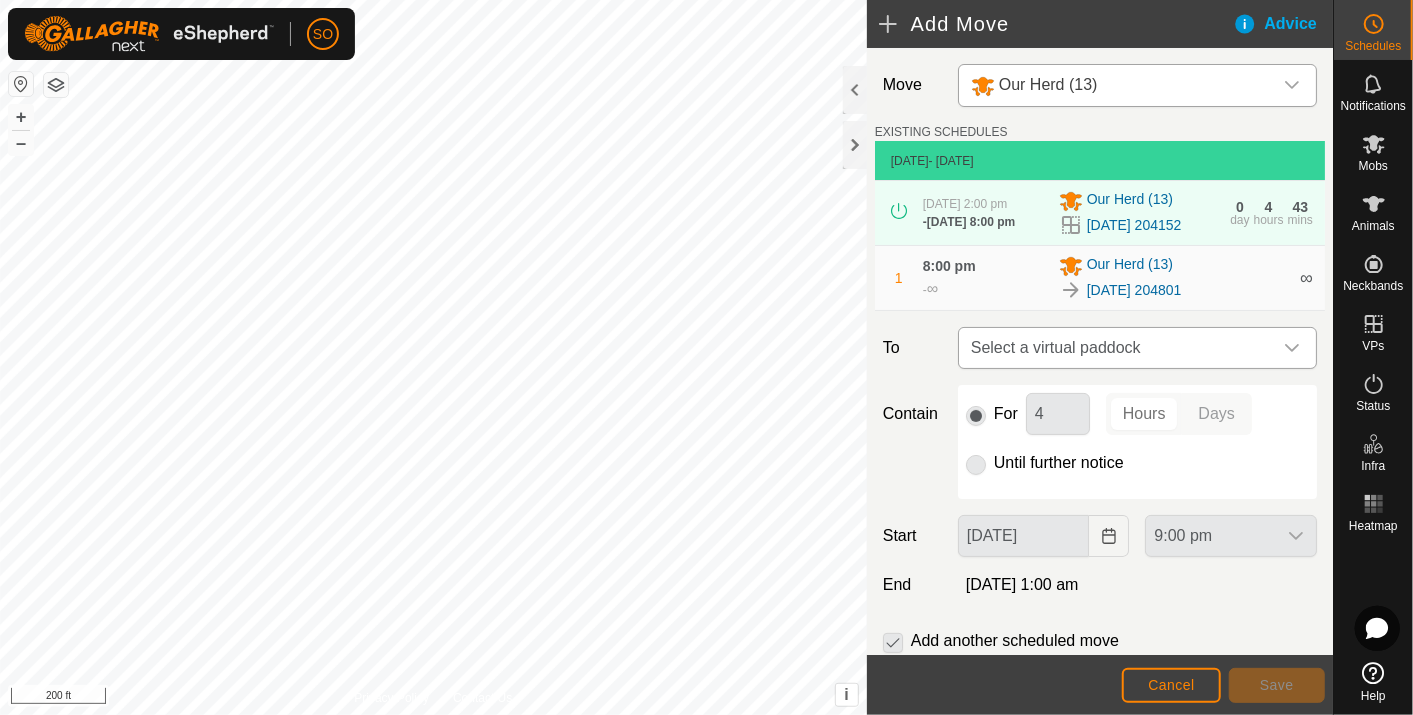 click 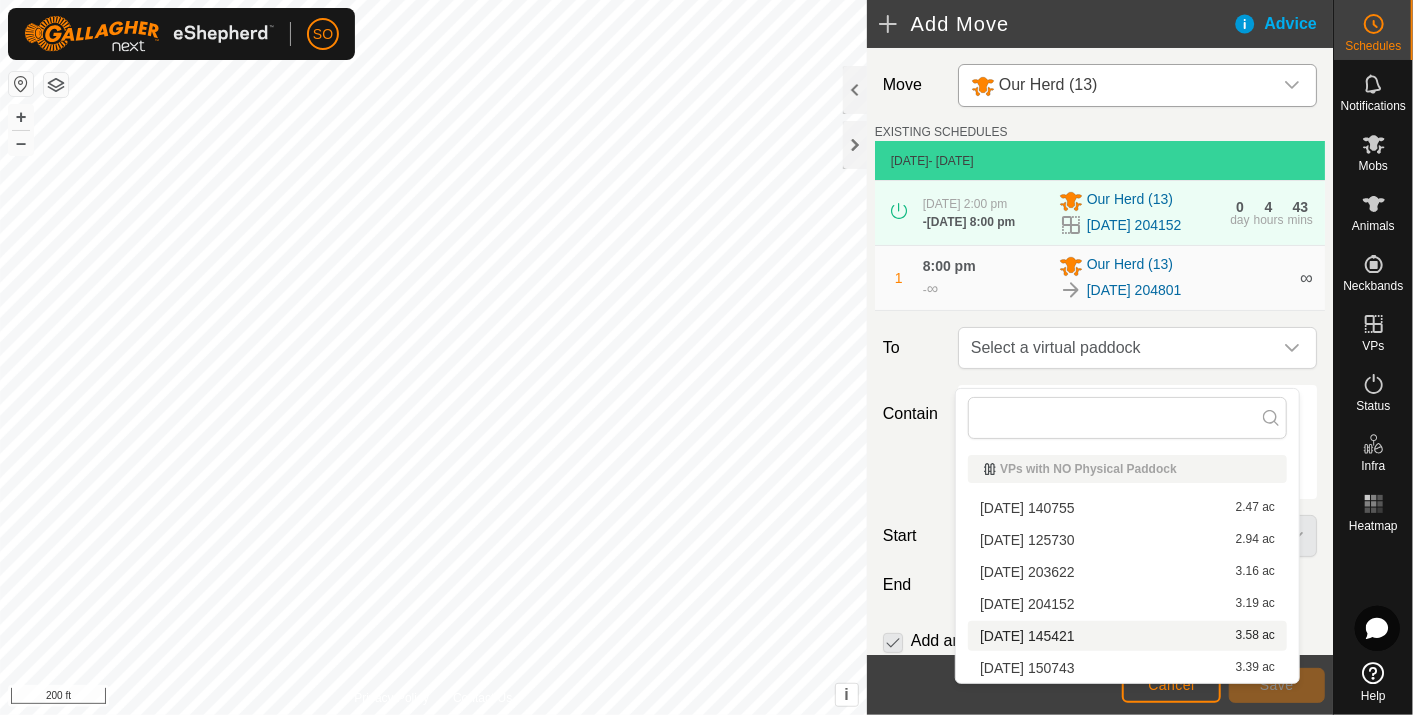 click on "[DATE] 145421  3.58 ac" at bounding box center (1127, 636) 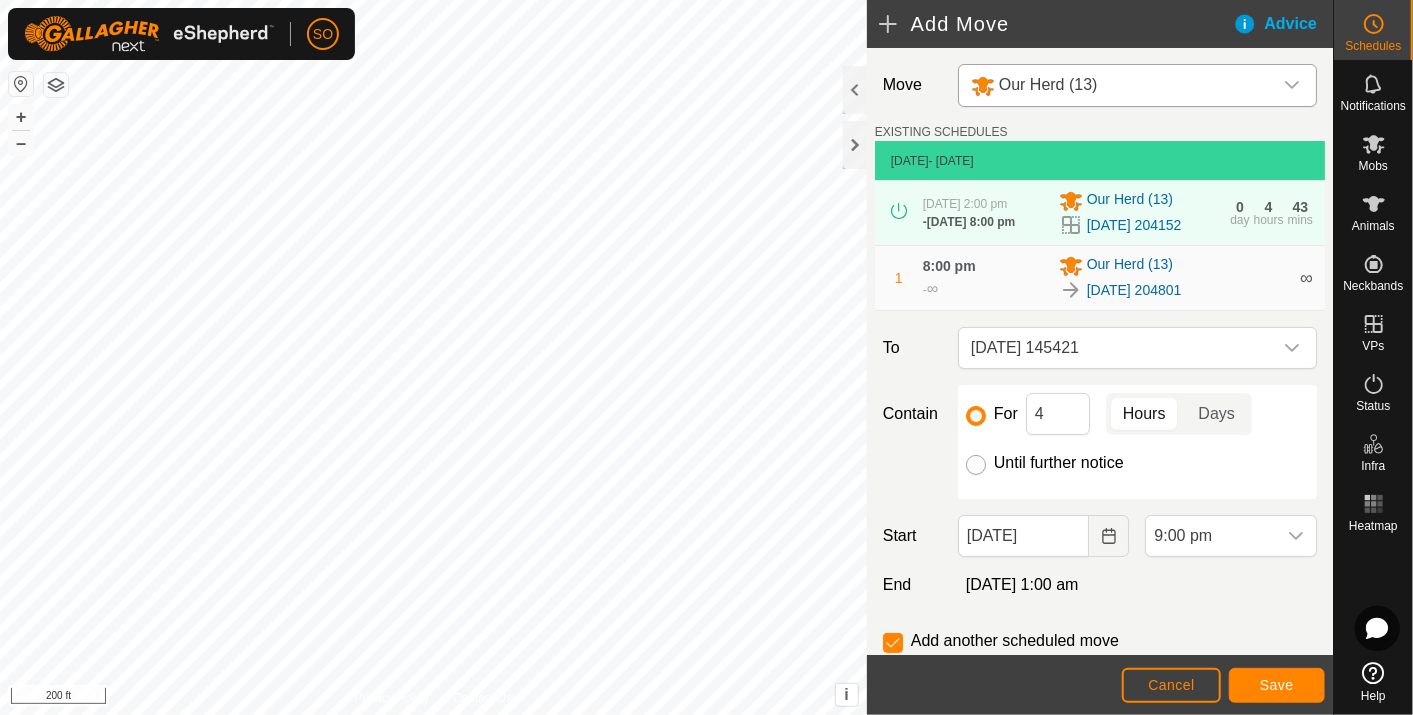 click on "Until further notice" at bounding box center [976, 465] 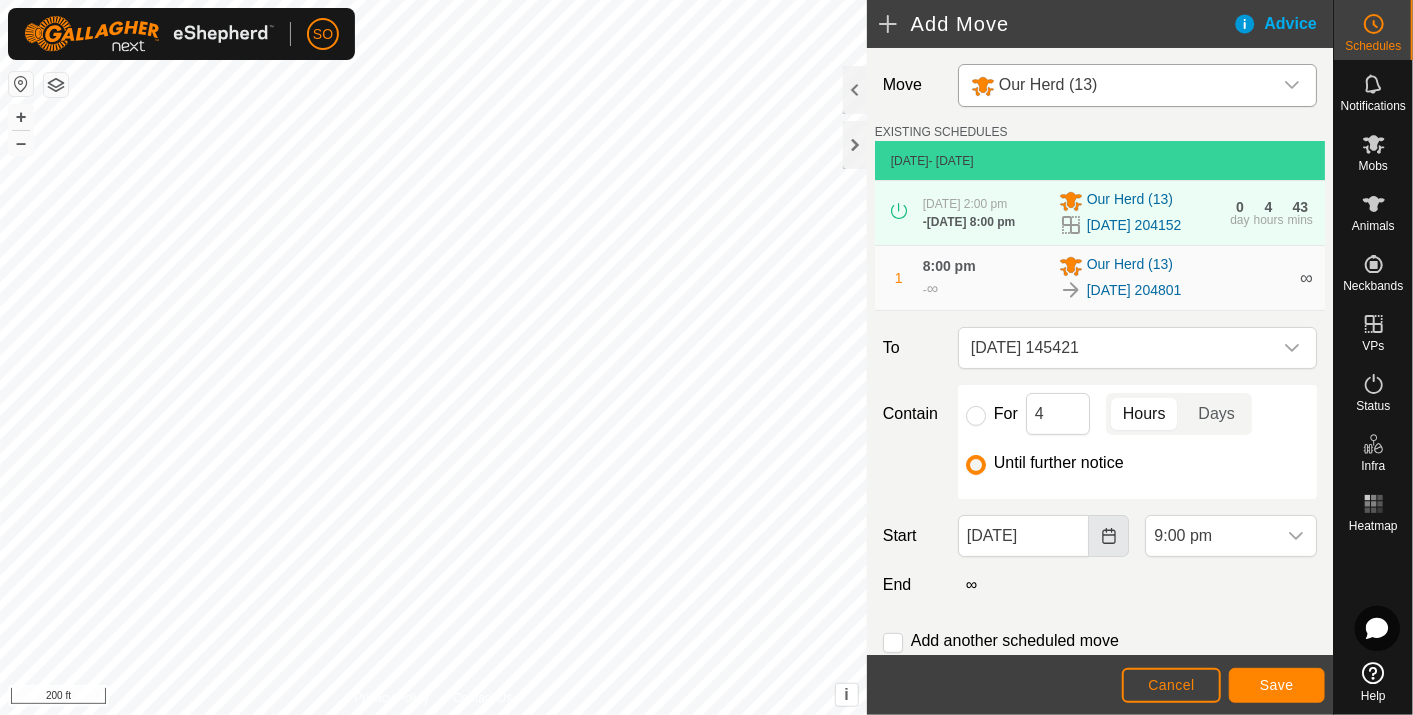 click 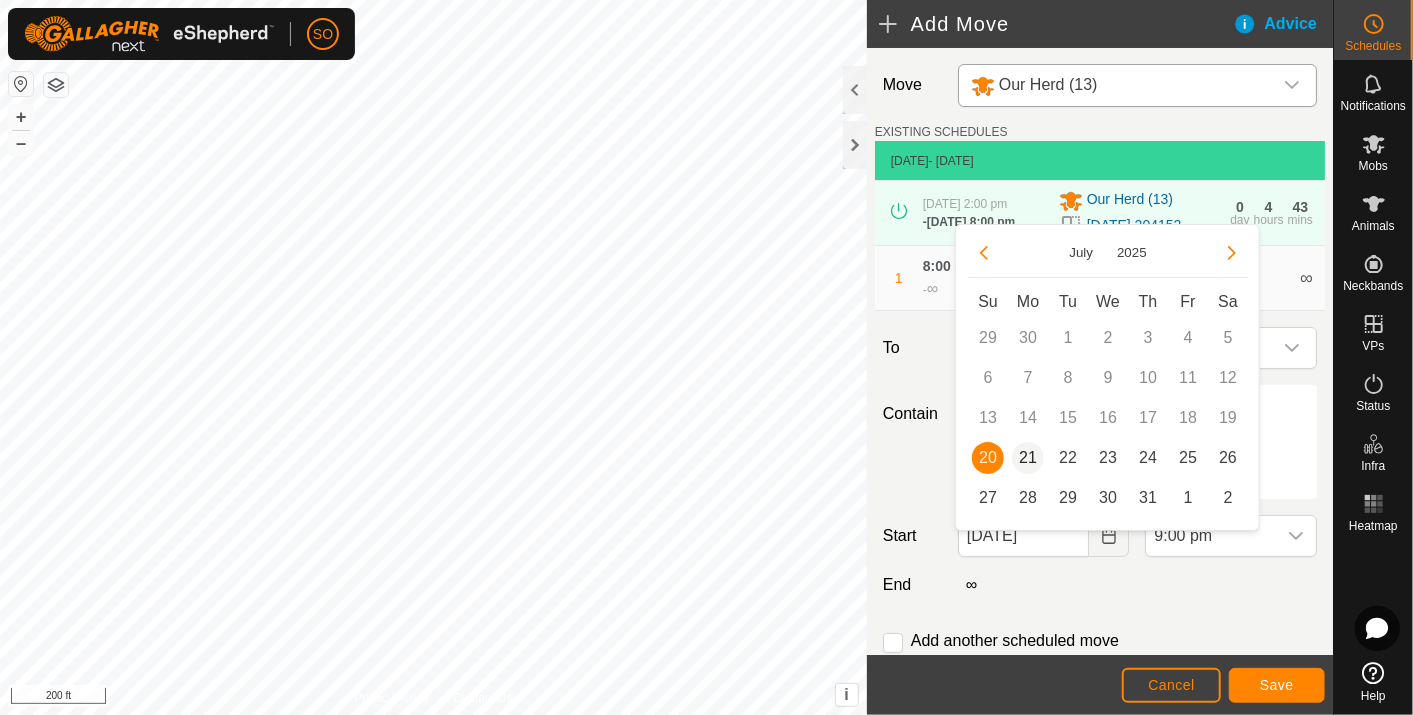 click on "21" at bounding box center (1028, 458) 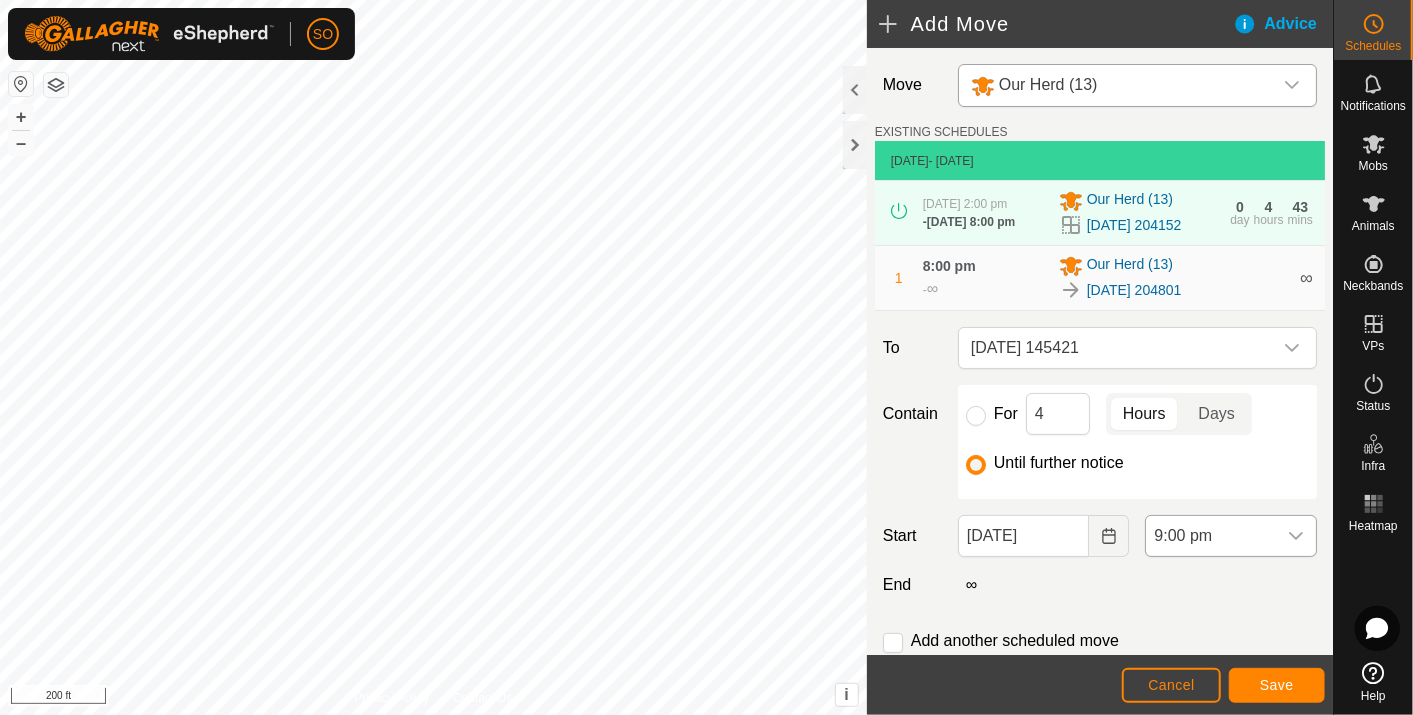 click 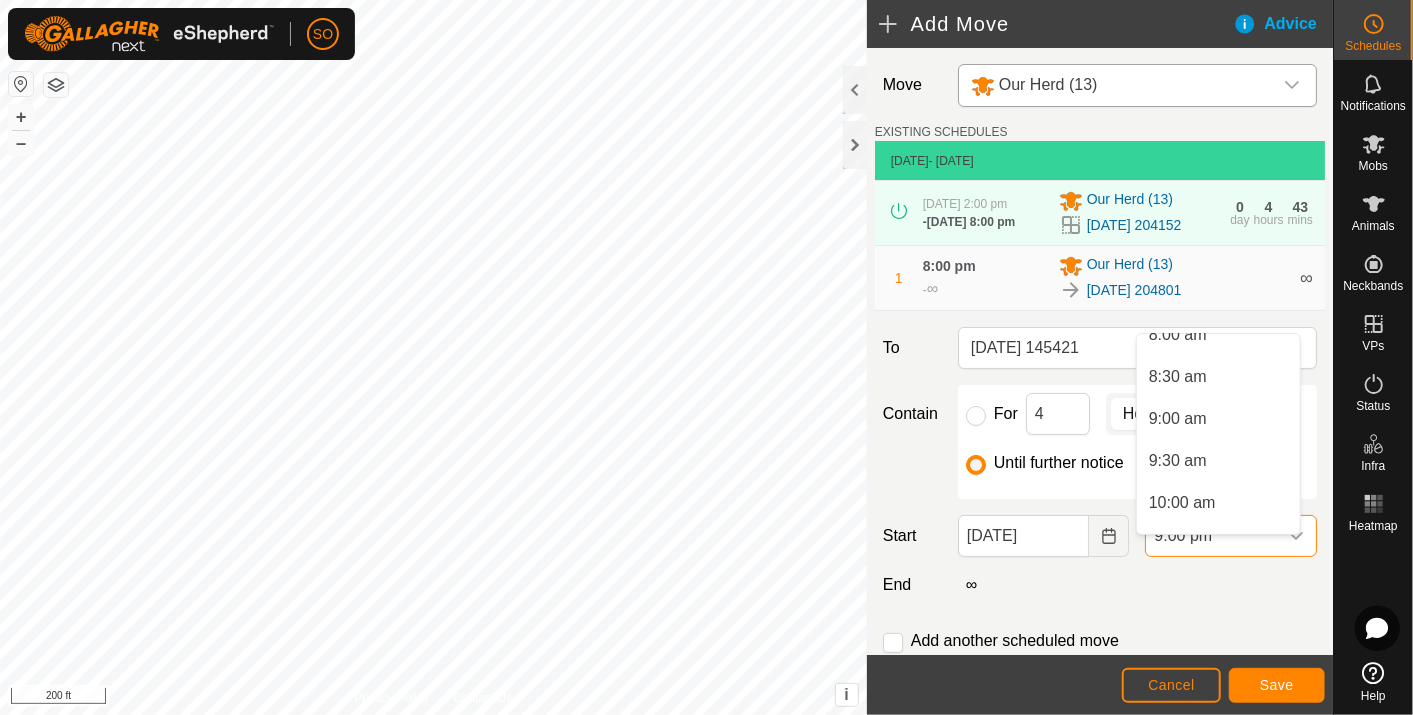 scroll, scrollTop: 722, scrollLeft: 0, axis: vertical 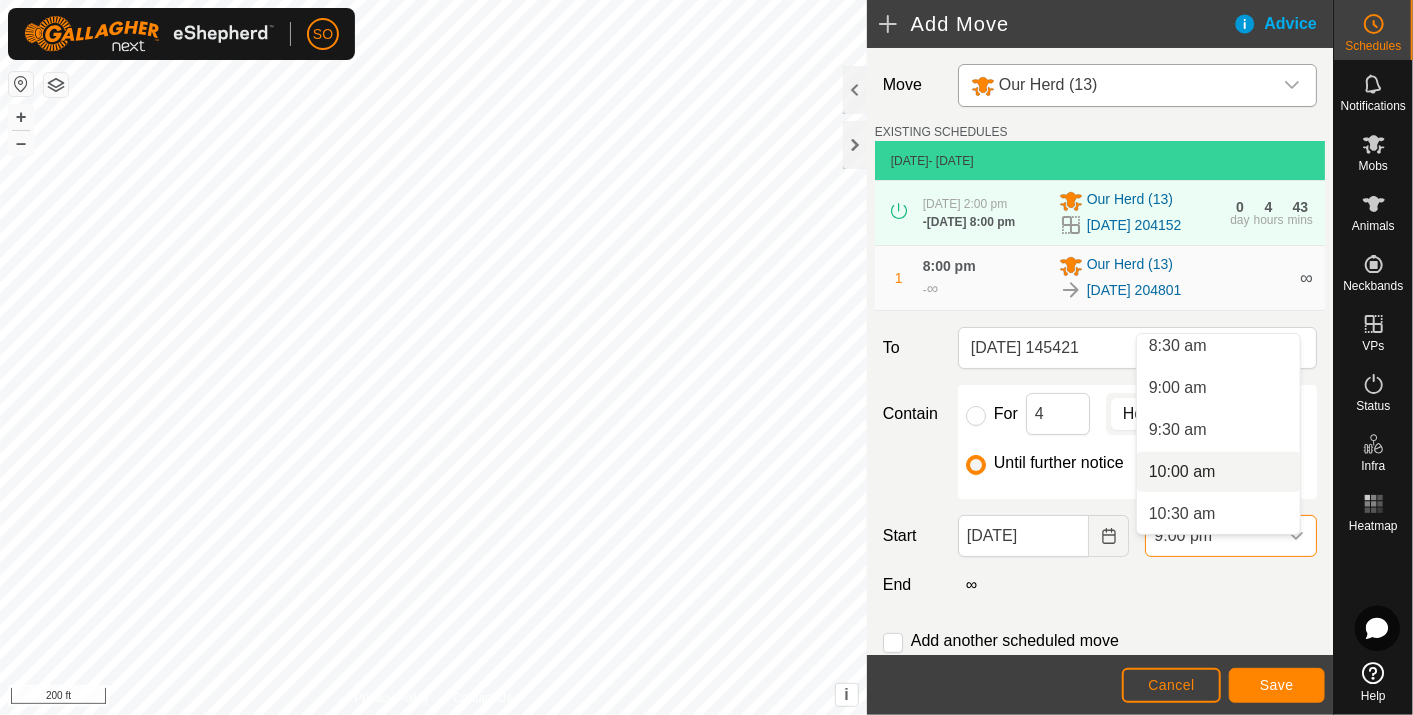 click on "10:00 am" at bounding box center [1218, 472] 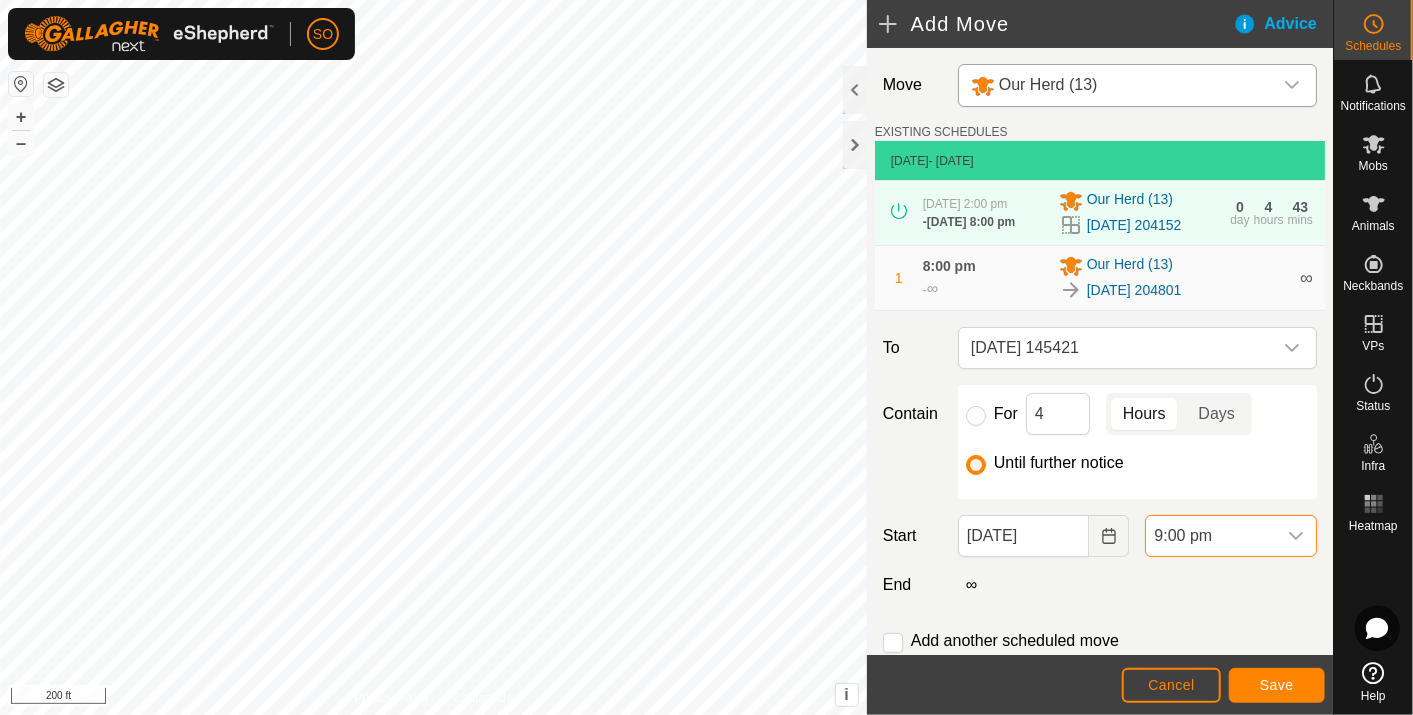 scroll, scrollTop: 1602, scrollLeft: 0, axis: vertical 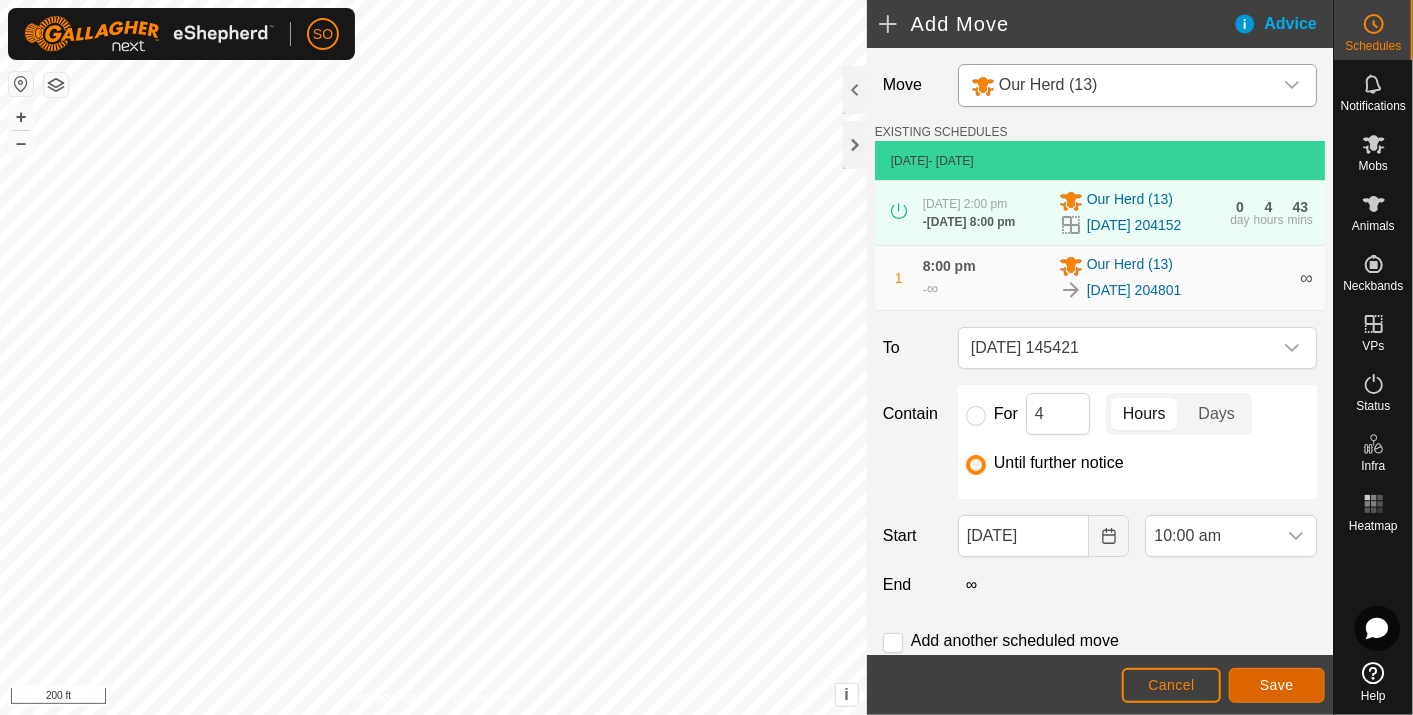 click on "Save" 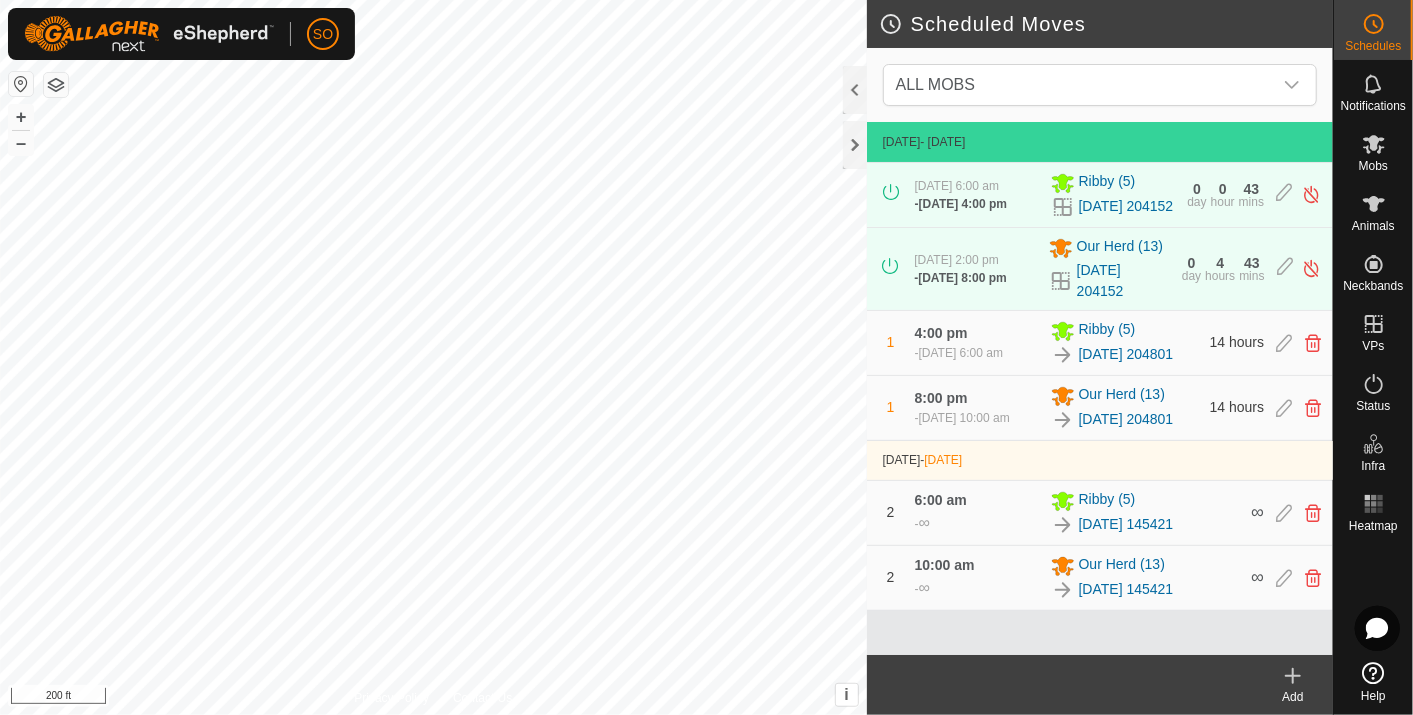 click 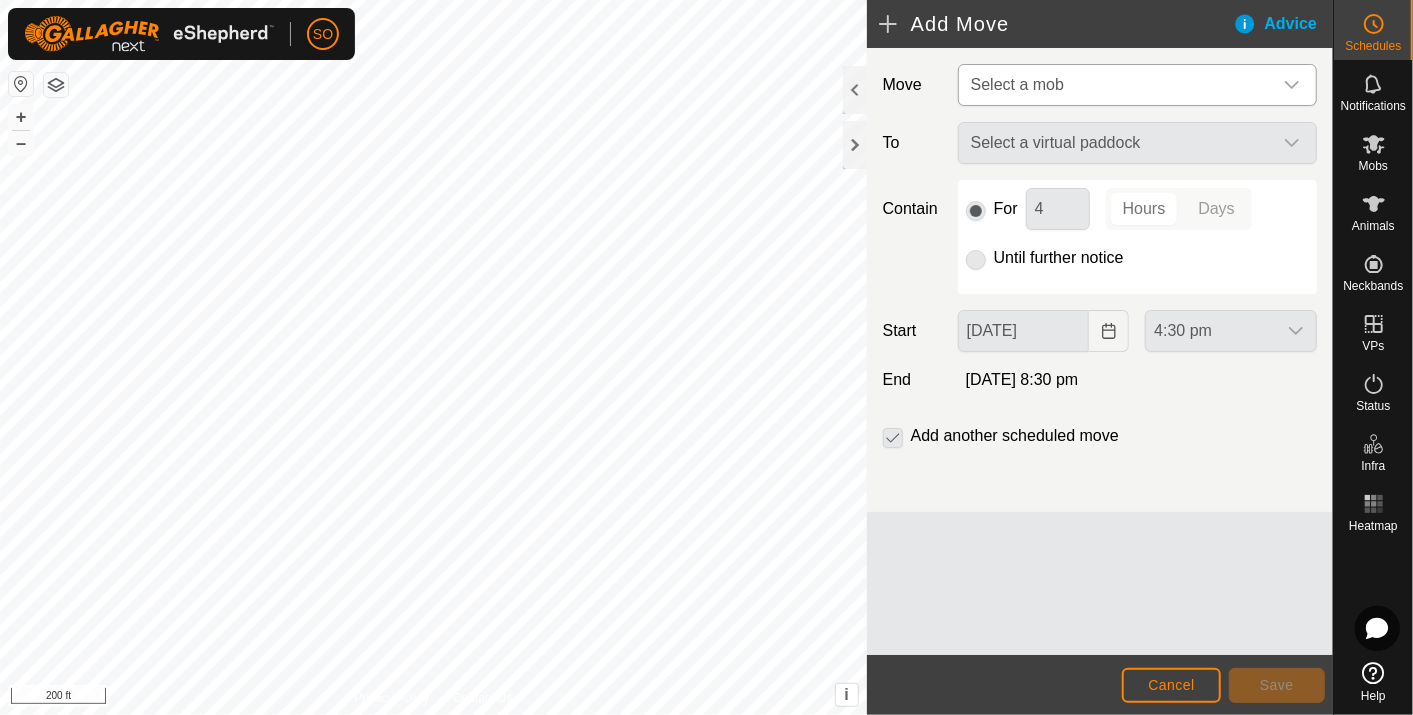 click 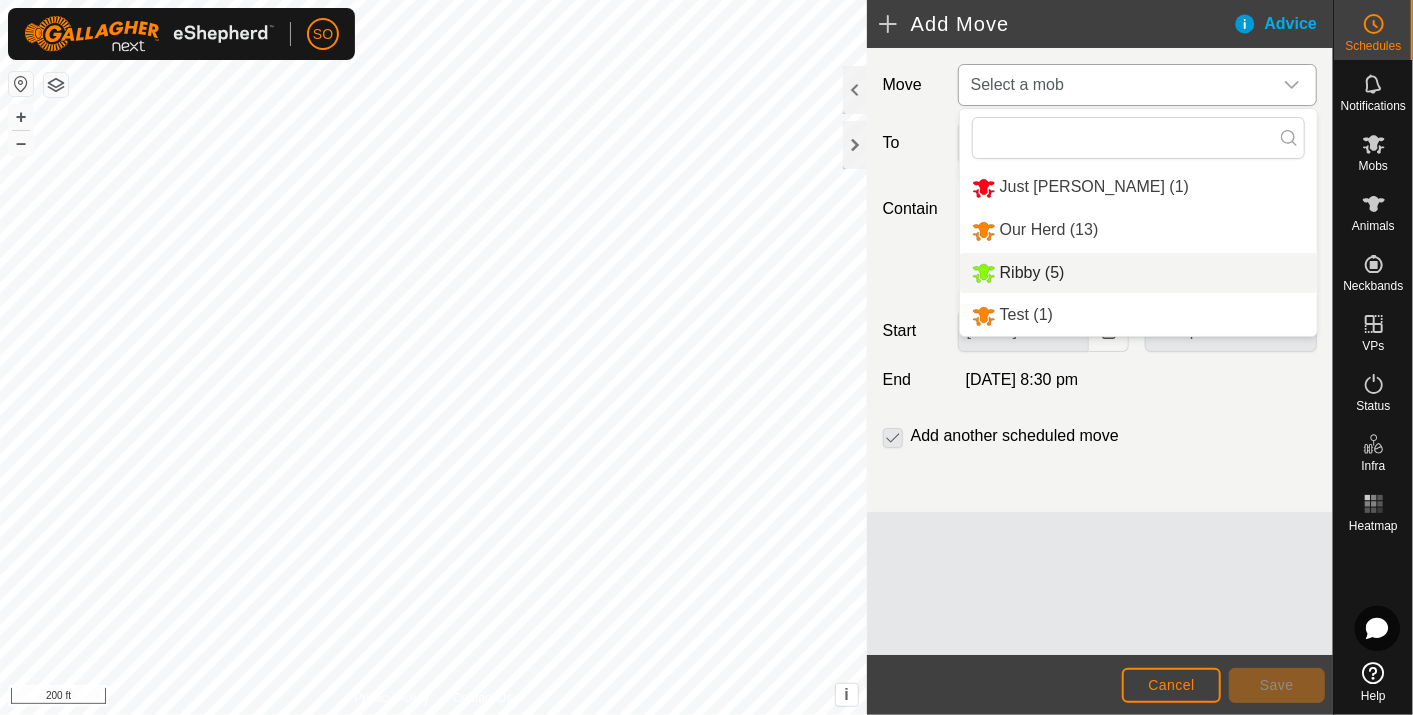click on "Ribby (5)" at bounding box center (1138, 273) 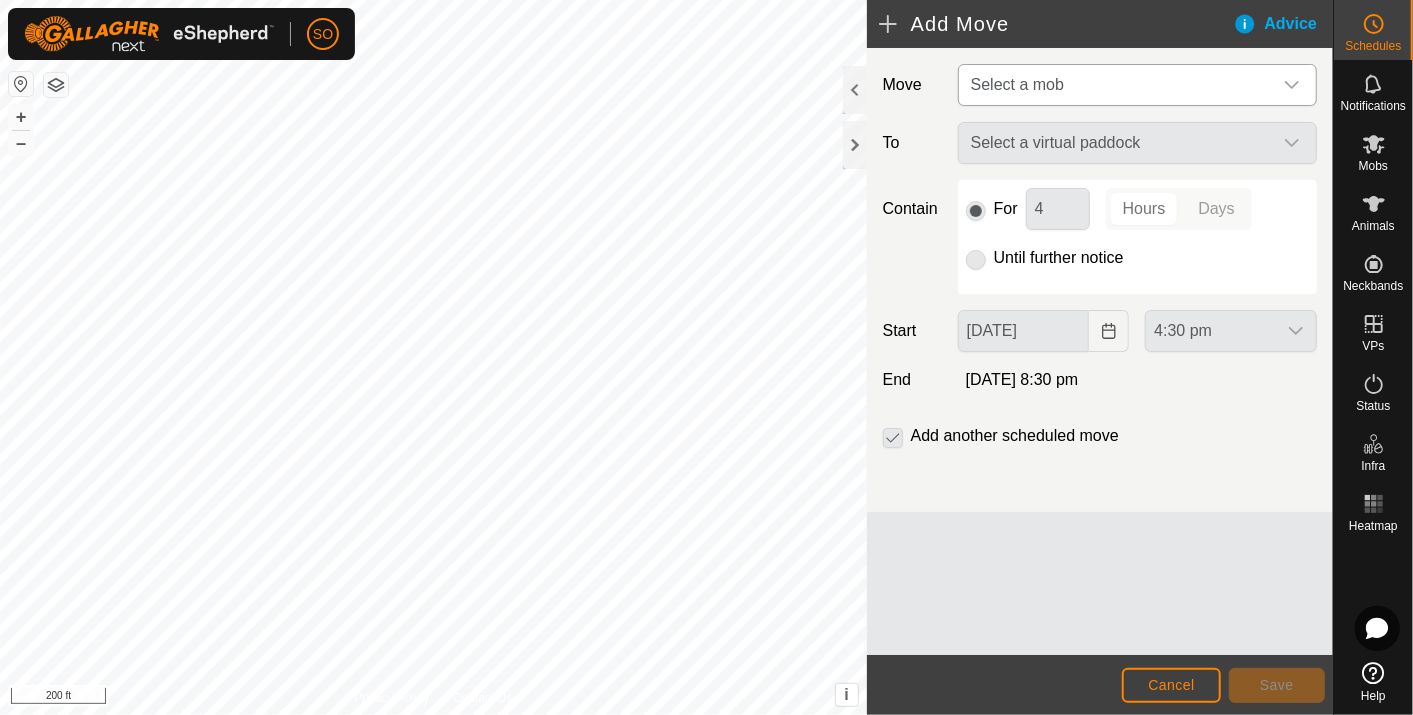 type on "[DATE]" 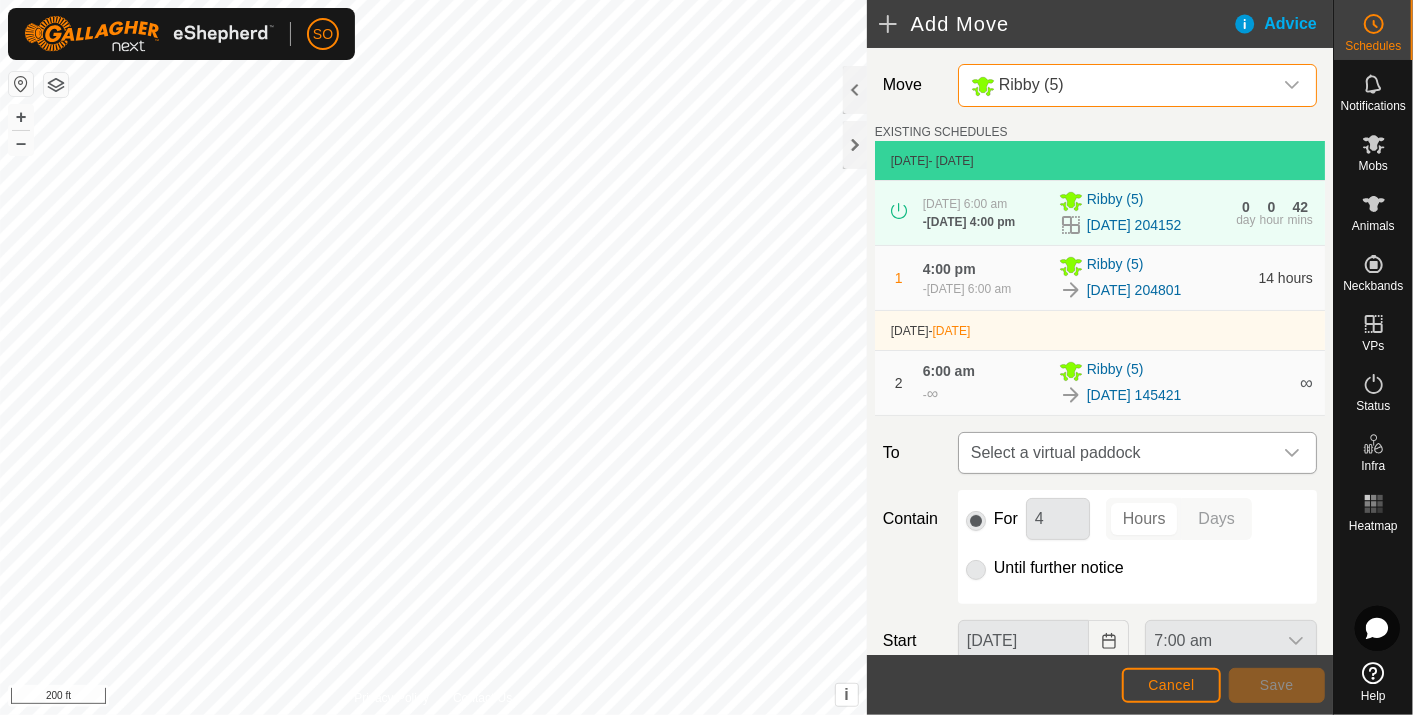 click 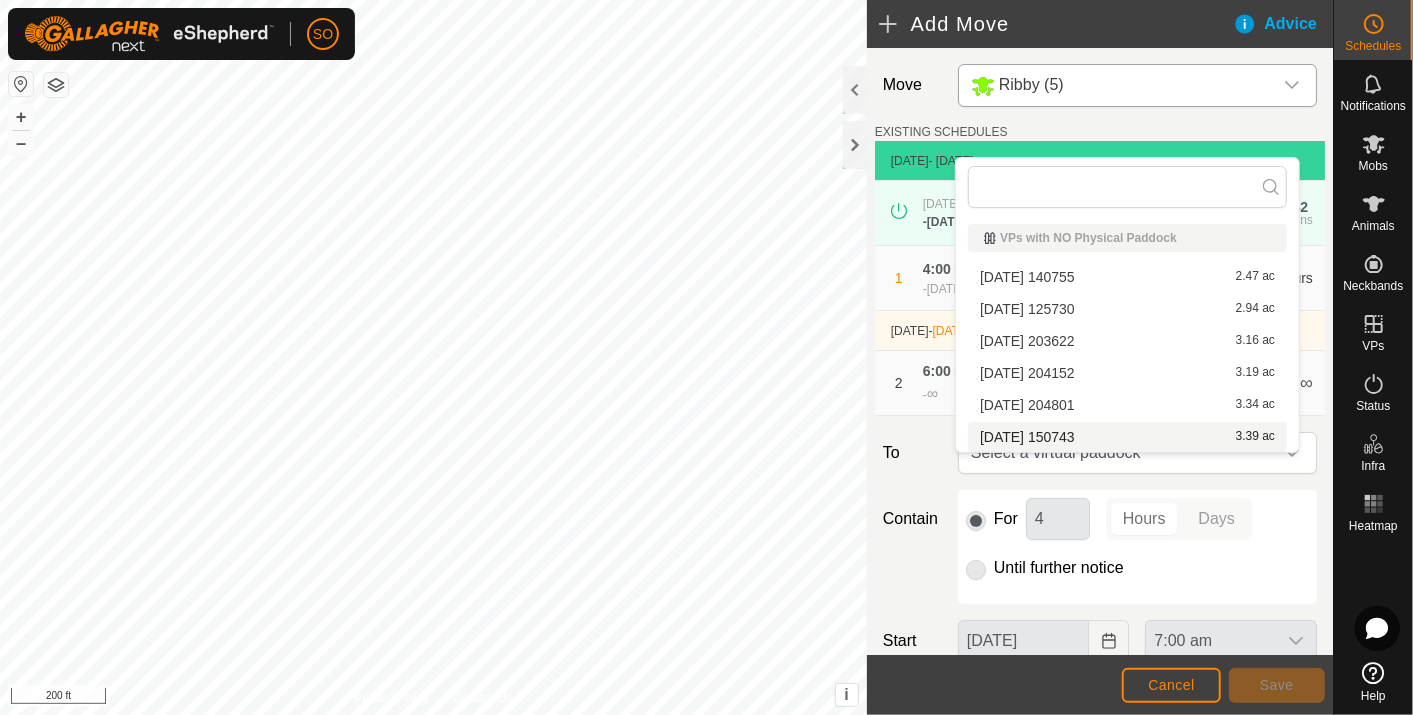 click on "[DATE] 150743  3.39 ac" at bounding box center (1127, 437) 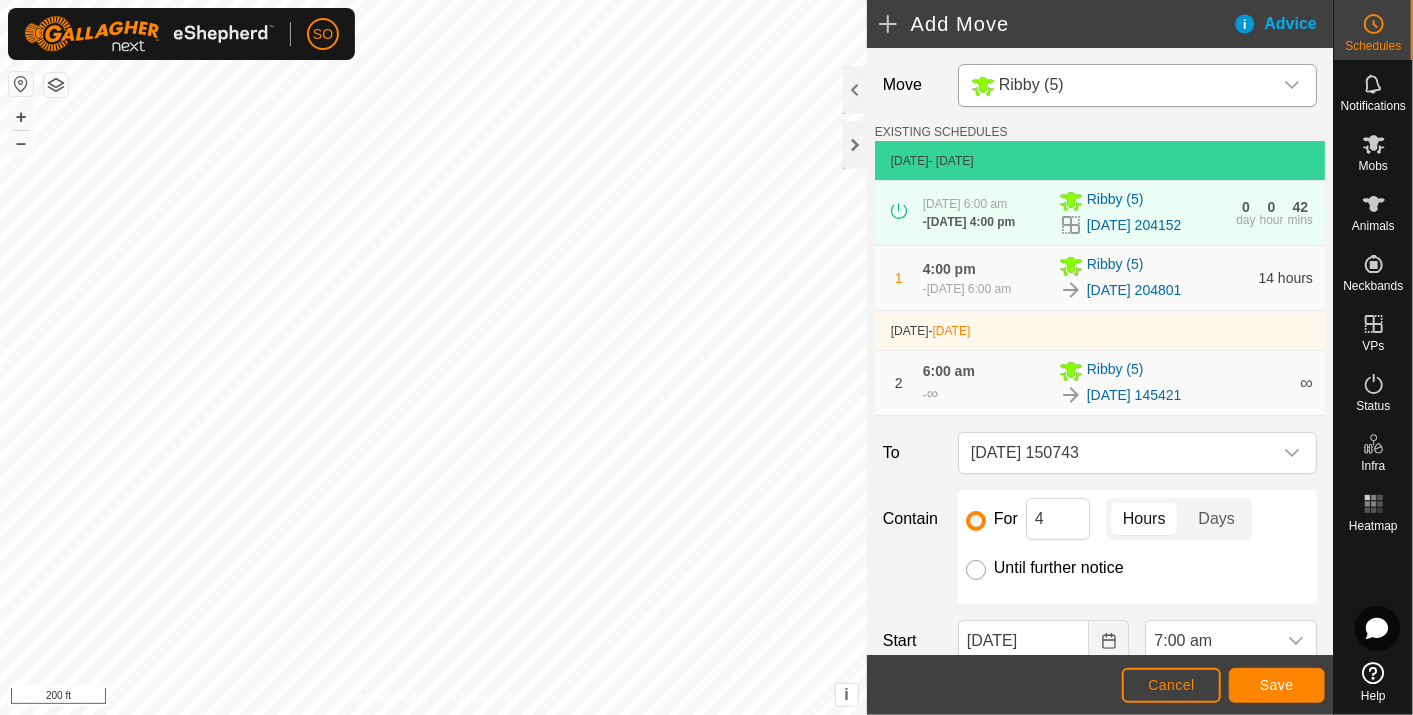 click on "Until further notice" at bounding box center [976, 570] 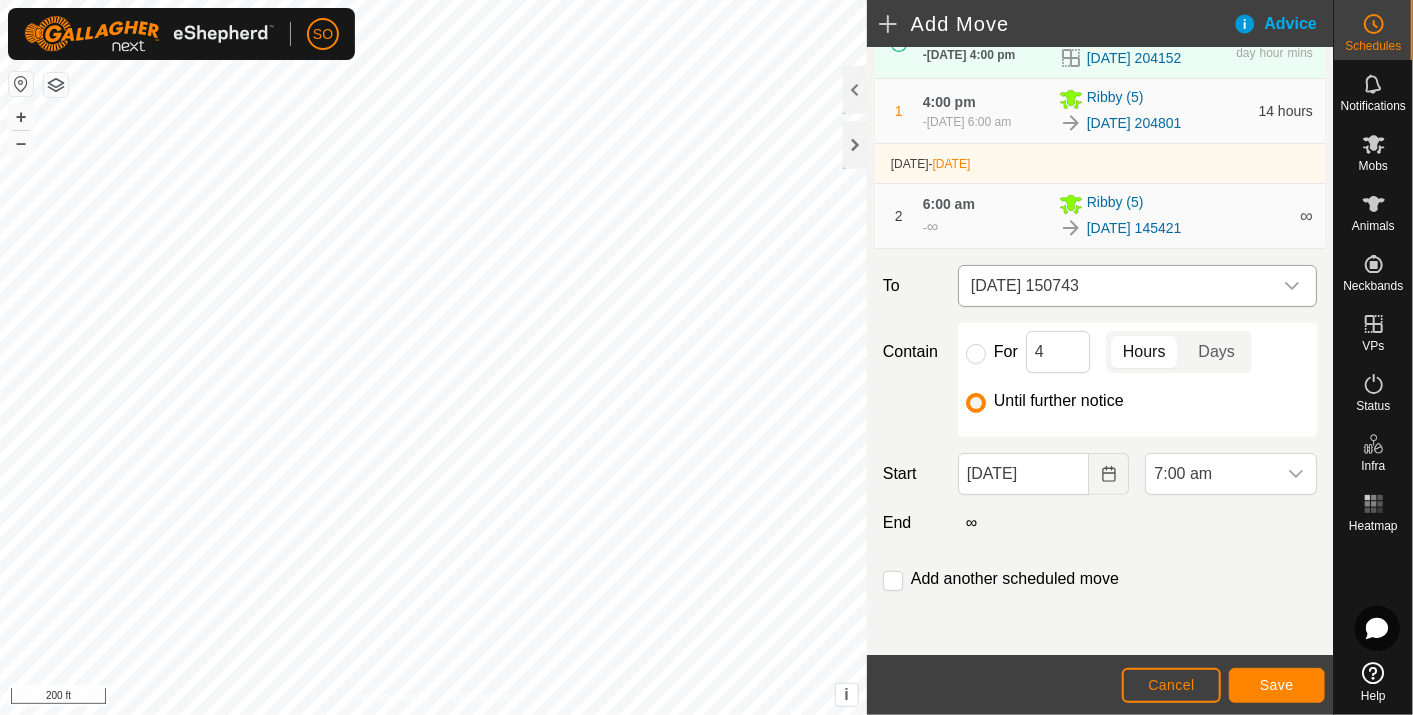 scroll, scrollTop: 182, scrollLeft: 0, axis: vertical 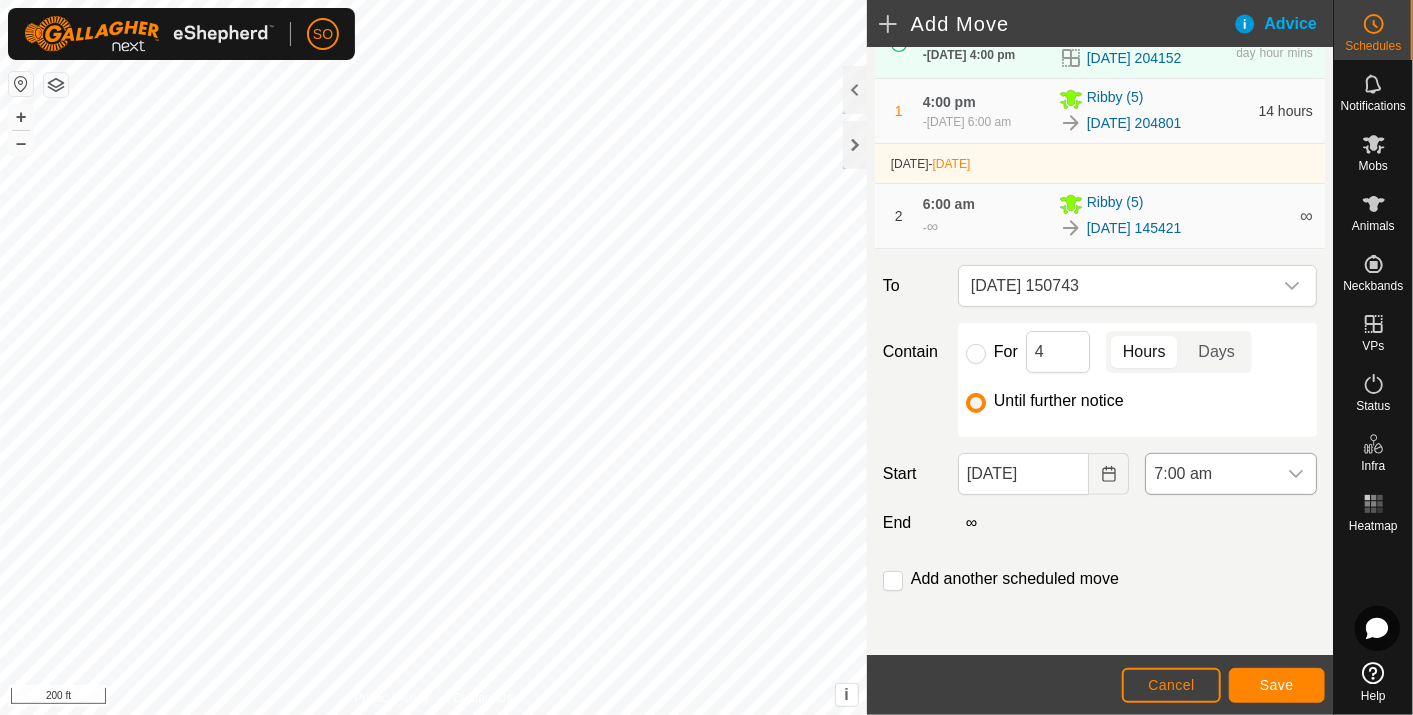 click 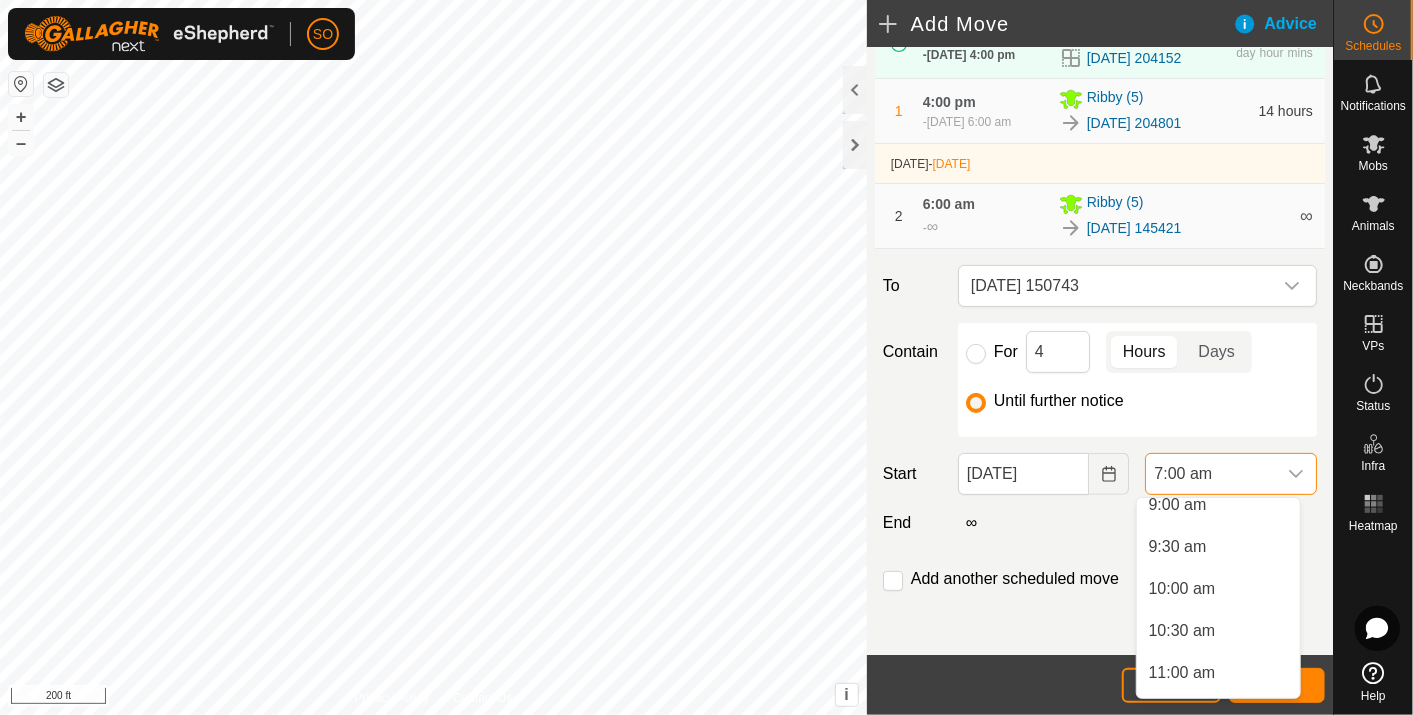 scroll, scrollTop: 686, scrollLeft: 0, axis: vertical 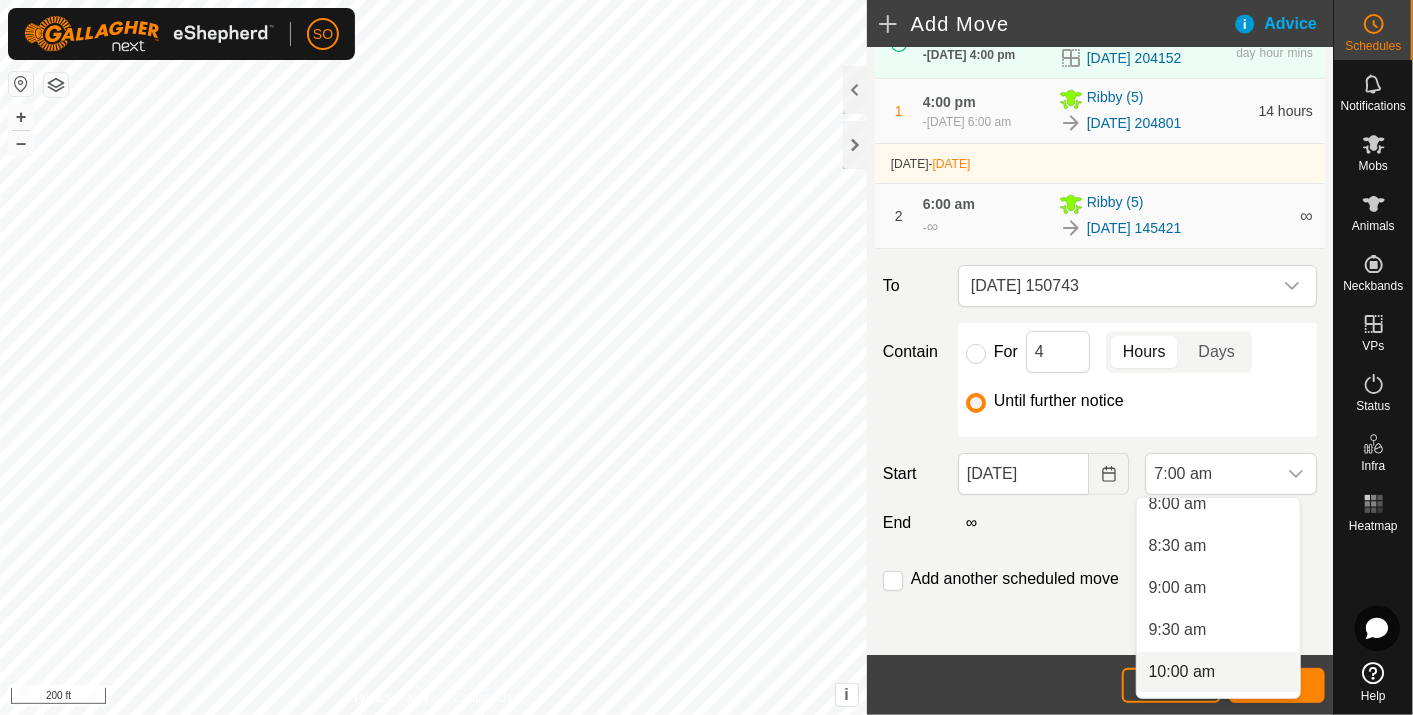 click on "10:00 am" at bounding box center [1218, 672] 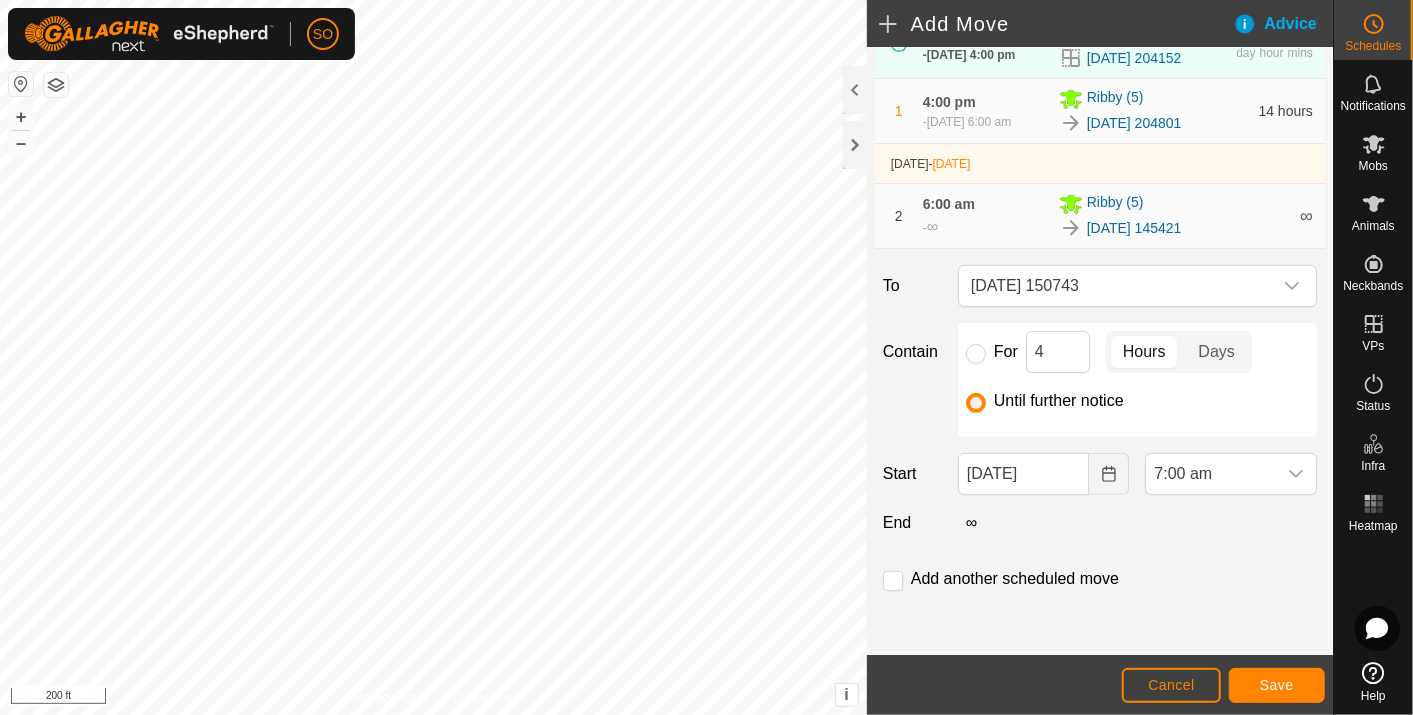scroll, scrollTop: 587, scrollLeft: 0, axis: vertical 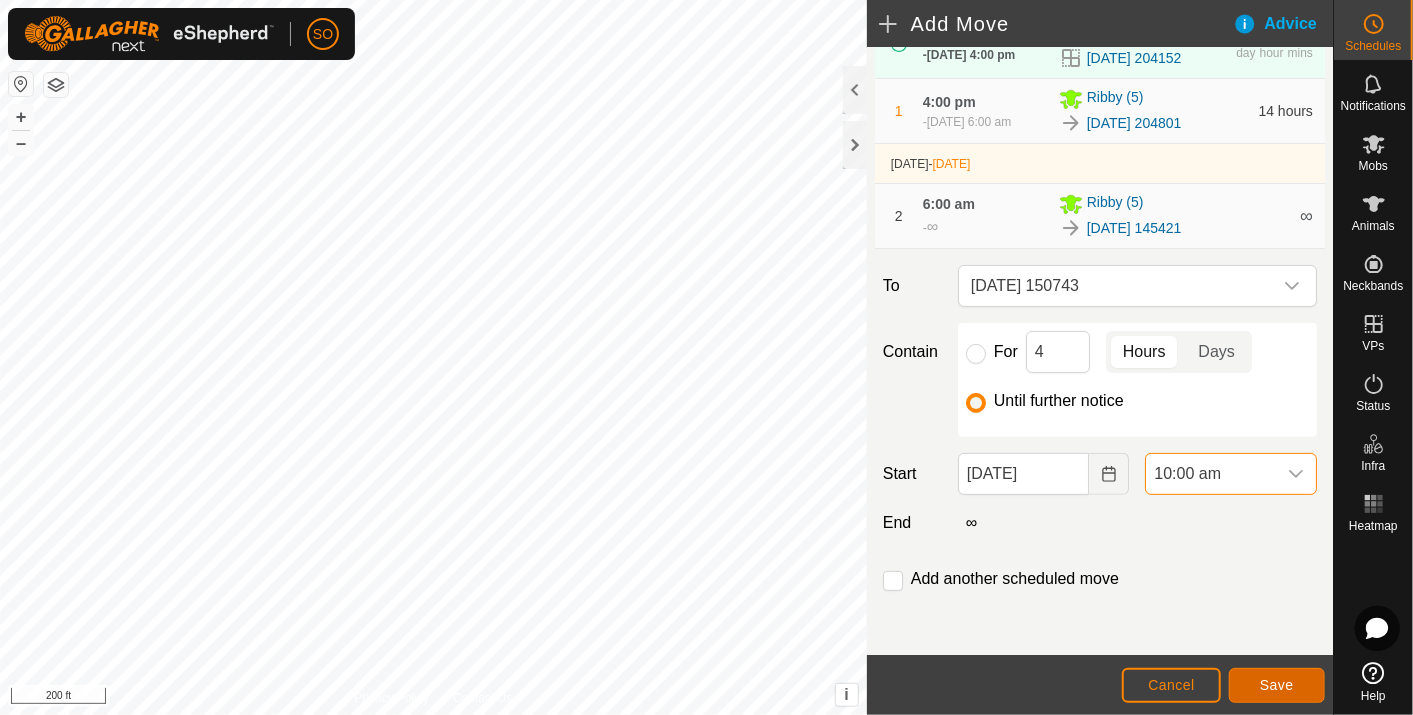 click on "Save" 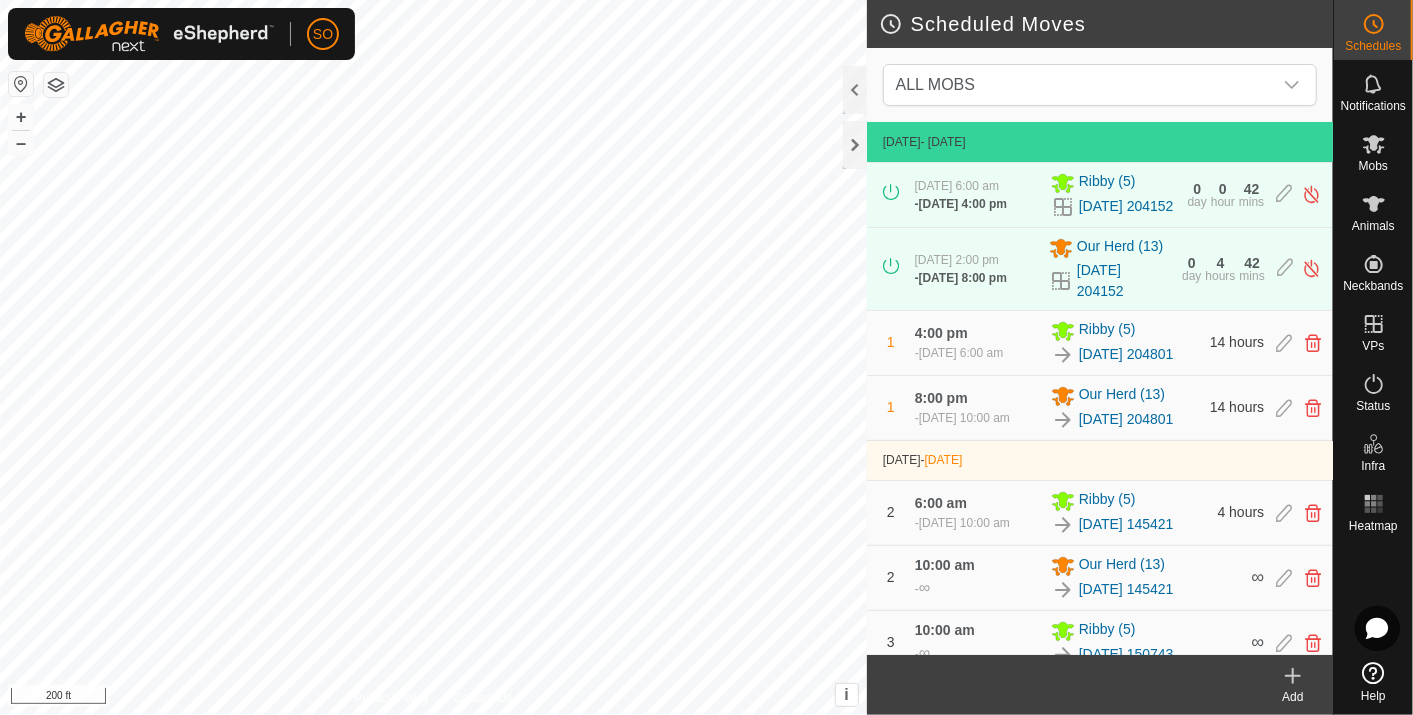 click 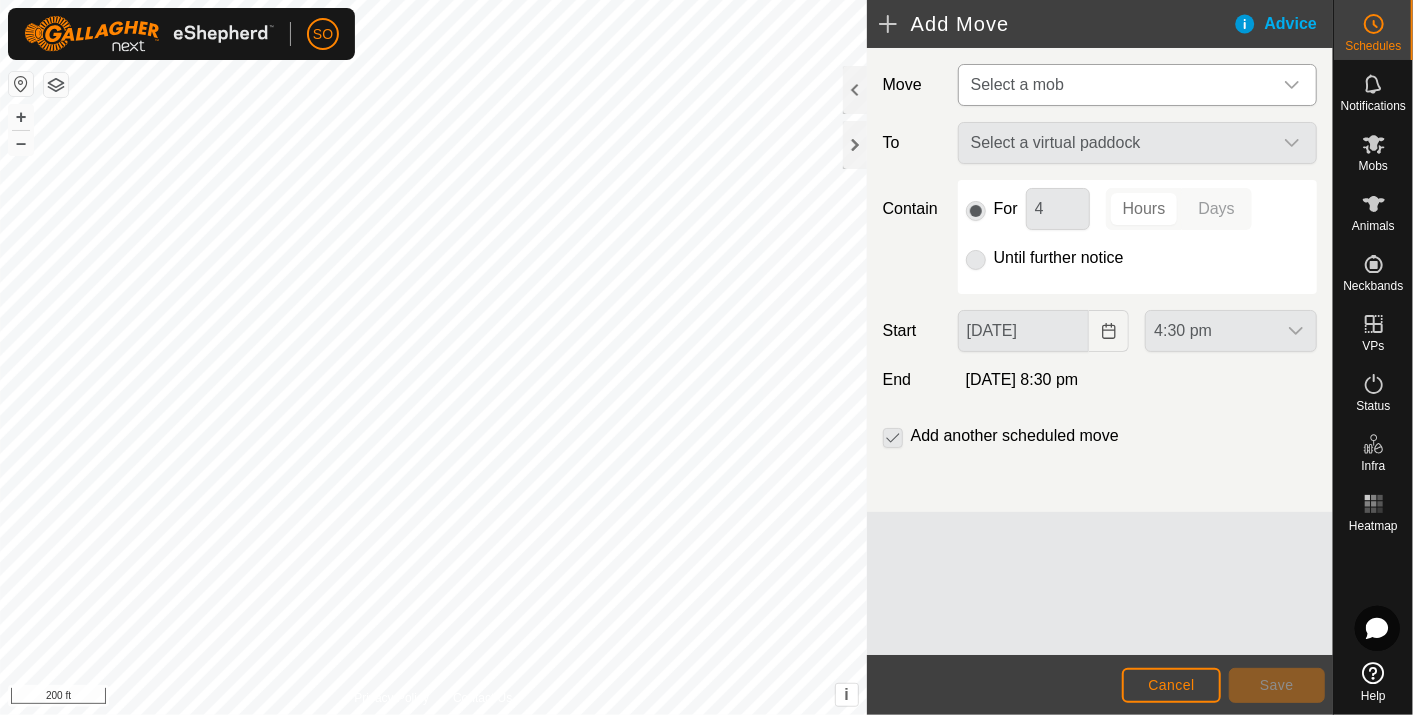 click 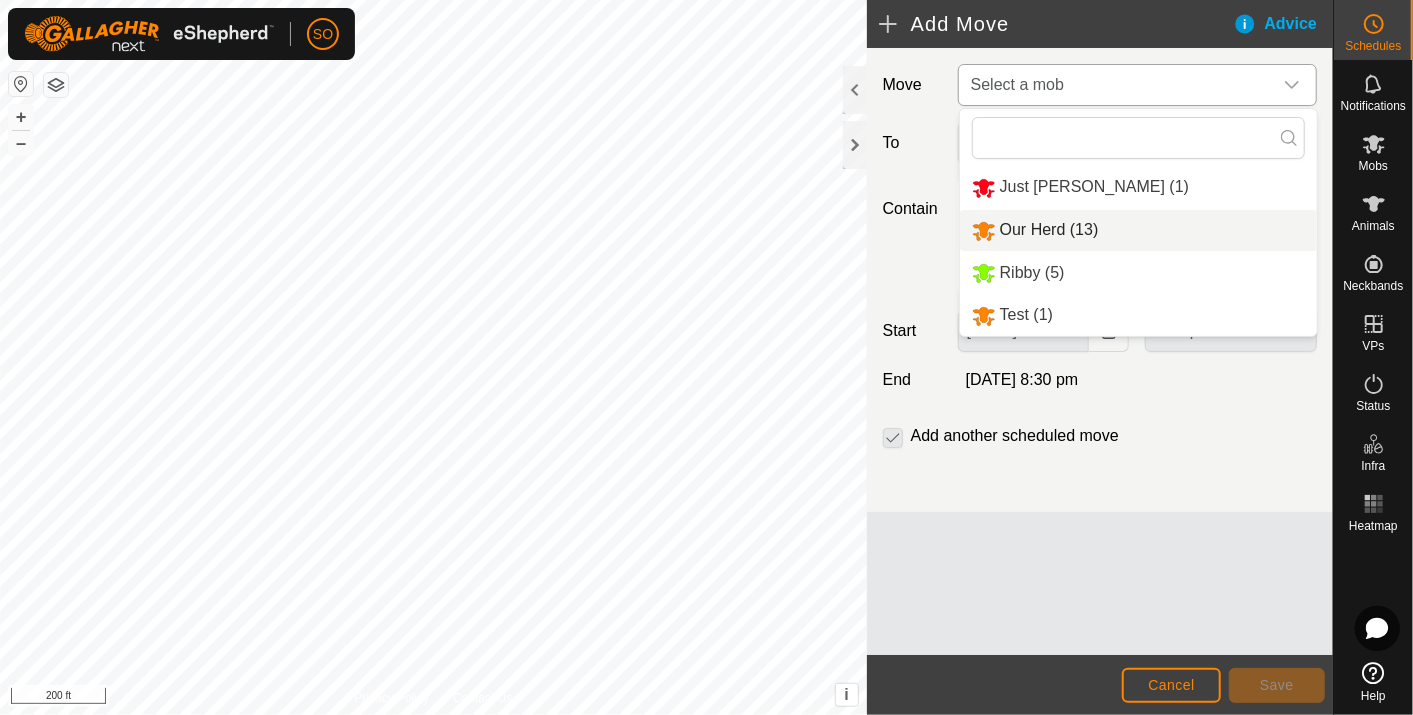 click on "Our Herd (13)" at bounding box center [1138, 230] 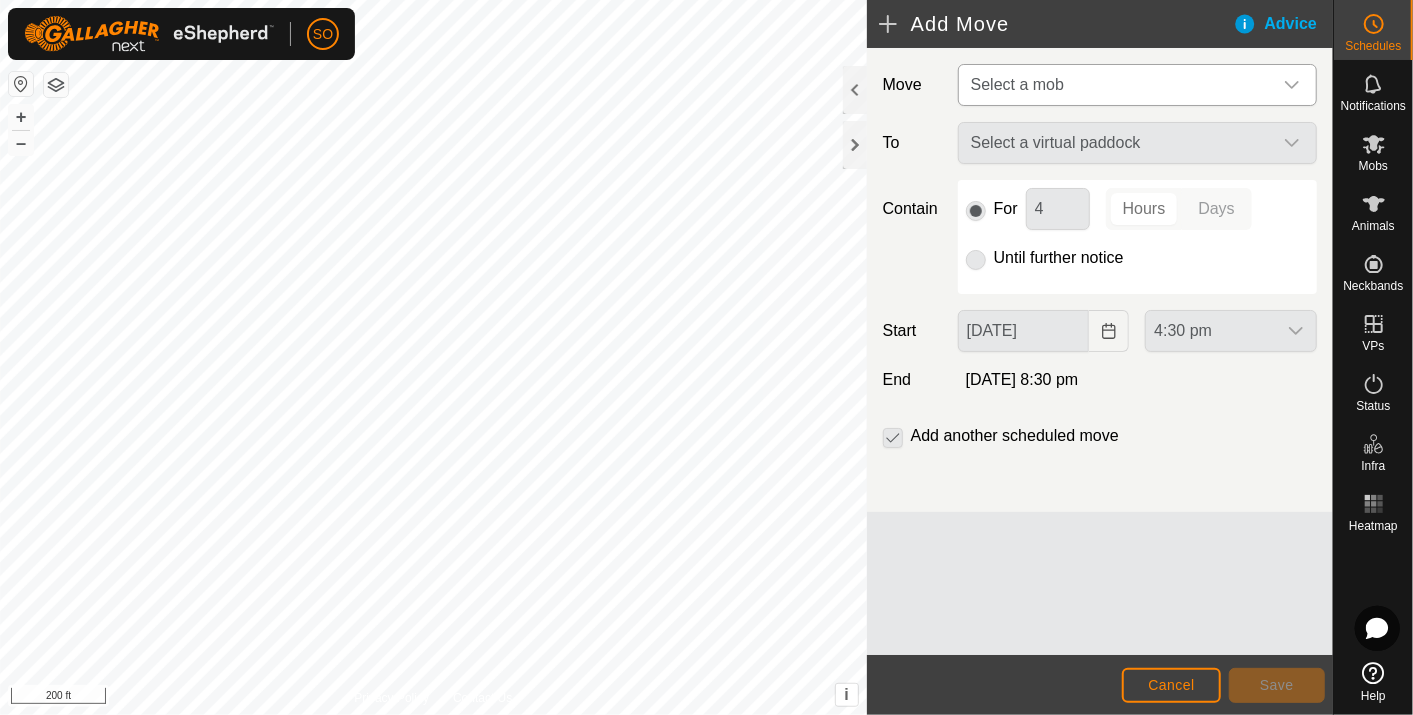 type on "[DATE]" 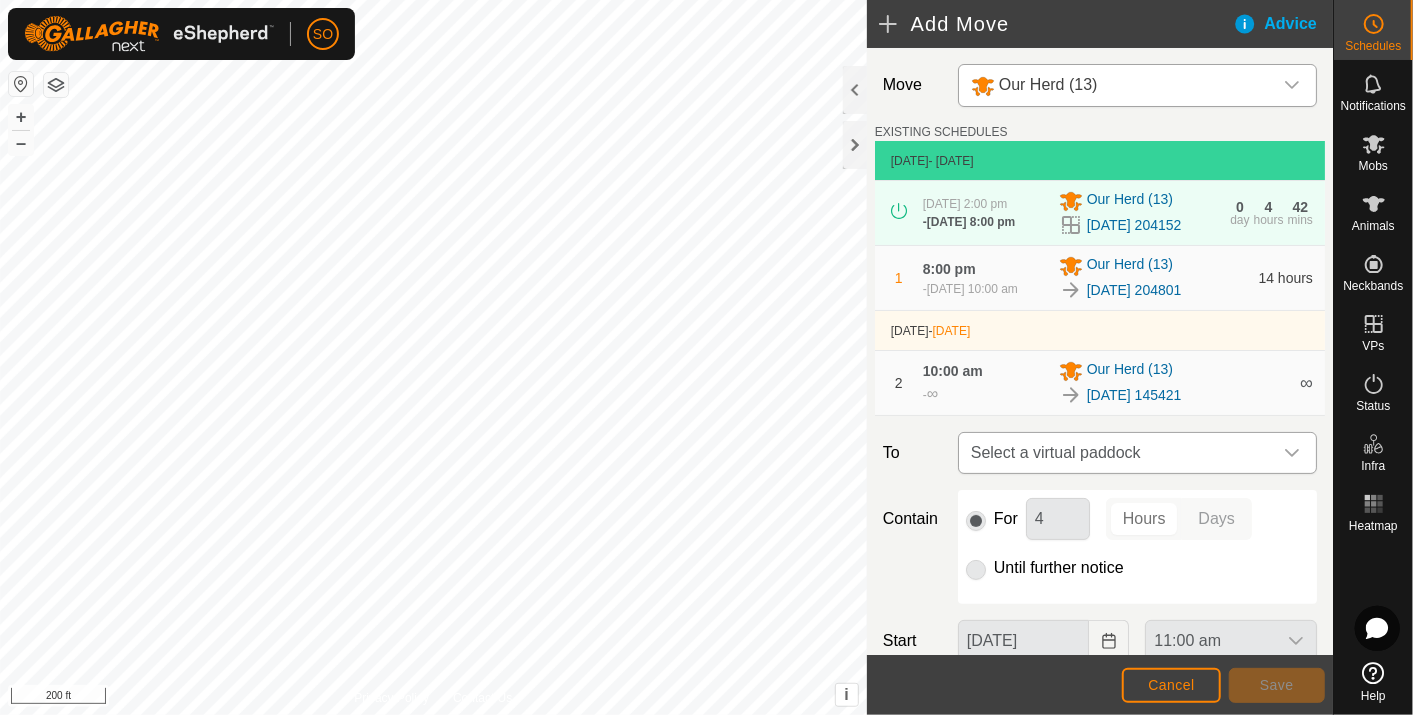 click 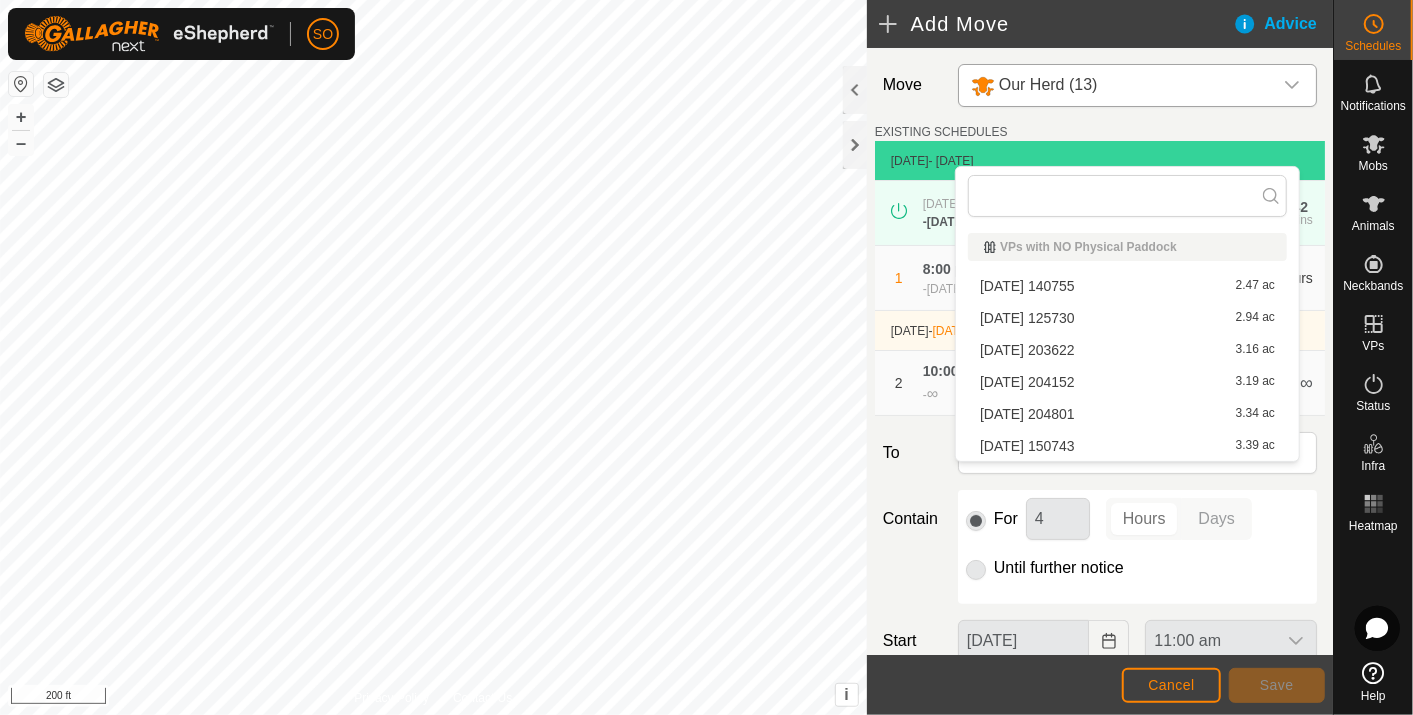 click on "[DATE] 150743  3.39 ac" at bounding box center (1127, 446) 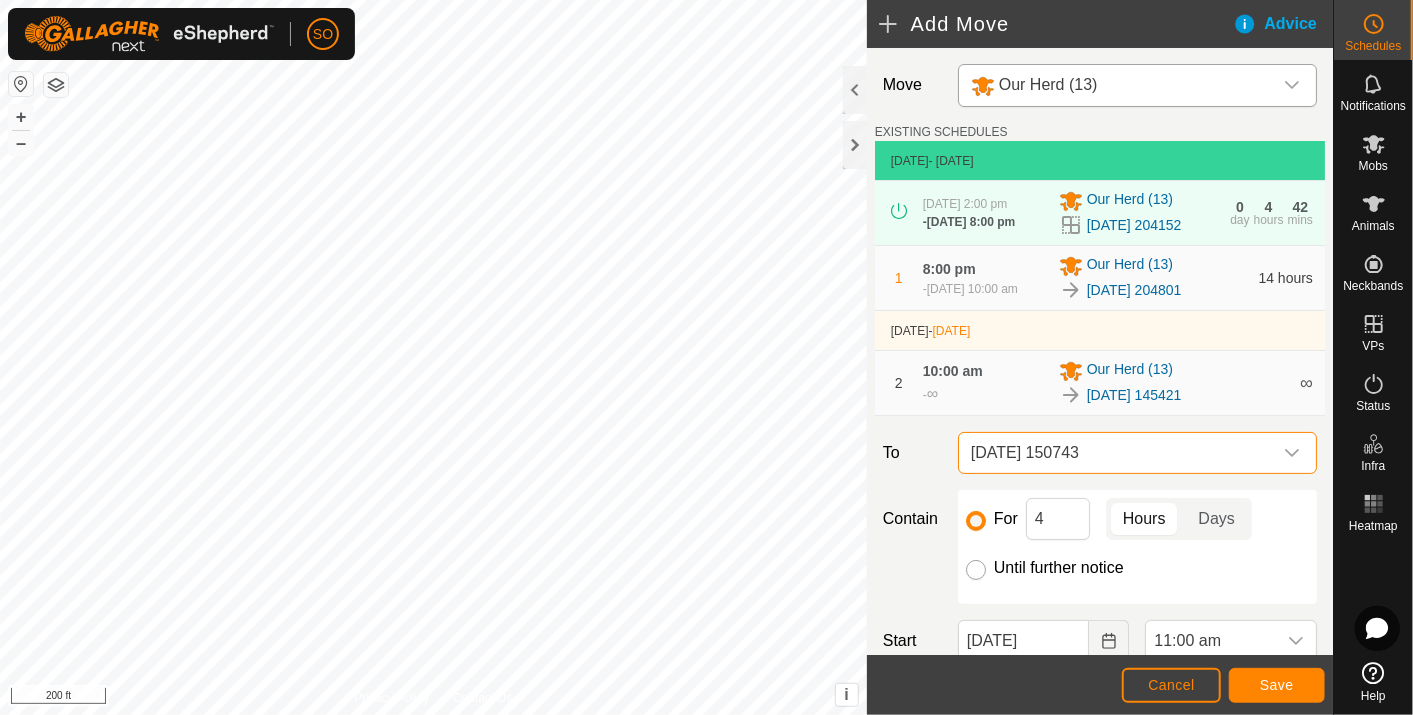 click on "Until further notice" at bounding box center (976, 570) 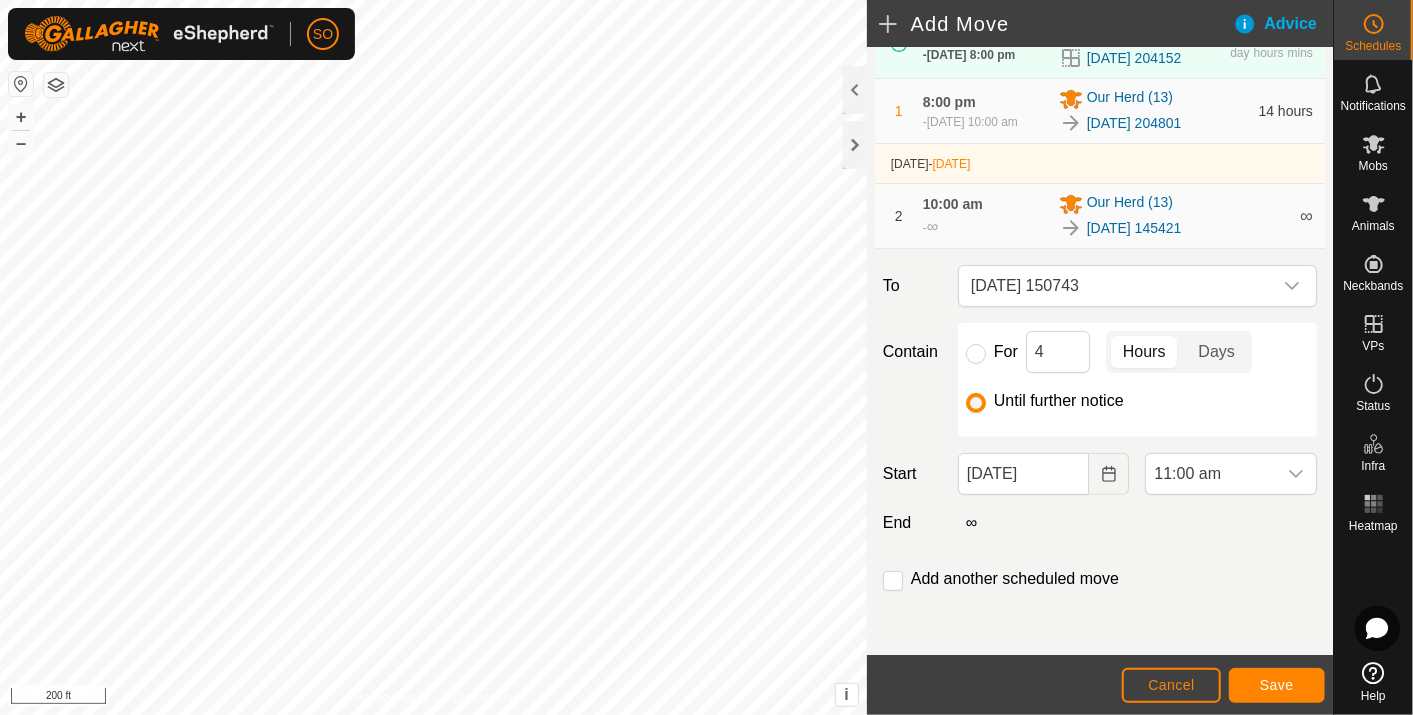 scroll, scrollTop: 191, scrollLeft: 0, axis: vertical 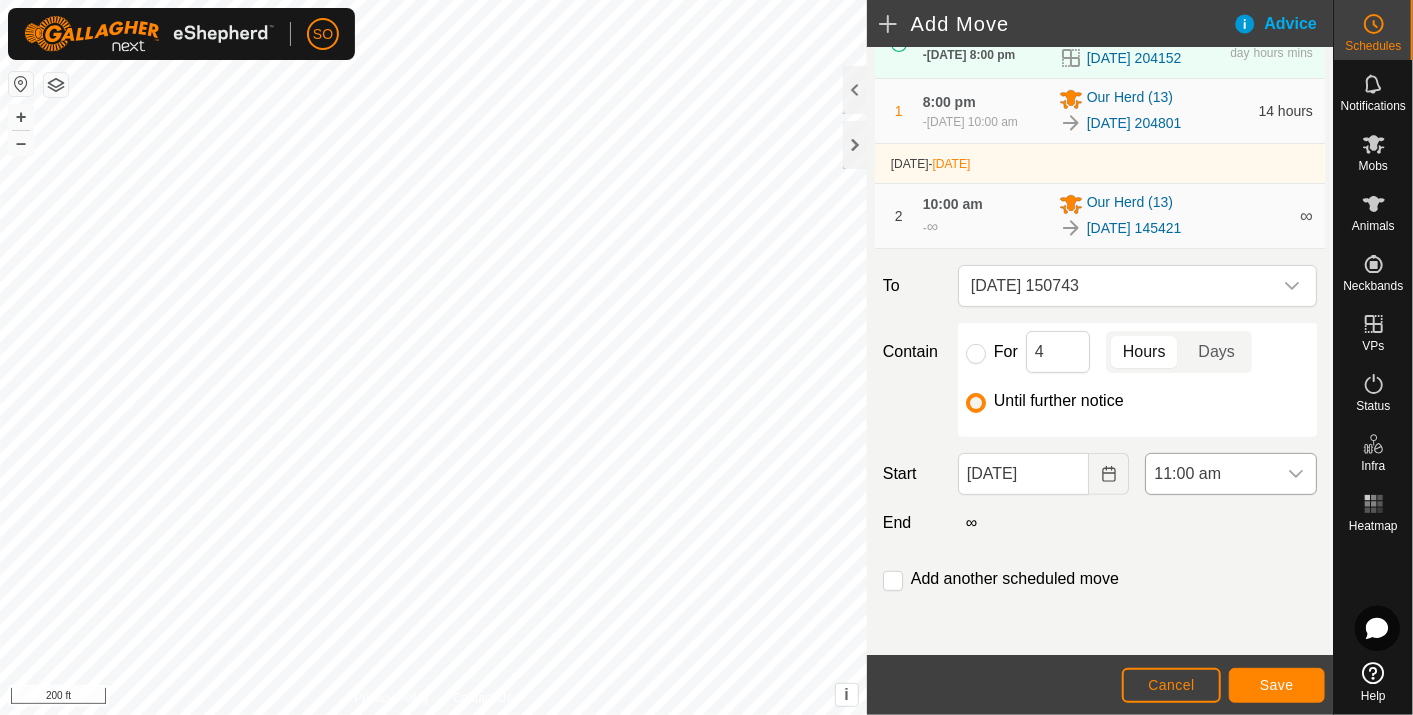 click 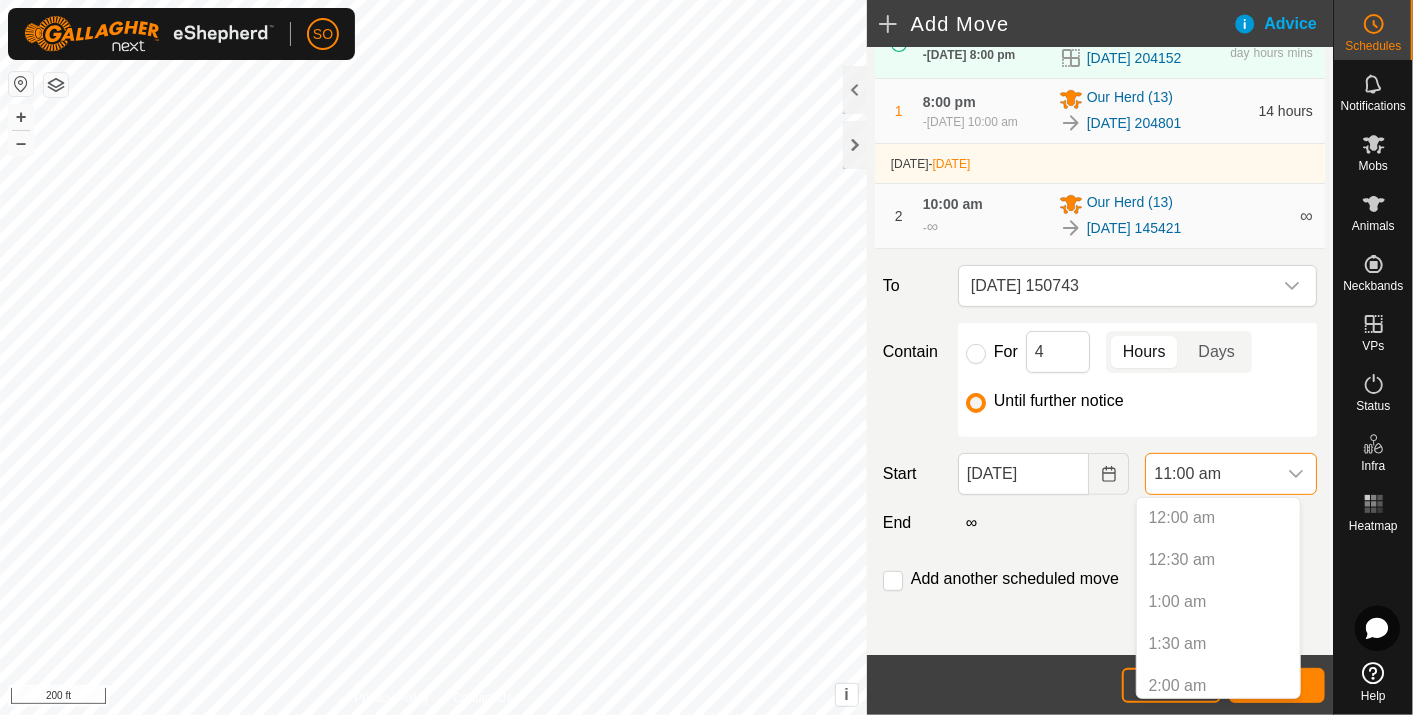 scroll, scrollTop: 763, scrollLeft: 0, axis: vertical 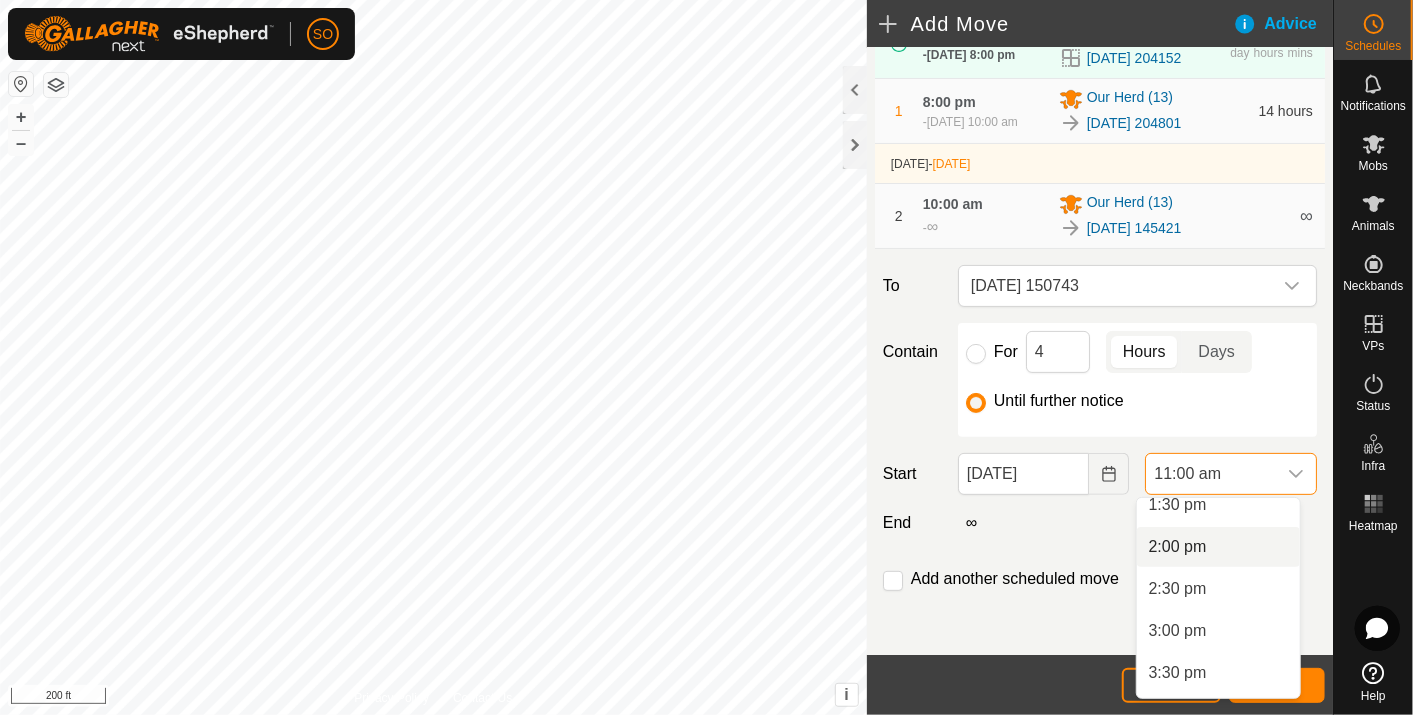 click on "2:00 pm" at bounding box center (1218, 547) 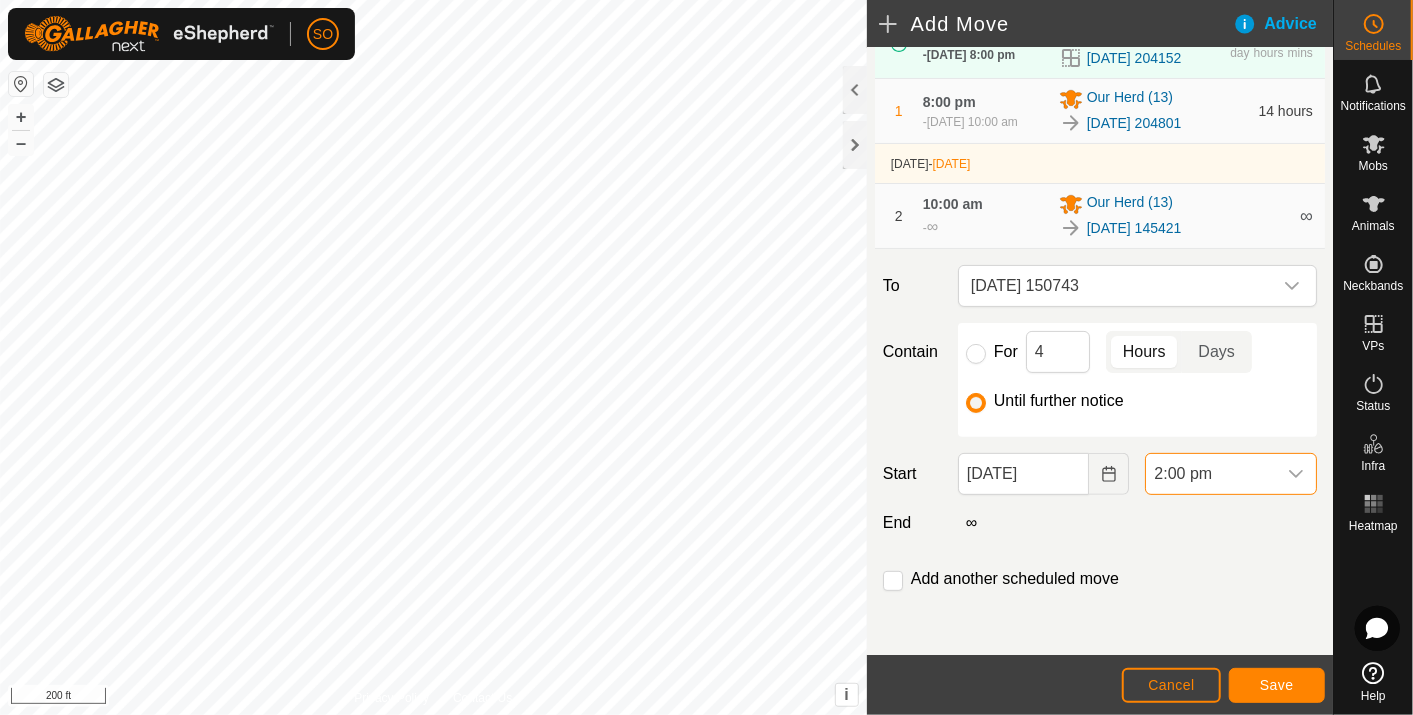 scroll, scrollTop: 923, scrollLeft: 0, axis: vertical 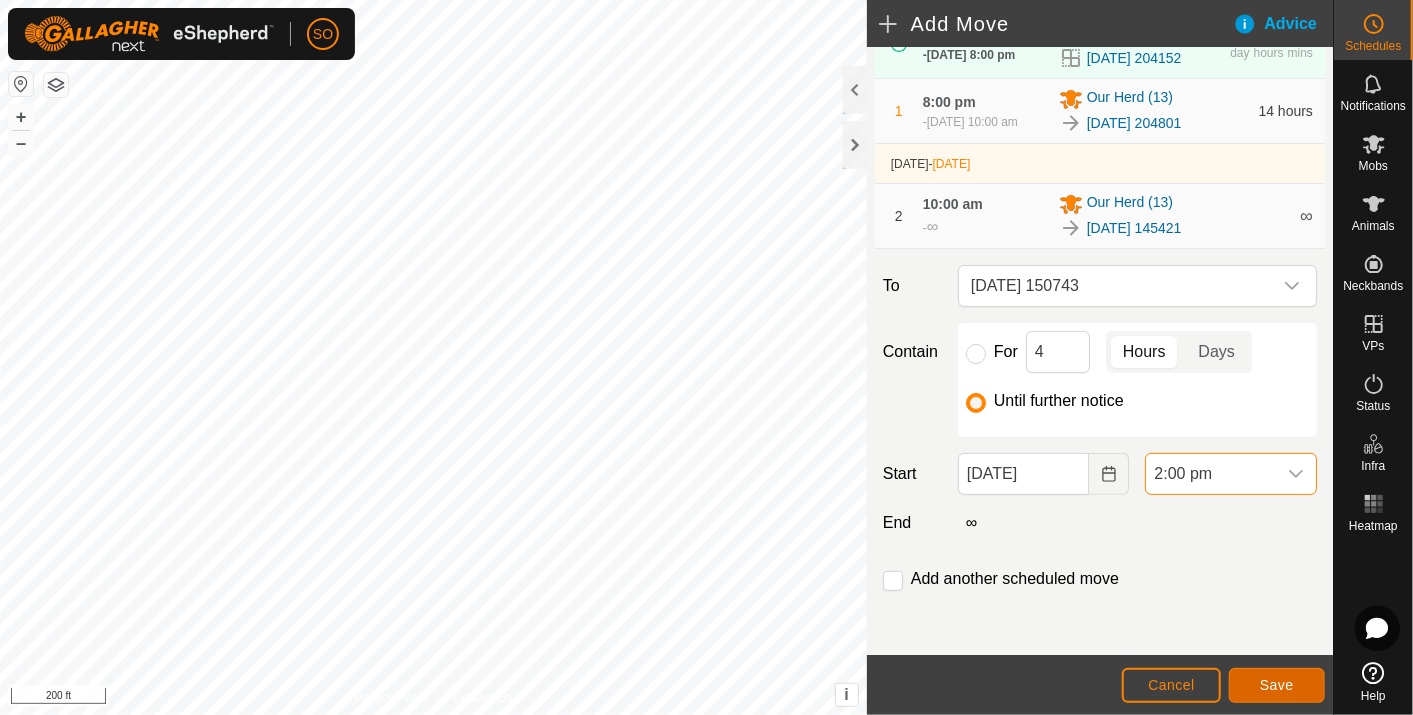 click on "Save" 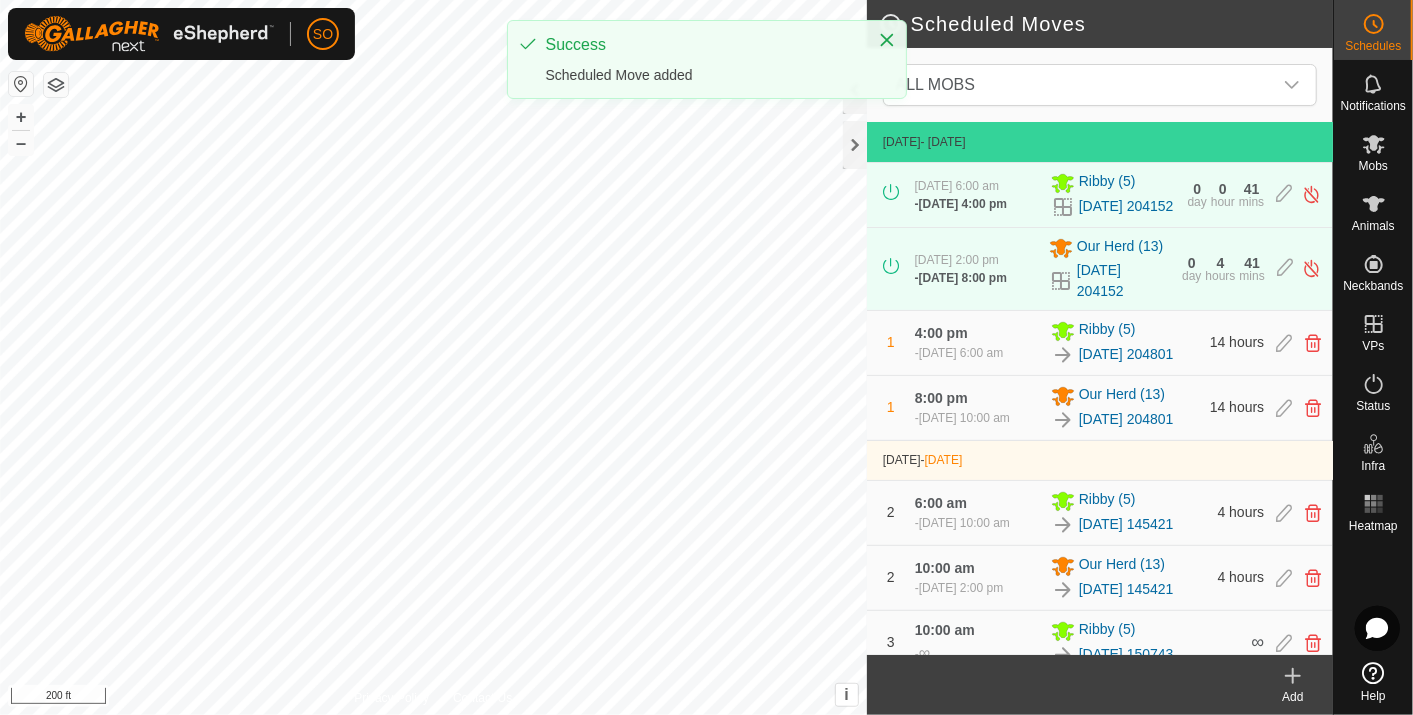 click 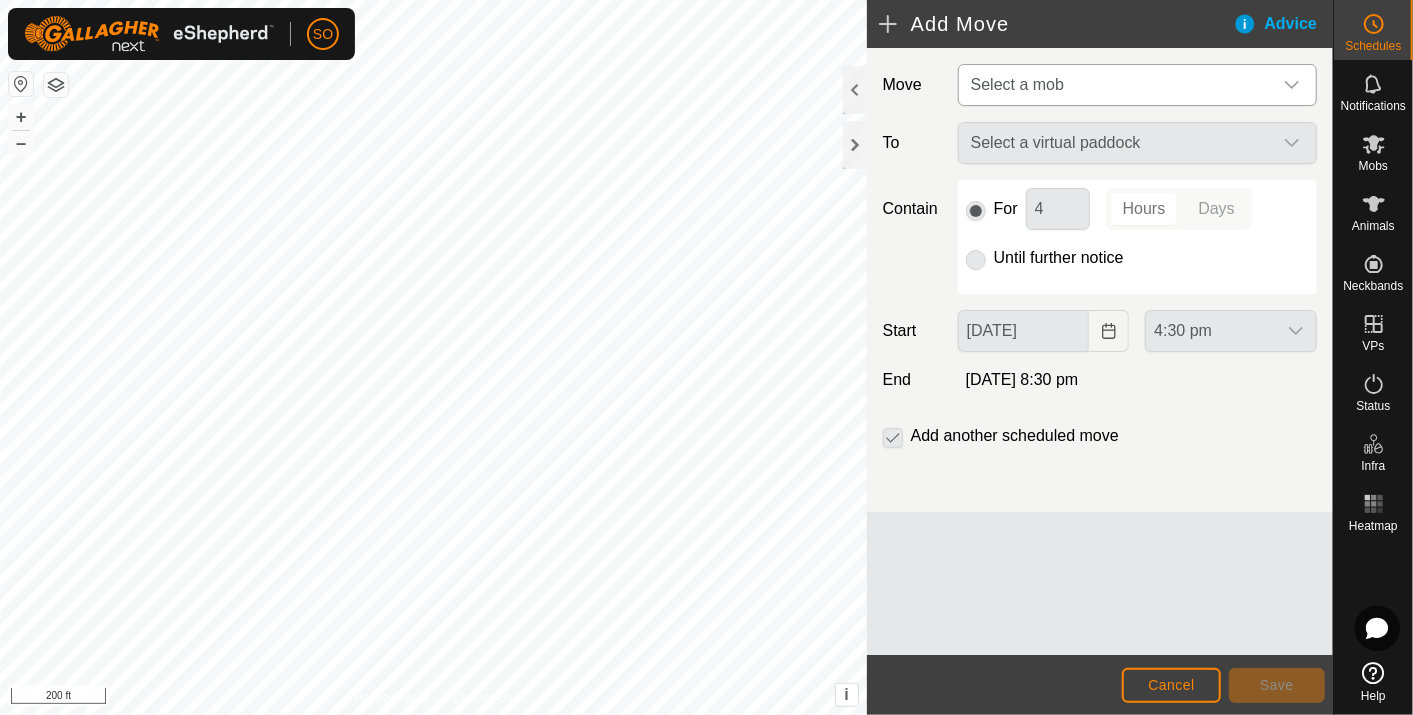 click 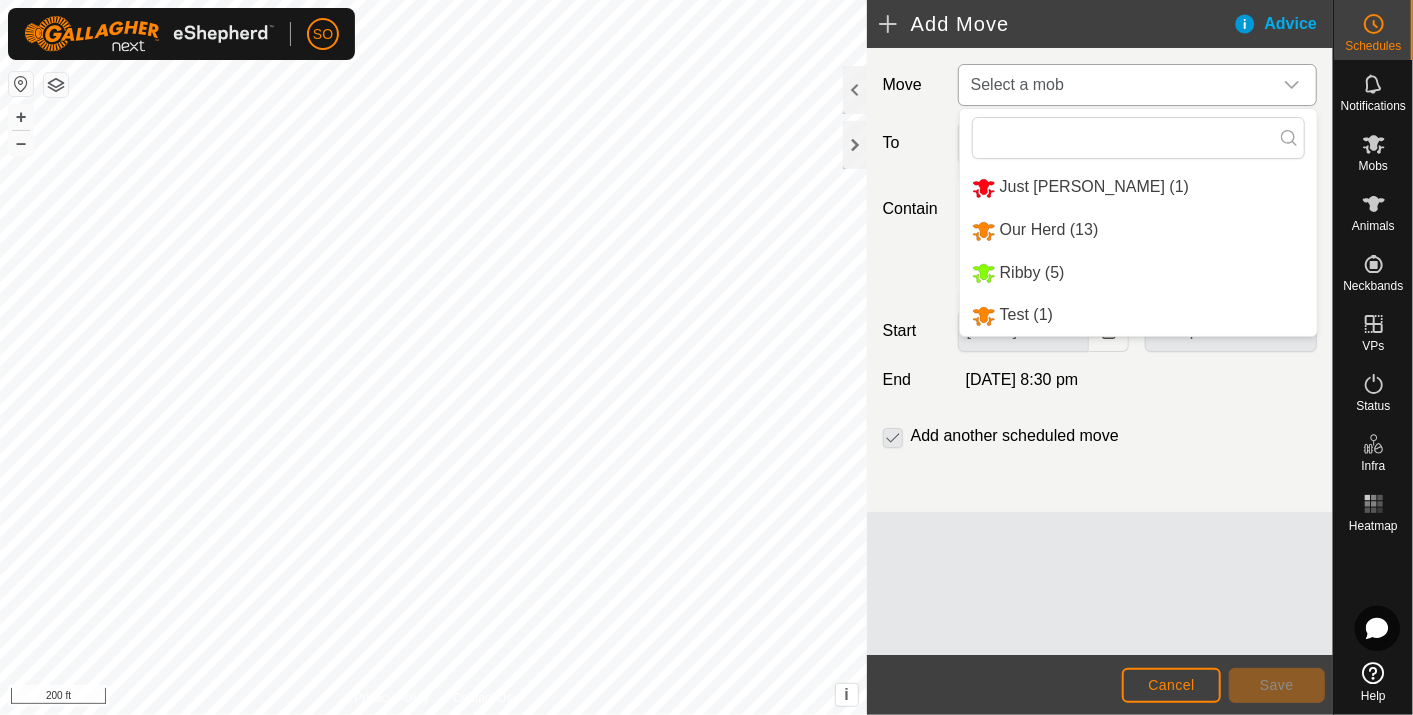 click on "Ribby (5)" at bounding box center (1138, 273) 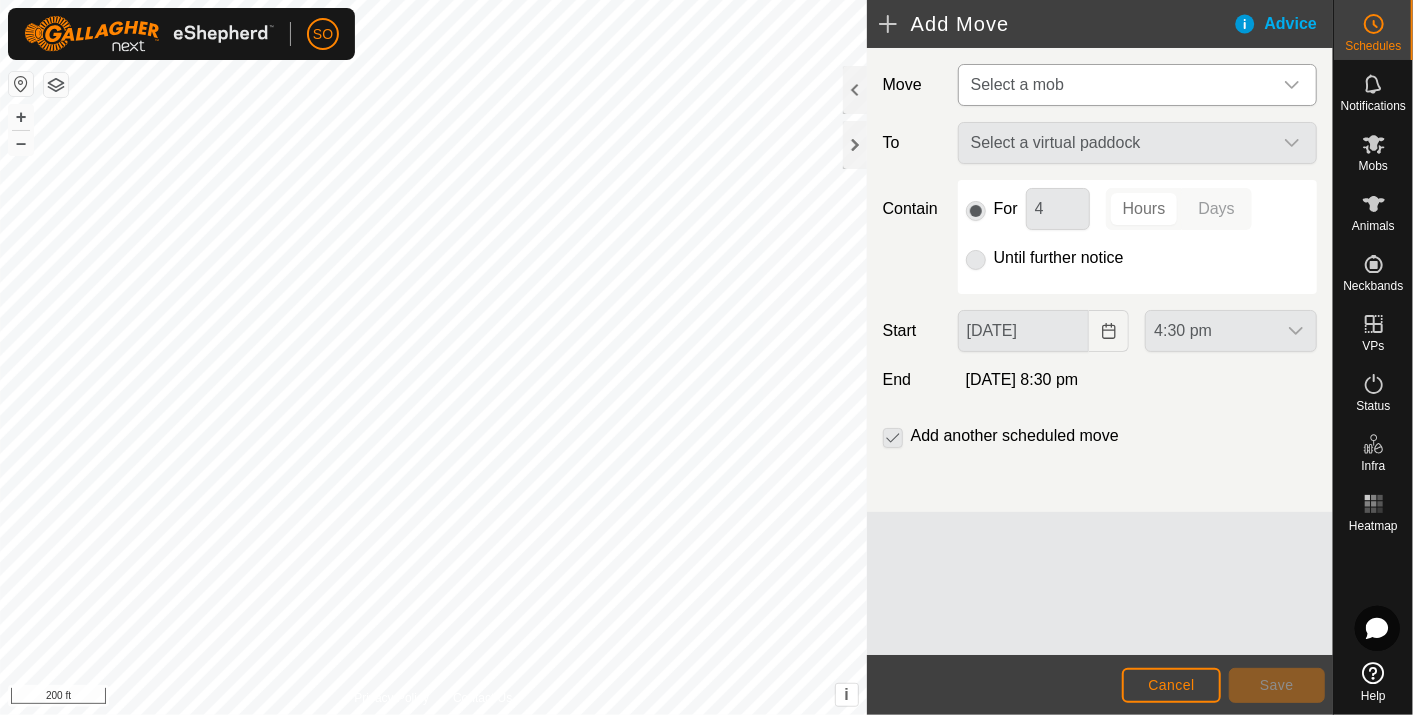 type on "[DATE]" 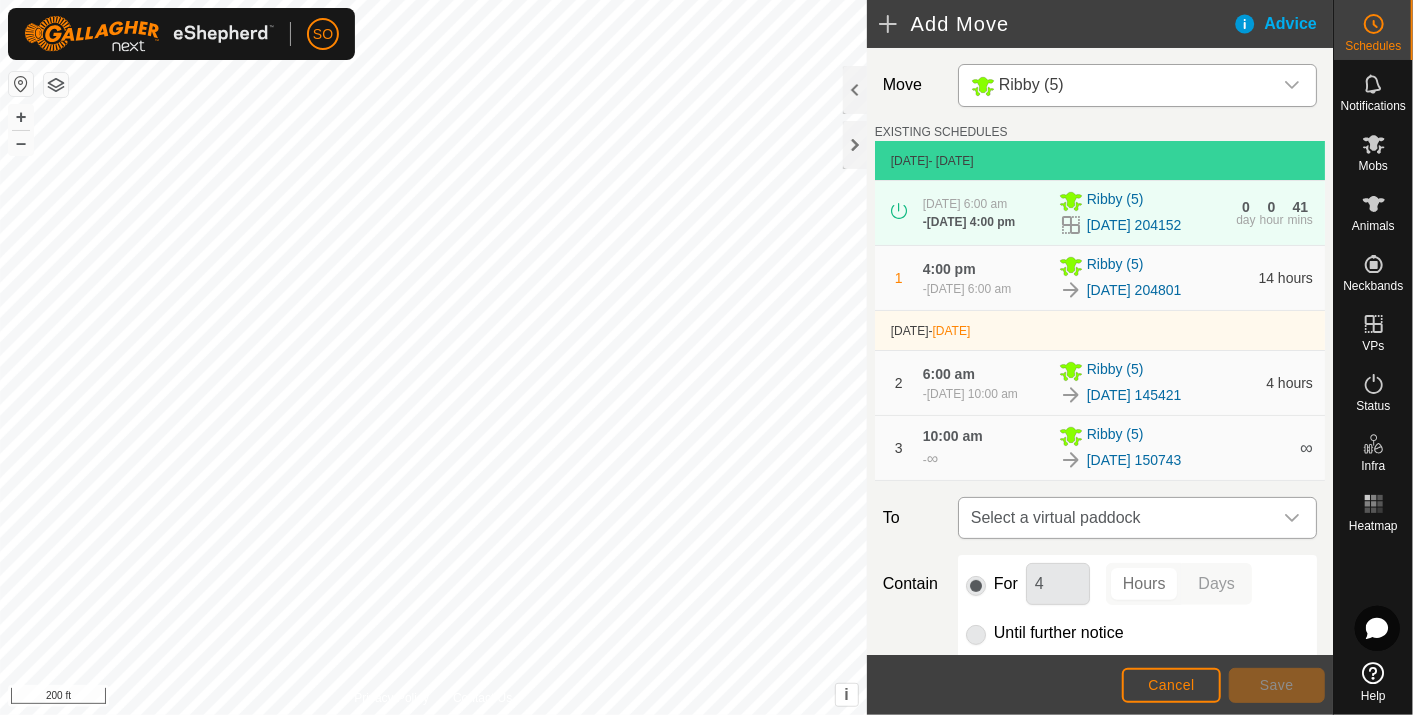 click at bounding box center [1292, 518] 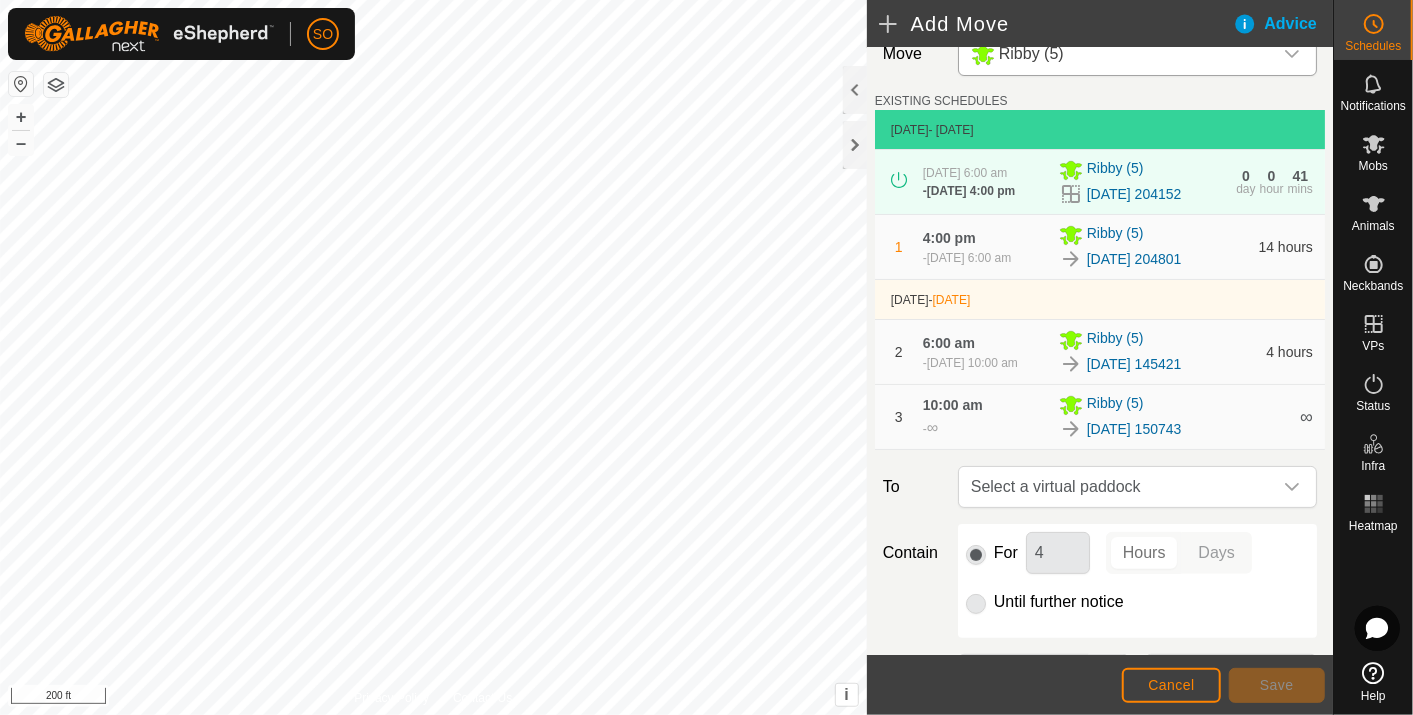 scroll, scrollTop: 0, scrollLeft: 0, axis: both 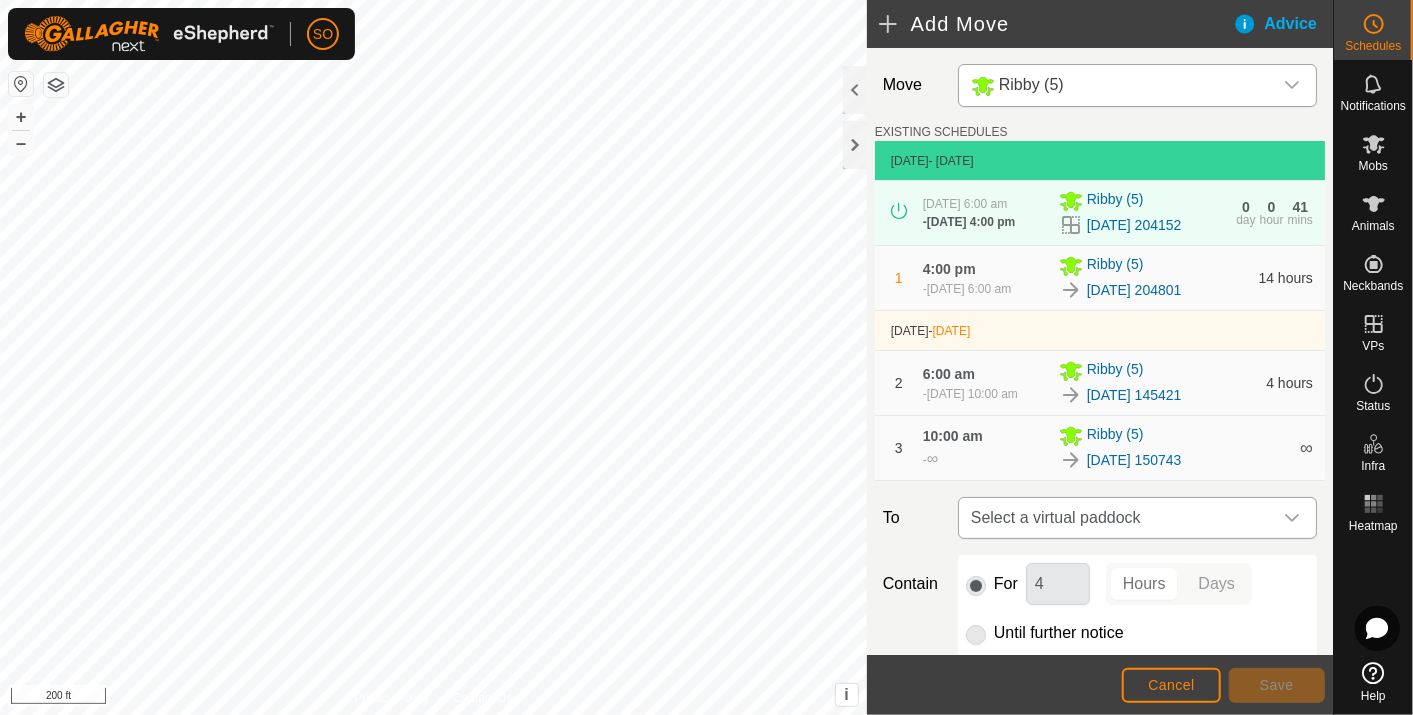 click 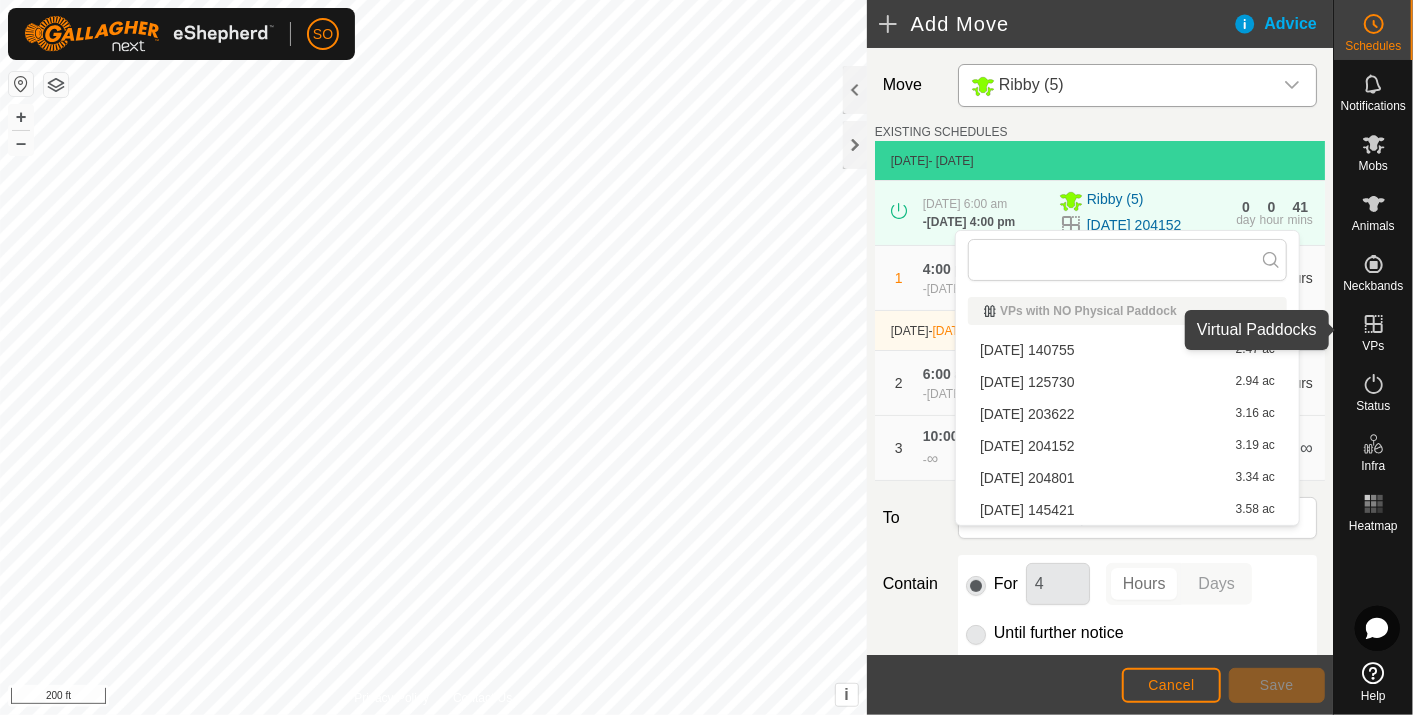 click 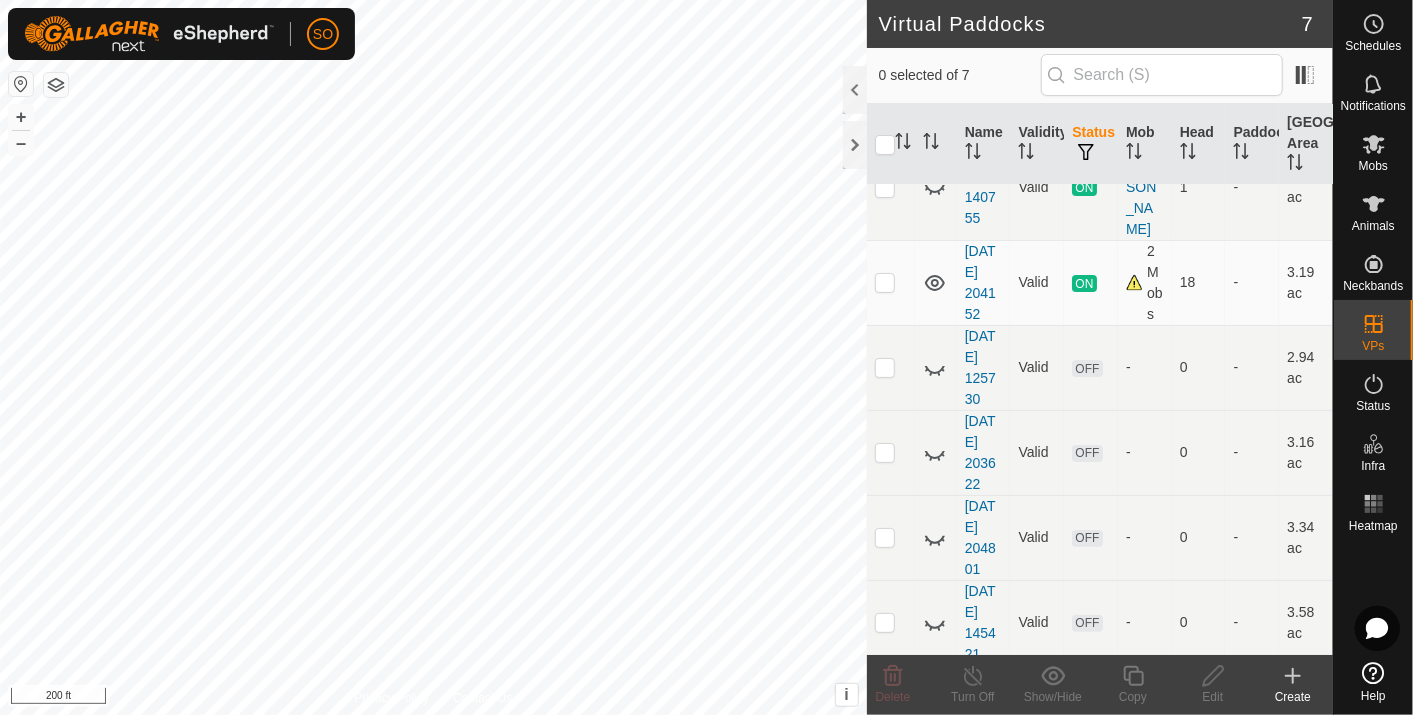 scroll, scrollTop: 182, scrollLeft: 0, axis: vertical 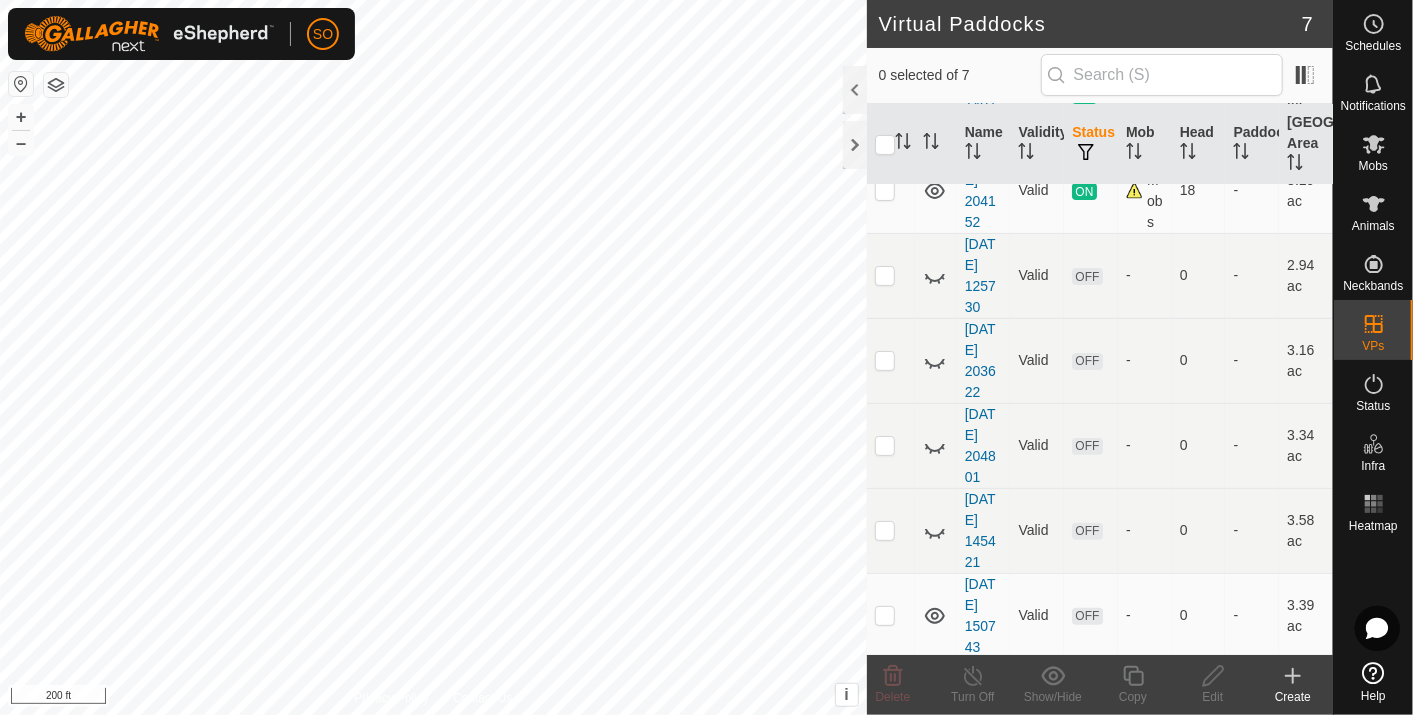 checkbox on "true" 